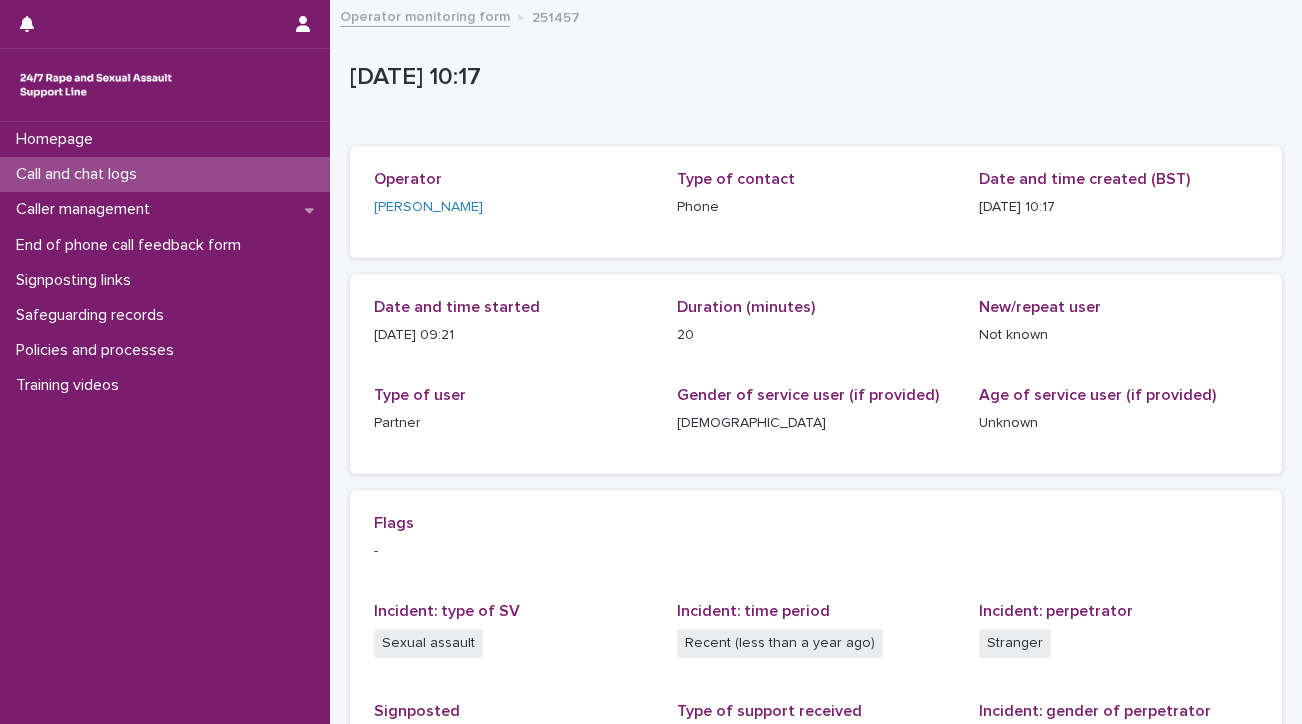 scroll, scrollTop: 0, scrollLeft: 0, axis: both 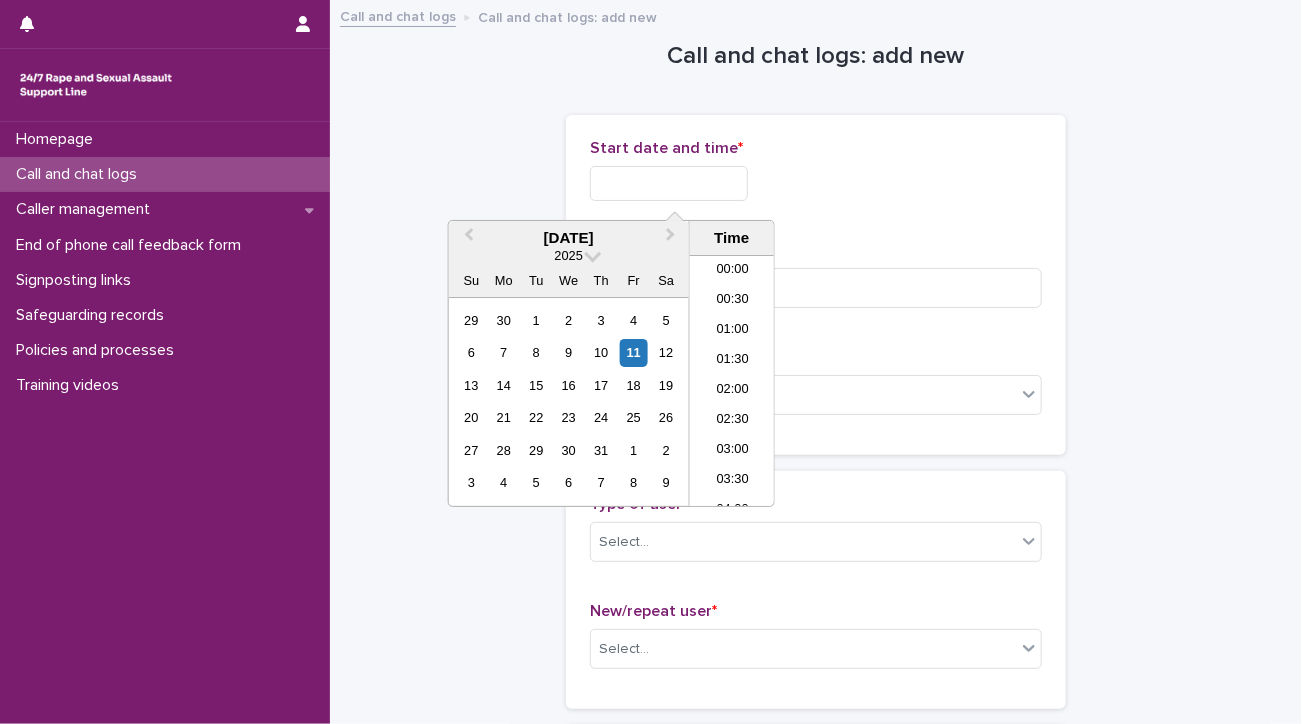 click at bounding box center (669, 183) 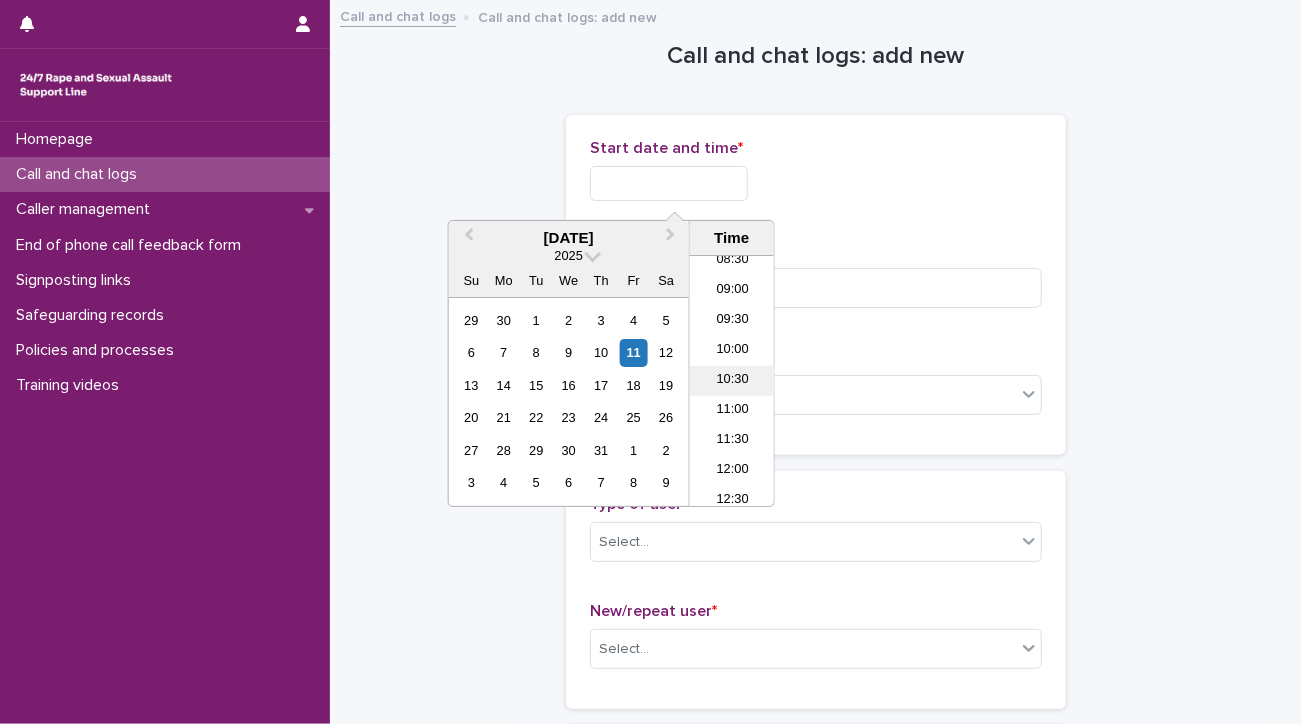 click on "10:30" at bounding box center [732, 381] 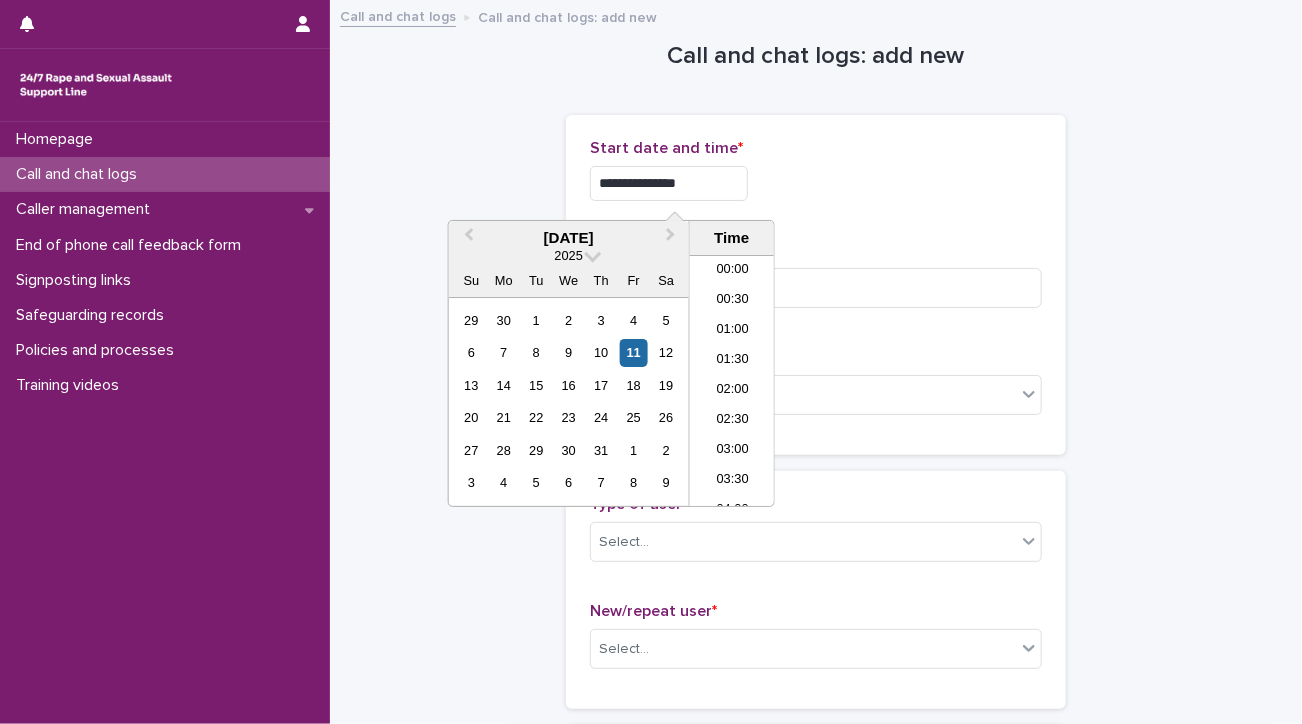 click on "**********" at bounding box center [669, 183] 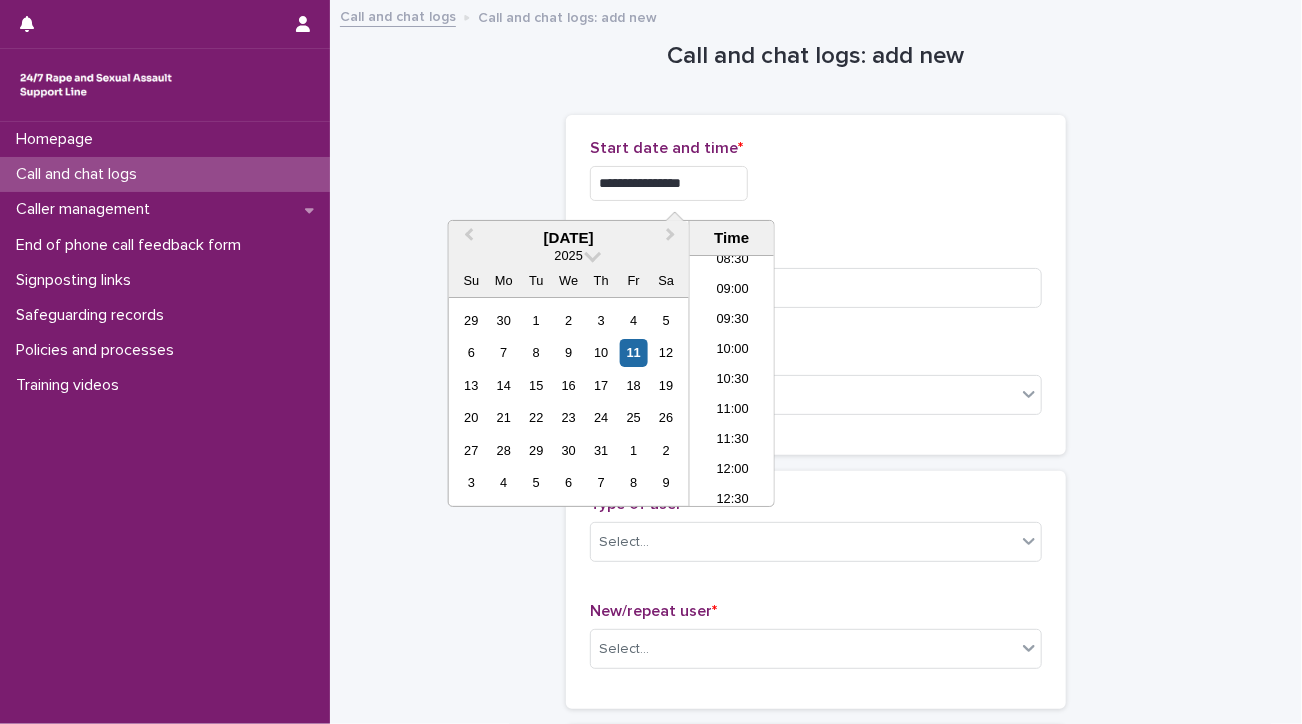 type on "**********" 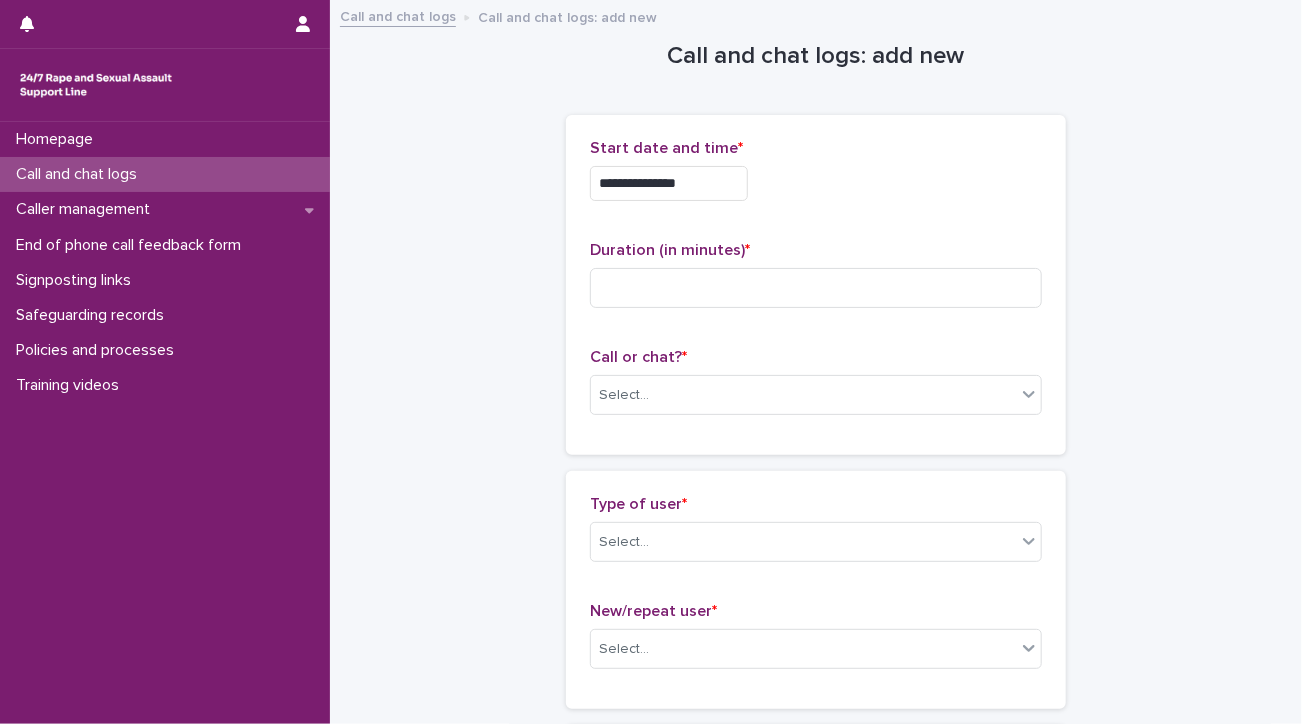 click on "**********" at bounding box center [816, 178] 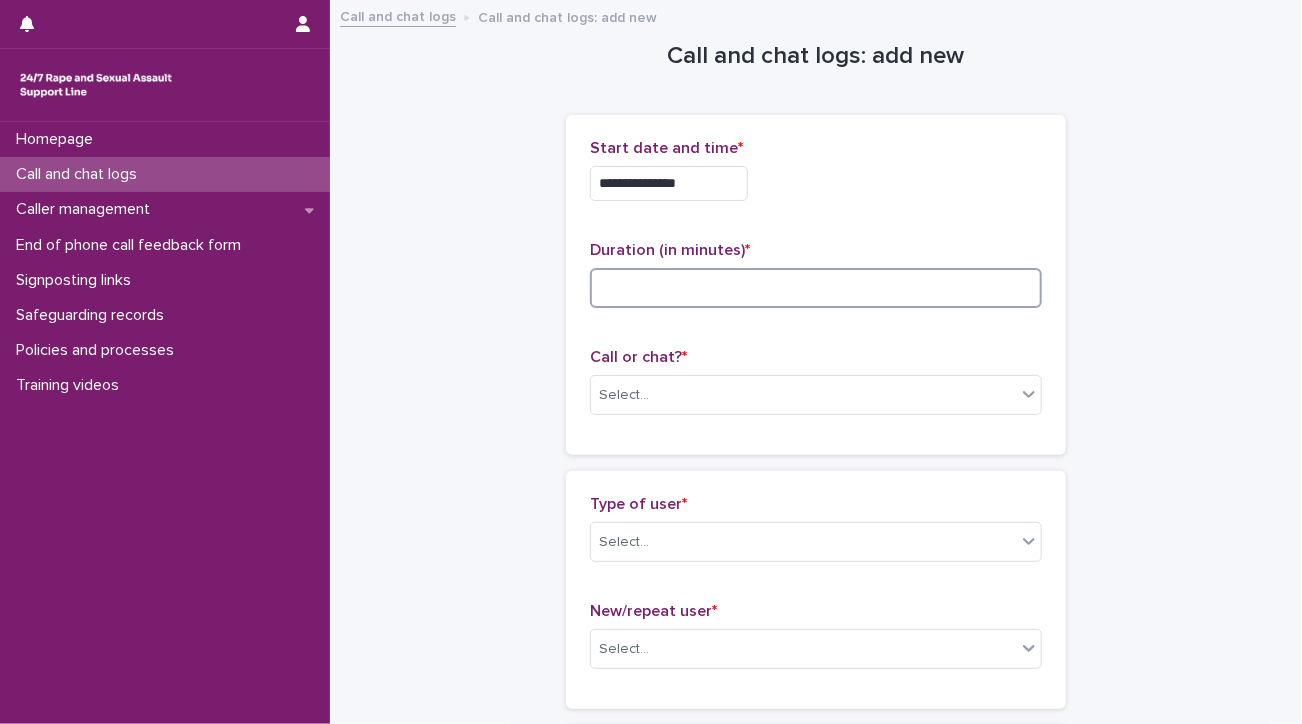 click at bounding box center (816, 288) 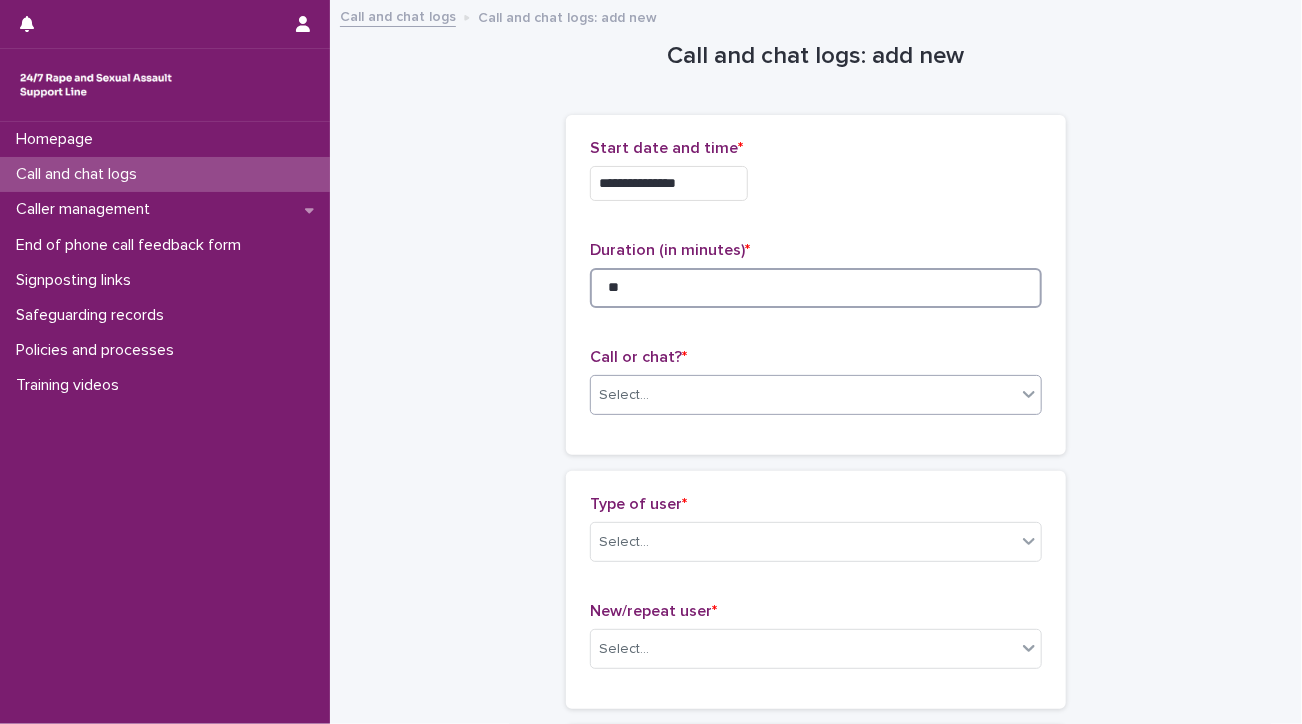 type on "**" 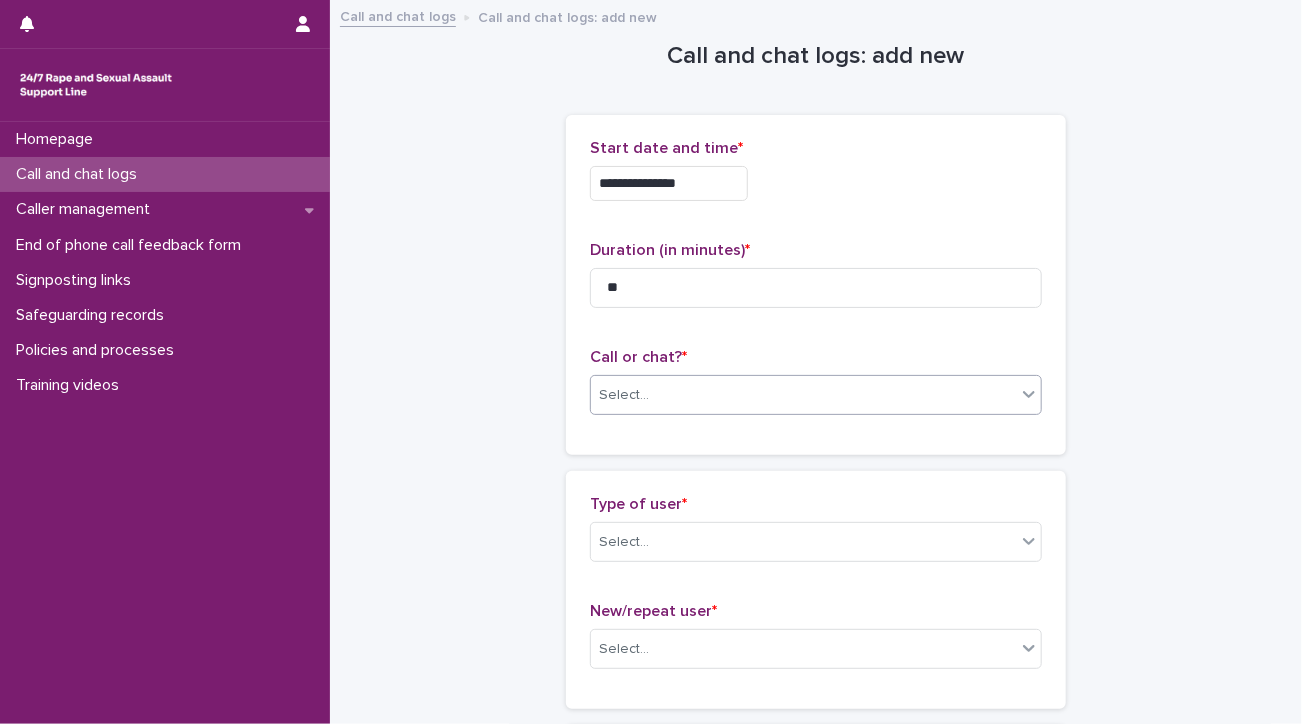 click on "Select..." at bounding box center [803, 395] 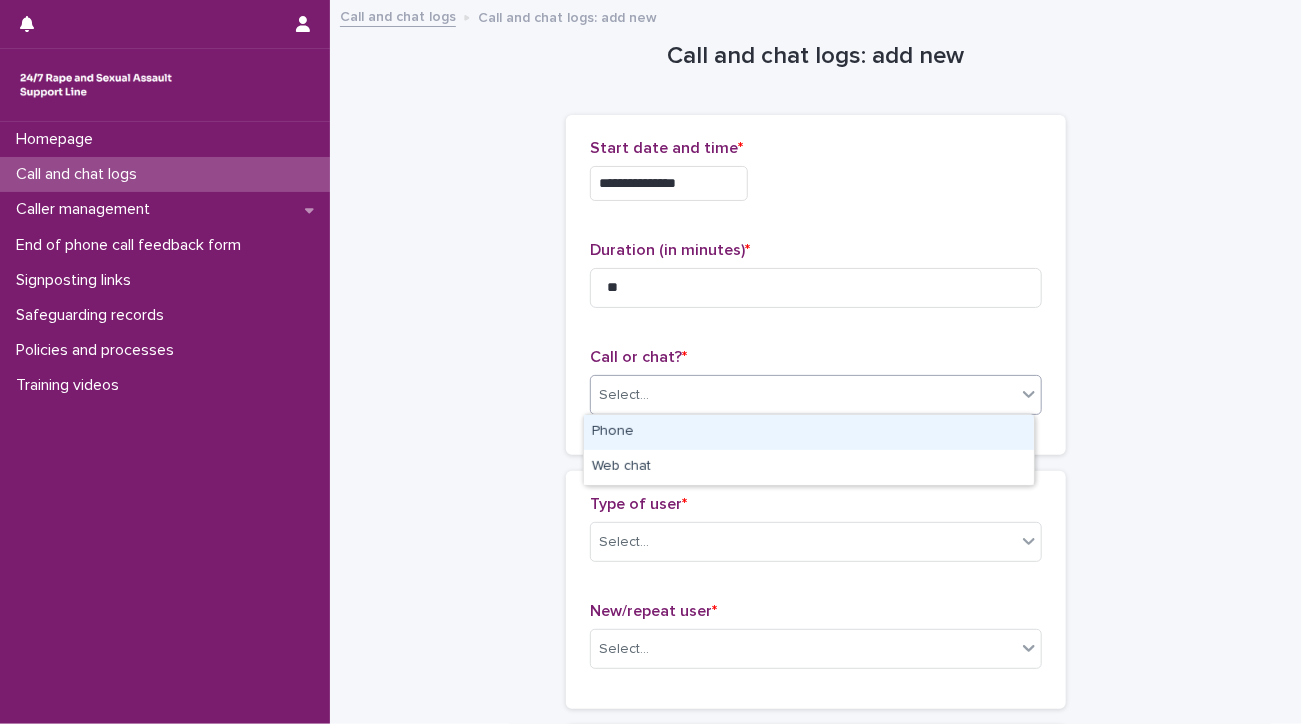 click on "Phone" at bounding box center [809, 432] 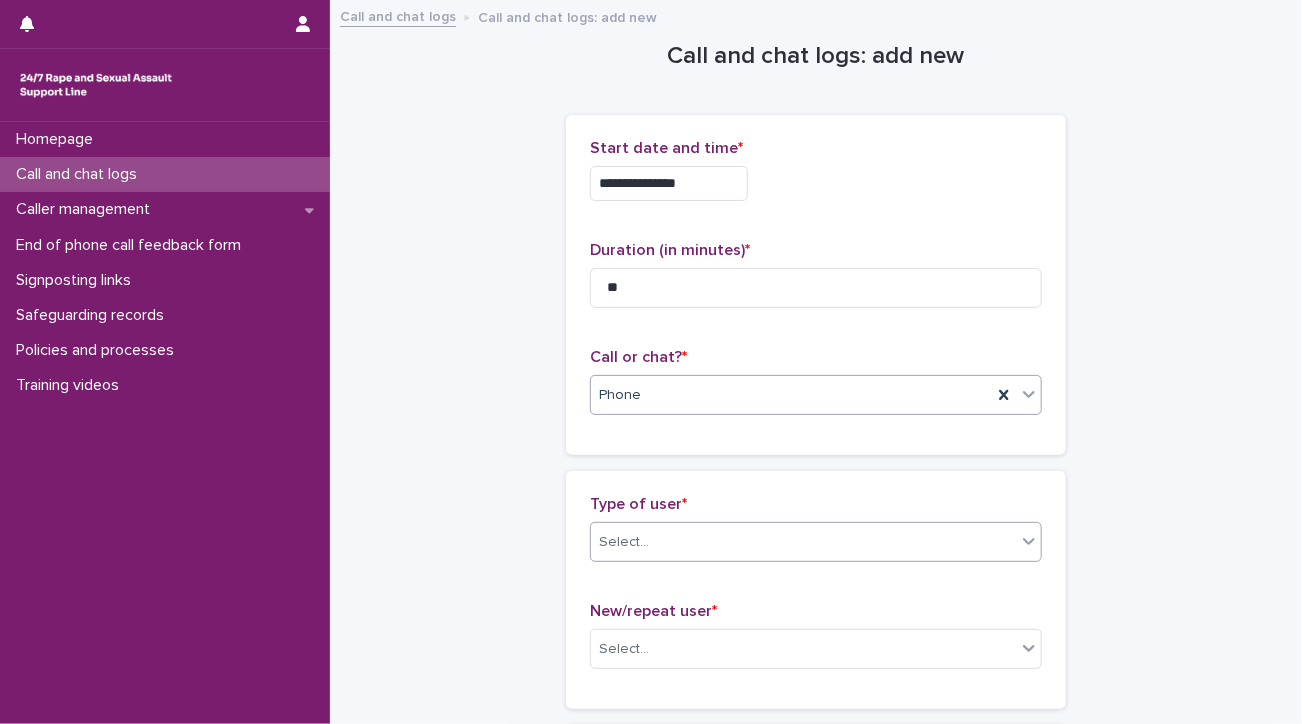 click on "Select..." at bounding box center [803, 542] 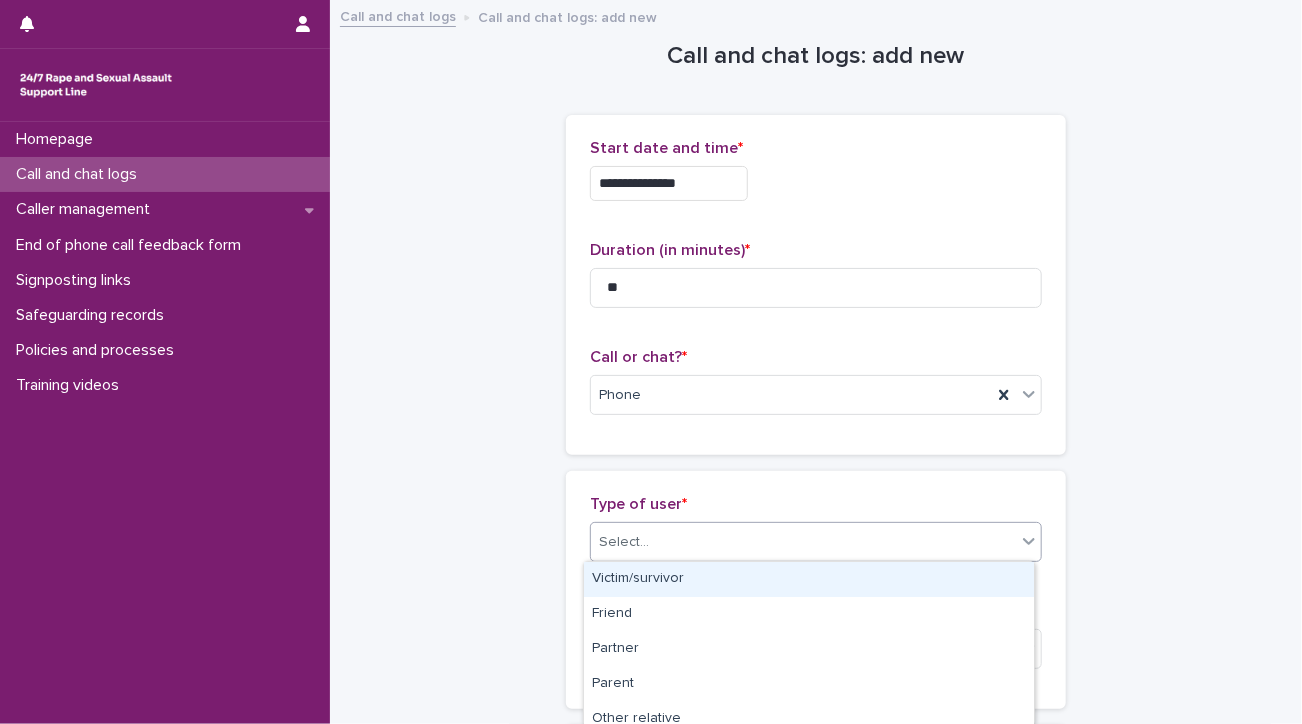 click on "Victim/survivor" at bounding box center [809, 579] 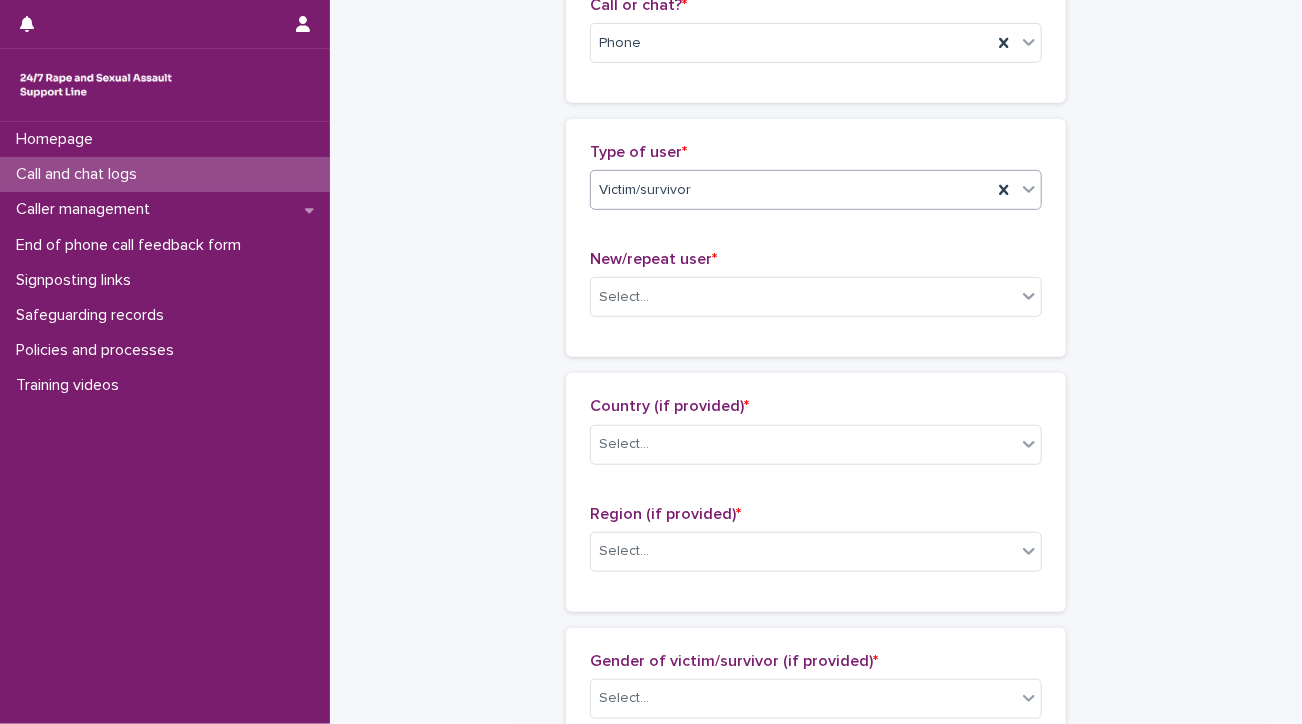 scroll, scrollTop: 370, scrollLeft: 0, axis: vertical 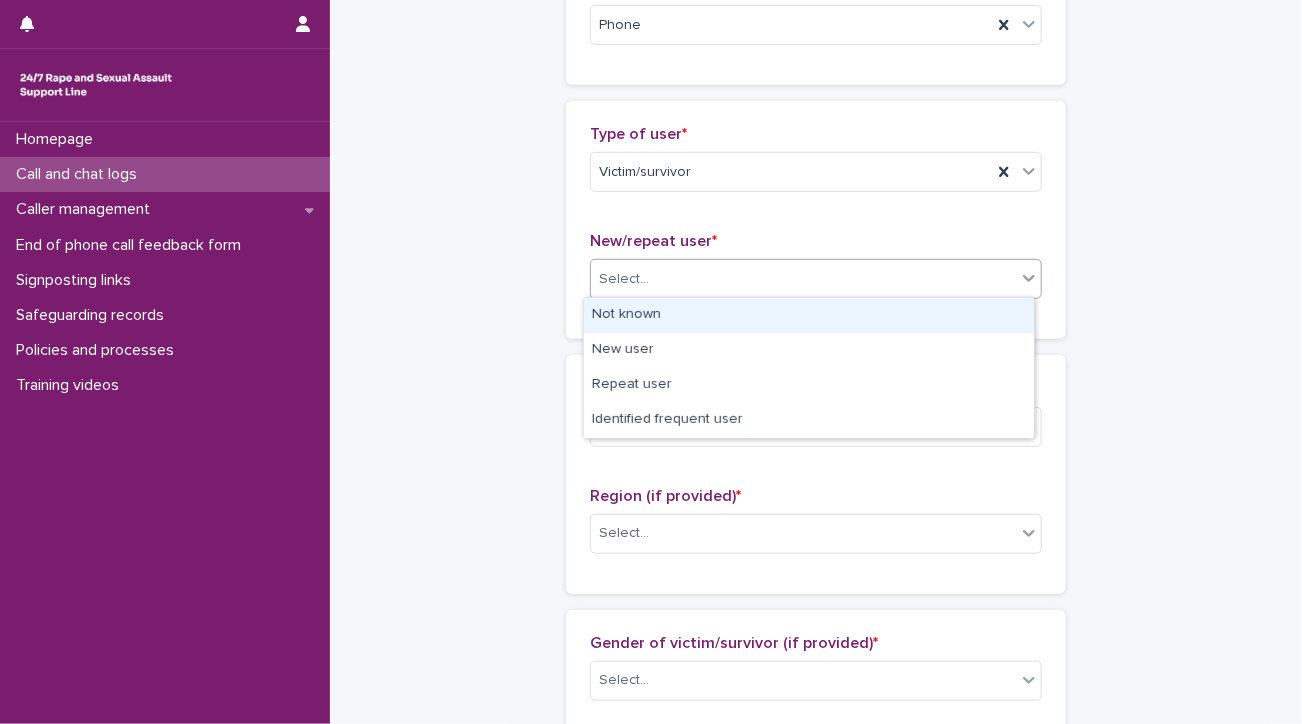 click on "Select..." at bounding box center [803, 279] 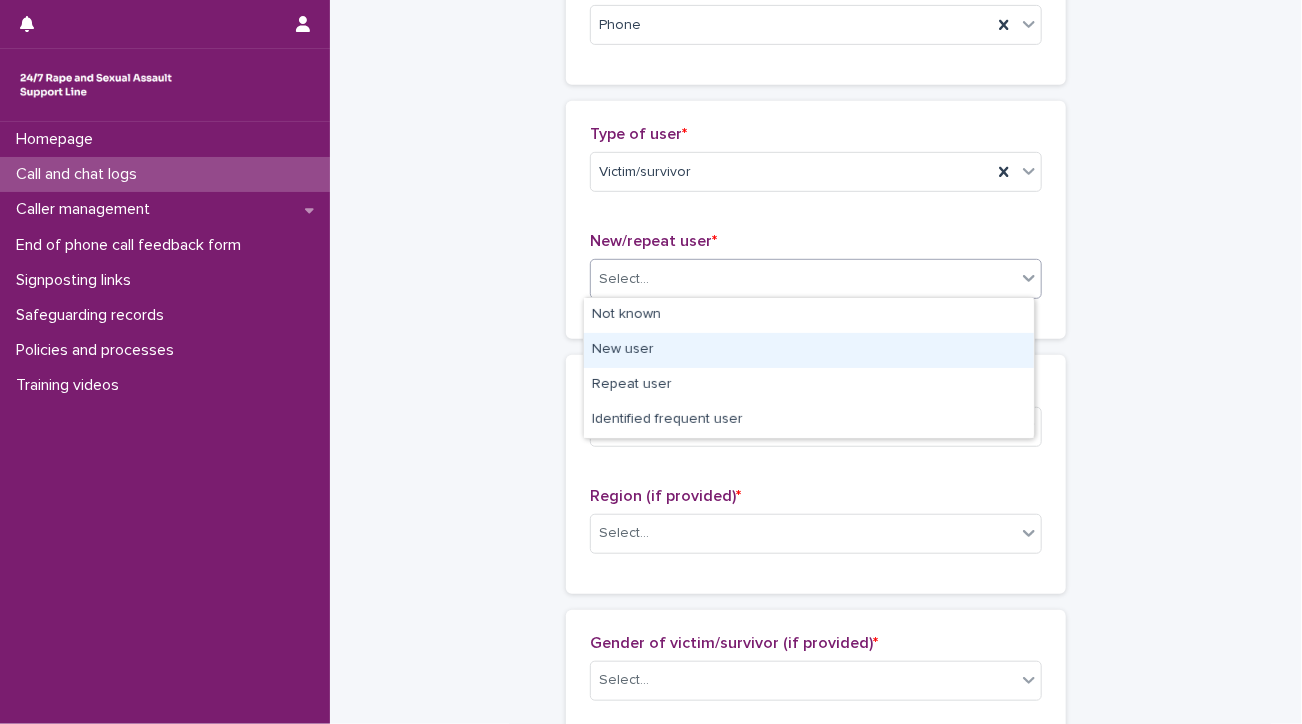 click on "New user" at bounding box center (809, 350) 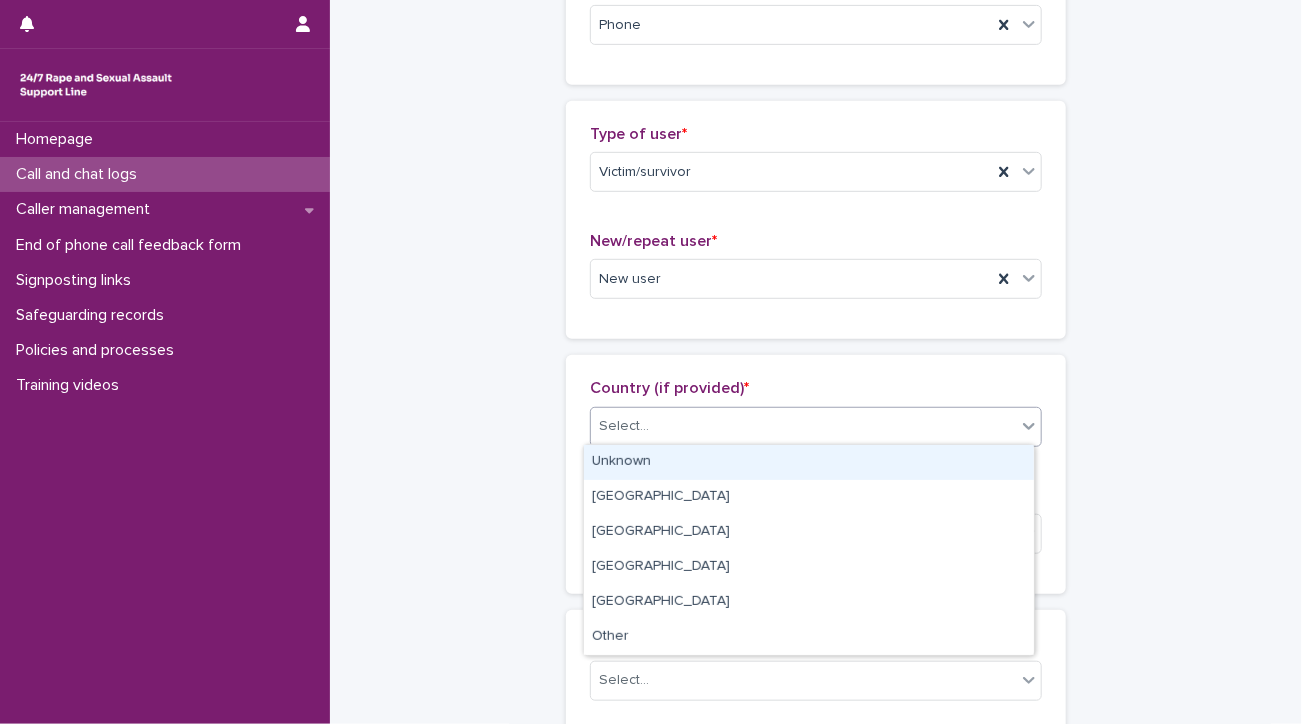 click on "Select..." at bounding box center (803, 426) 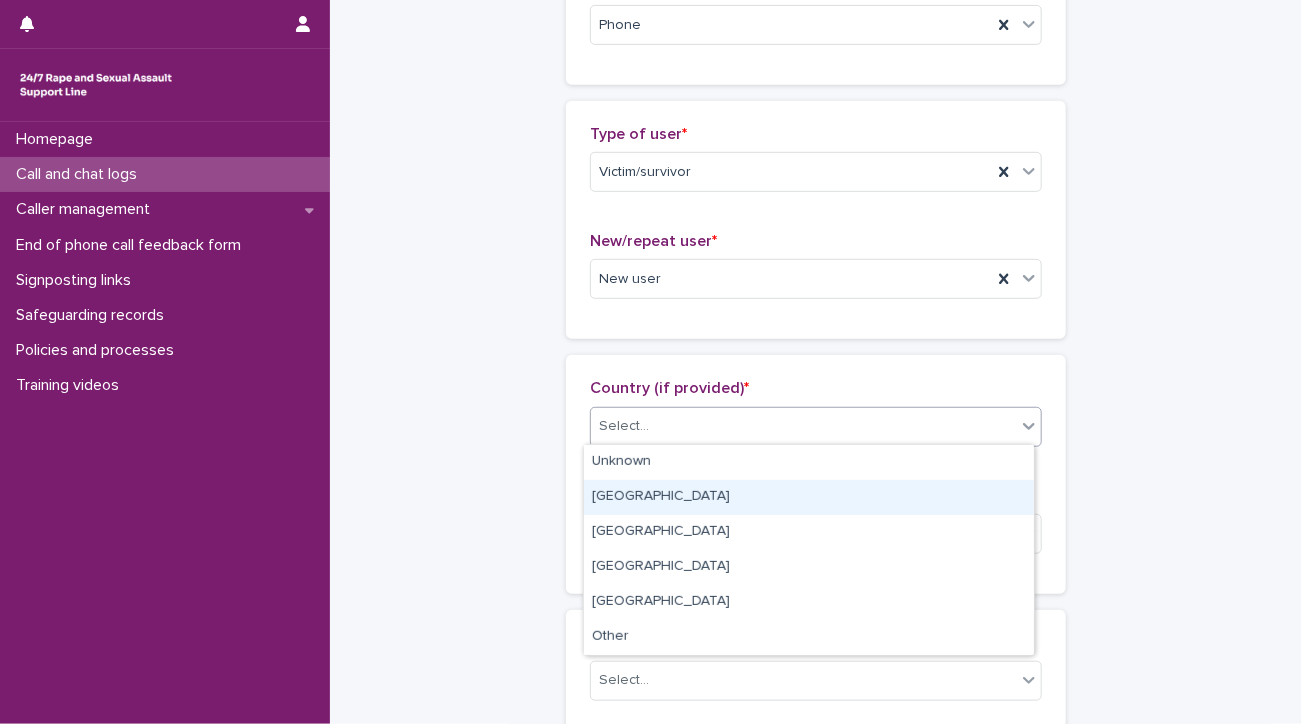 click on "[GEOGRAPHIC_DATA]" at bounding box center (809, 497) 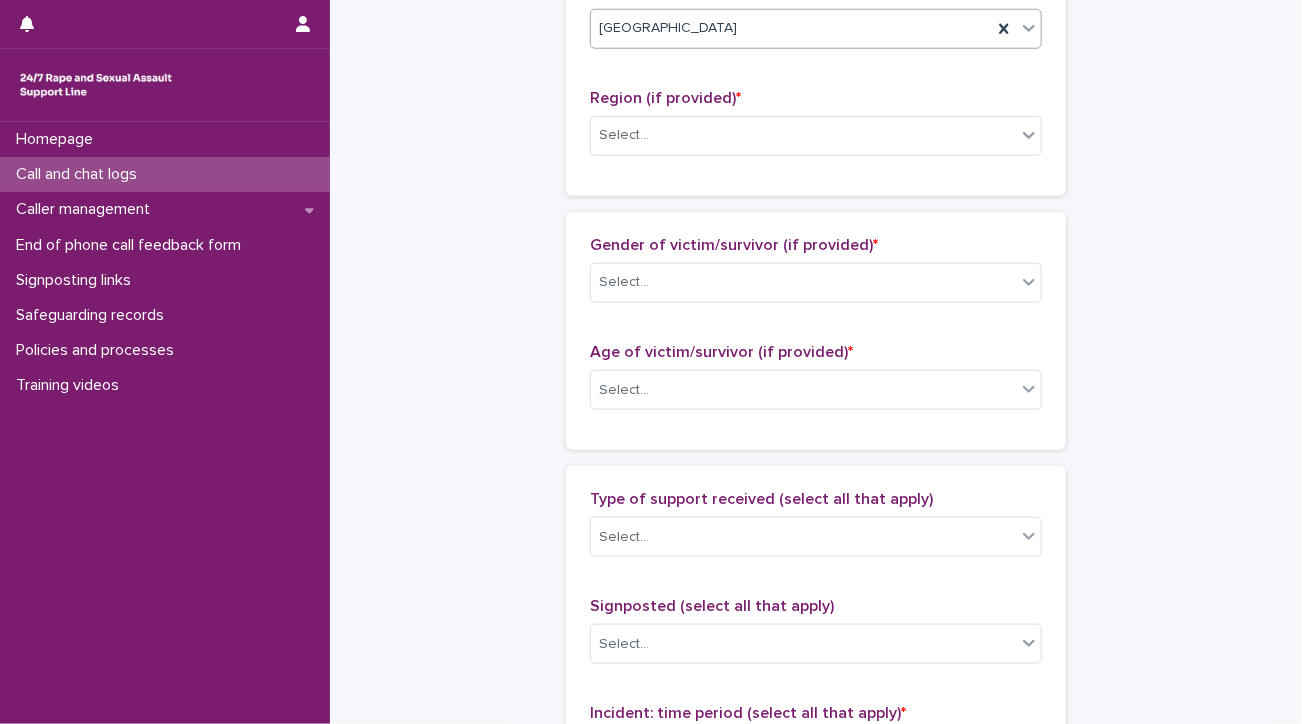scroll, scrollTop: 770, scrollLeft: 0, axis: vertical 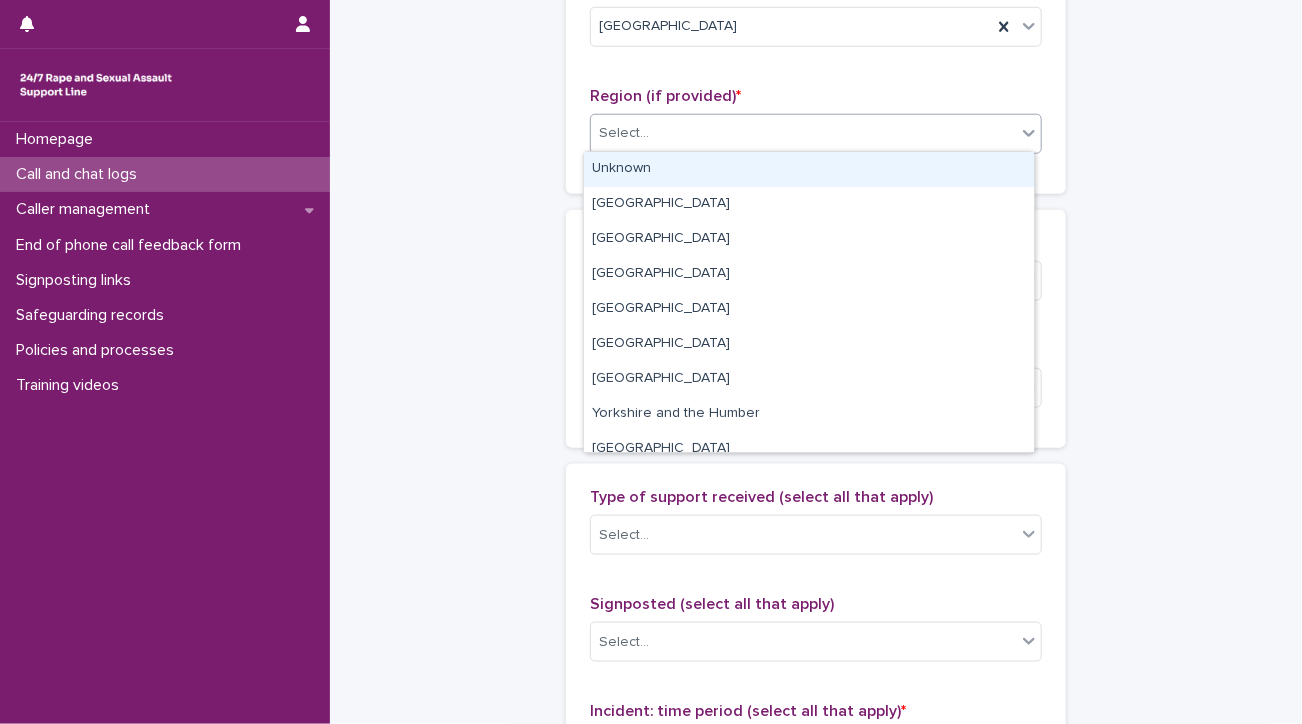 click on "Select..." at bounding box center (803, 133) 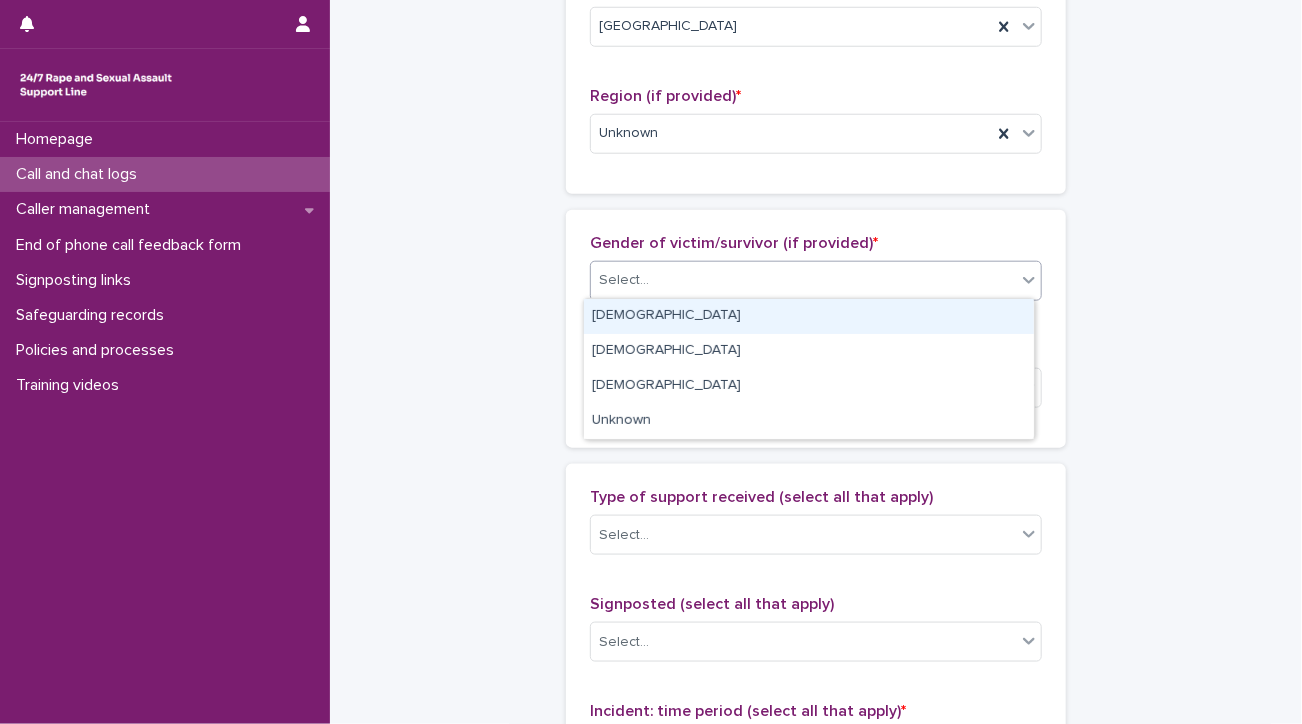 click on "Select..." at bounding box center [803, 280] 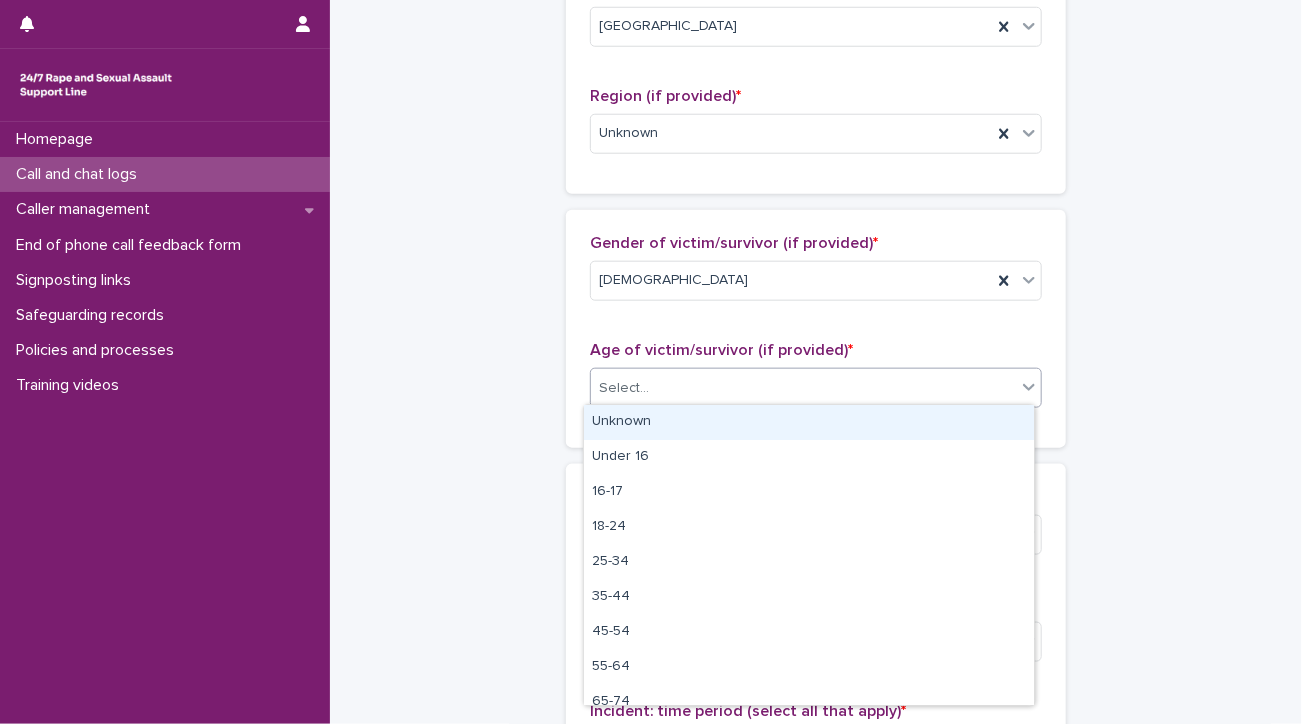 click on "Select..." at bounding box center (816, 388) 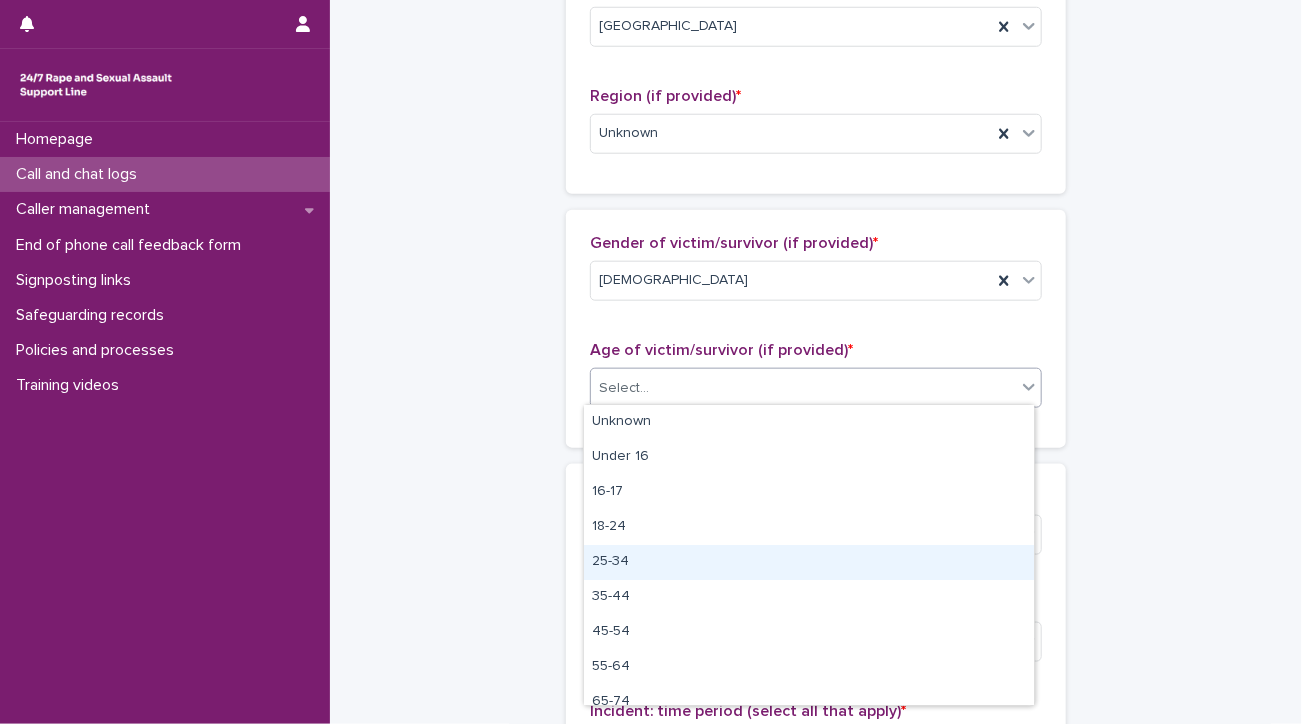 drag, startPoint x: 617, startPoint y: 535, endPoint x: 616, endPoint y: 574, distance: 39.012817 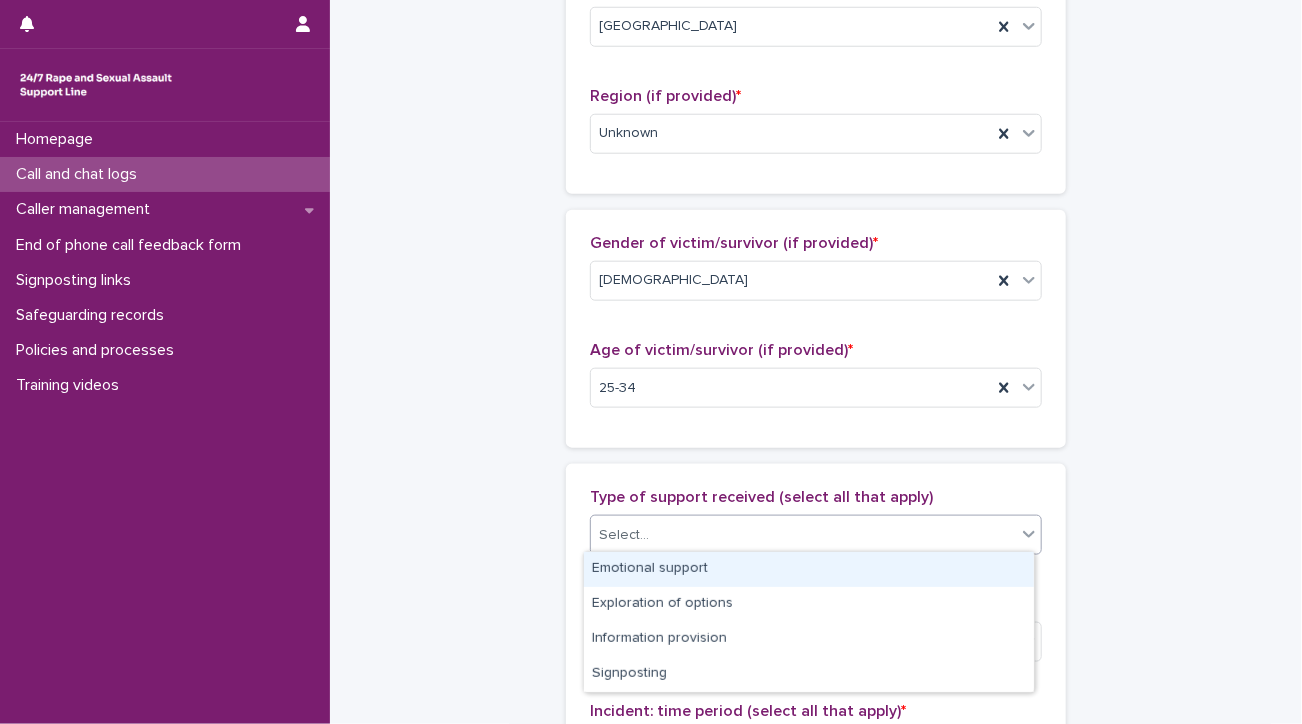 click on "Select..." at bounding box center [803, 535] 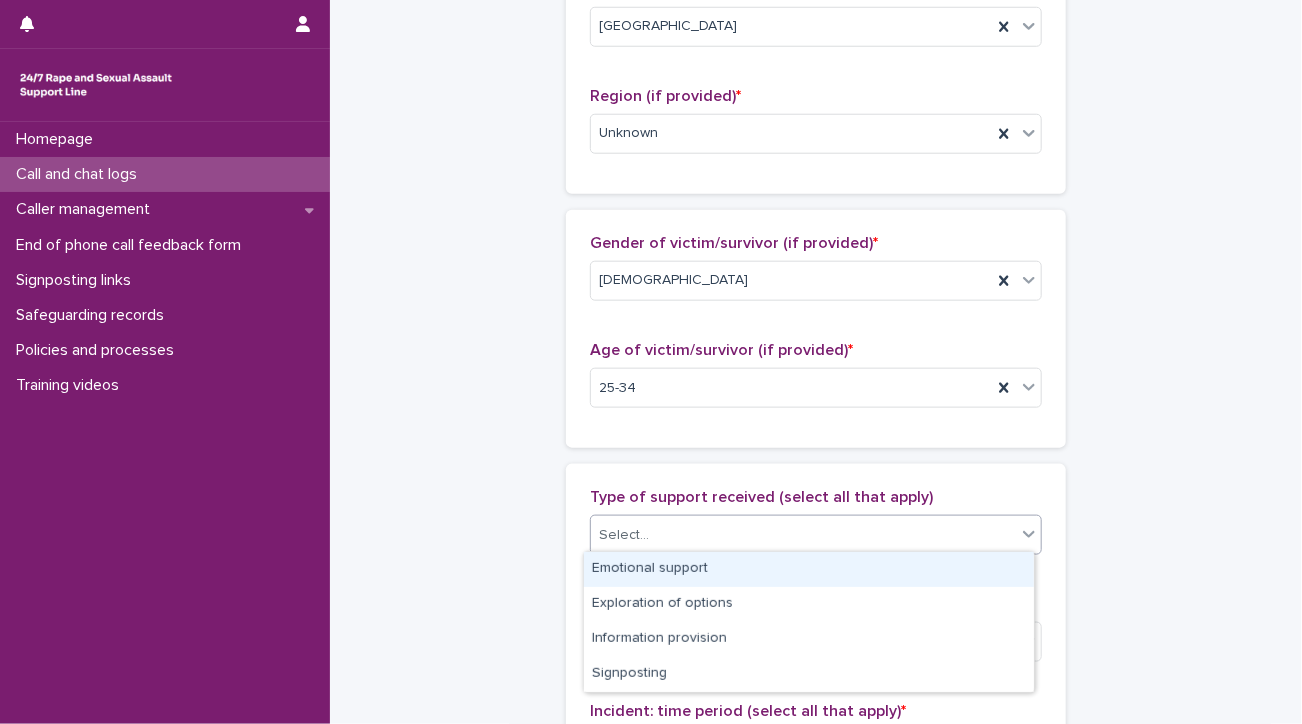 click on "Emotional support" at bounding box center [809, 569] 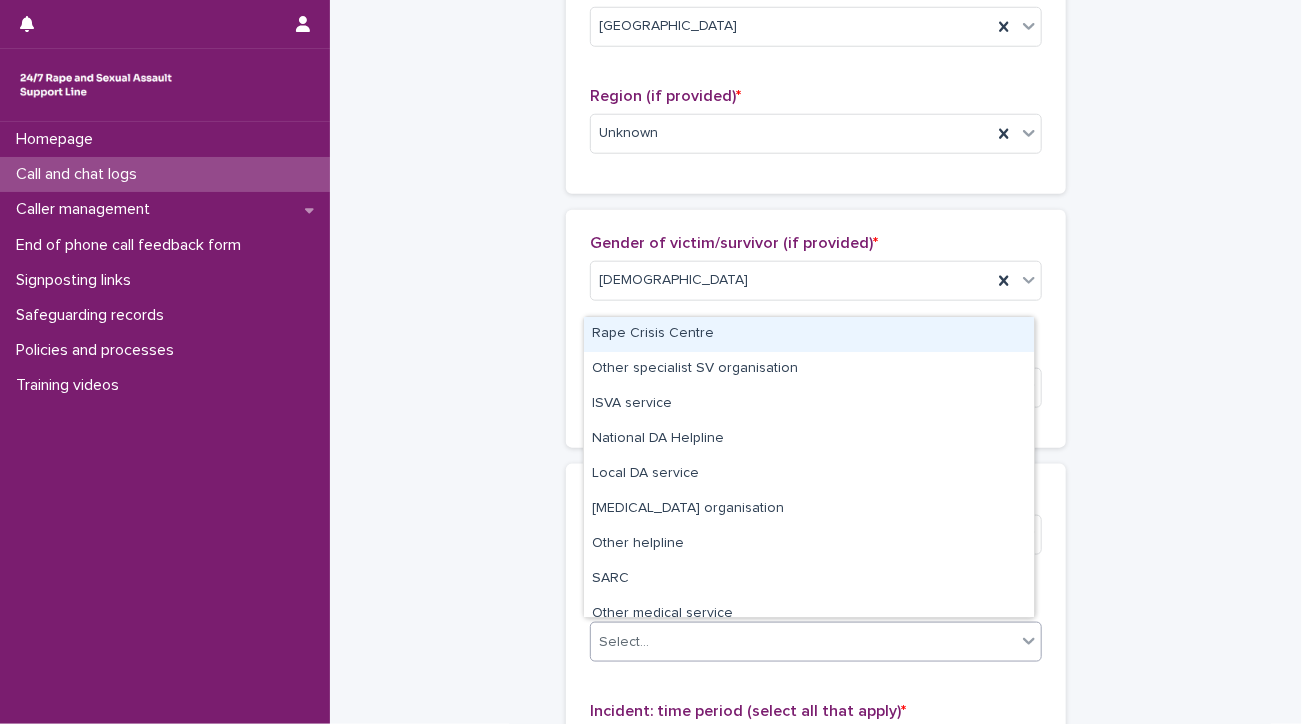 click on "Select..." at bounding box center [803, 642] 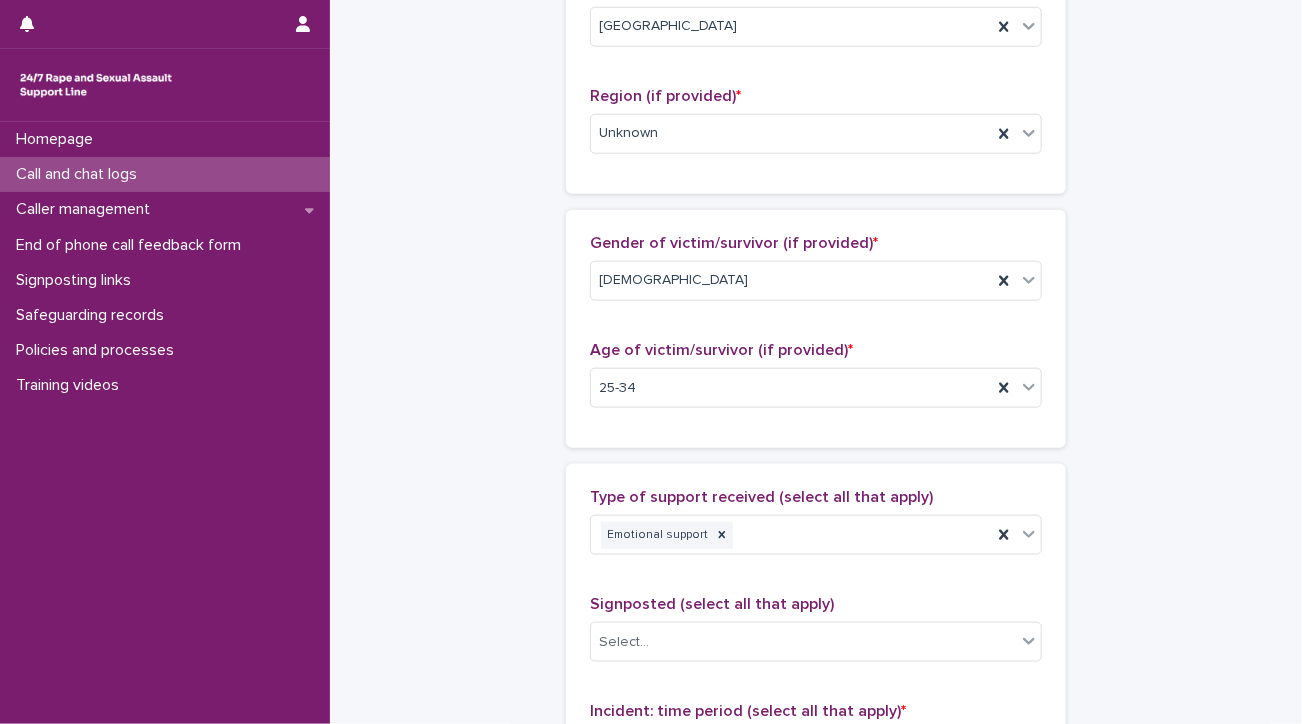 click on "Type of support received (select all that apply) Emotional support Signposted (select all that apply) Select... Incident: time period (select all that apply) * Select... Incident: type of SV (select all that apply) * Select... Incident: perpetrator (select all that apply) * Select... Incident: gender of perpetrator (select all that apply) * Select... Flags Select... Comments" at bounding box center [816, 906] 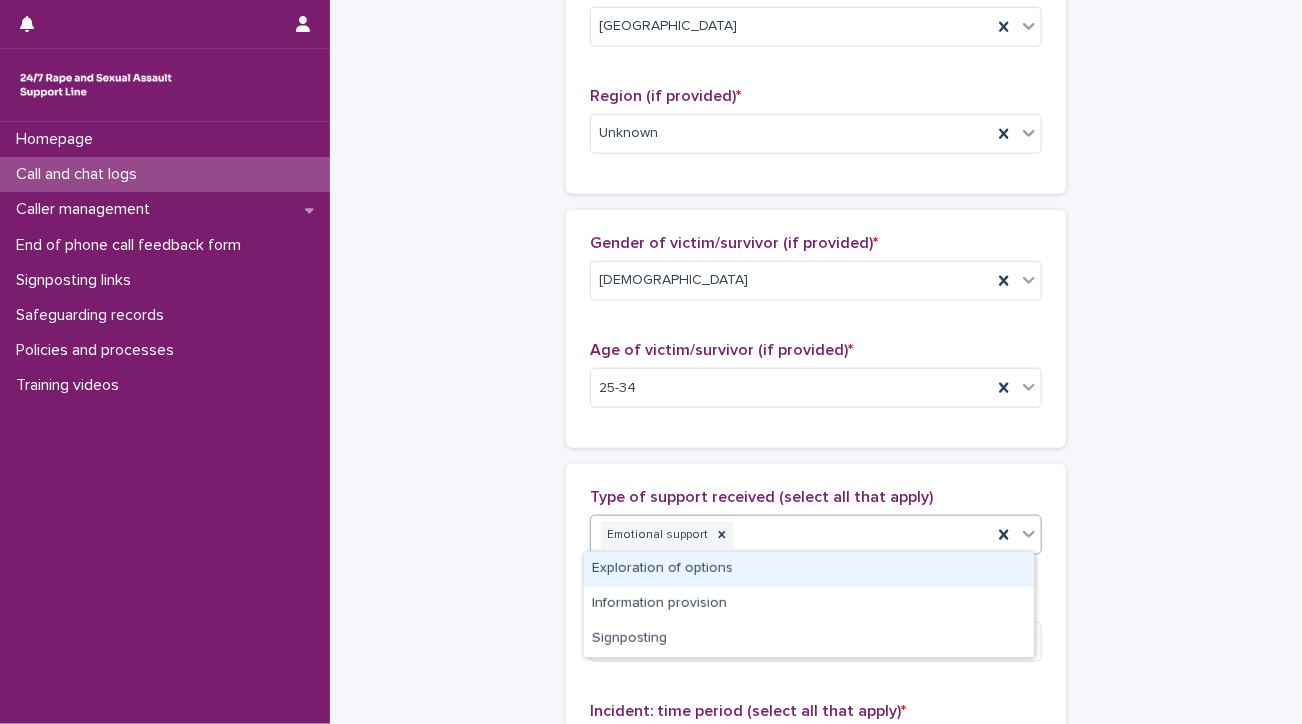 click on "Emotional support" at bounding box center [791, 535] 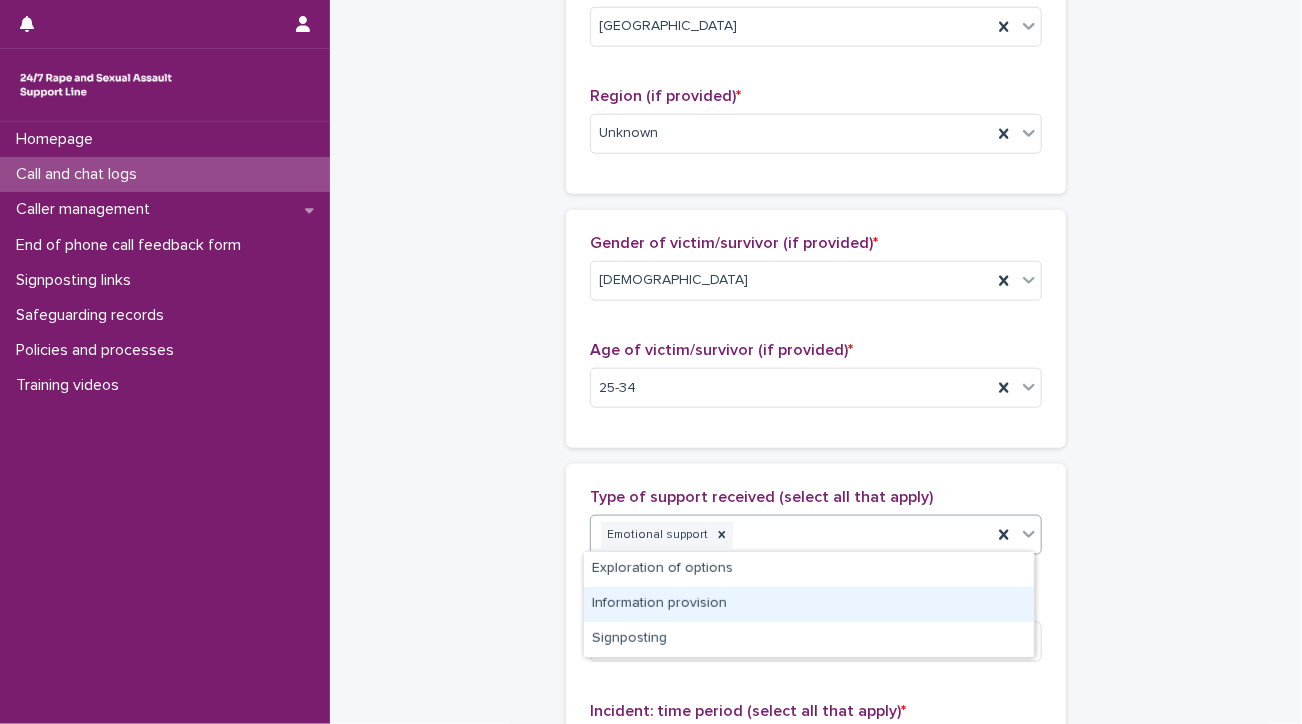 click on "Information provision" at bounding box center (809, 604) 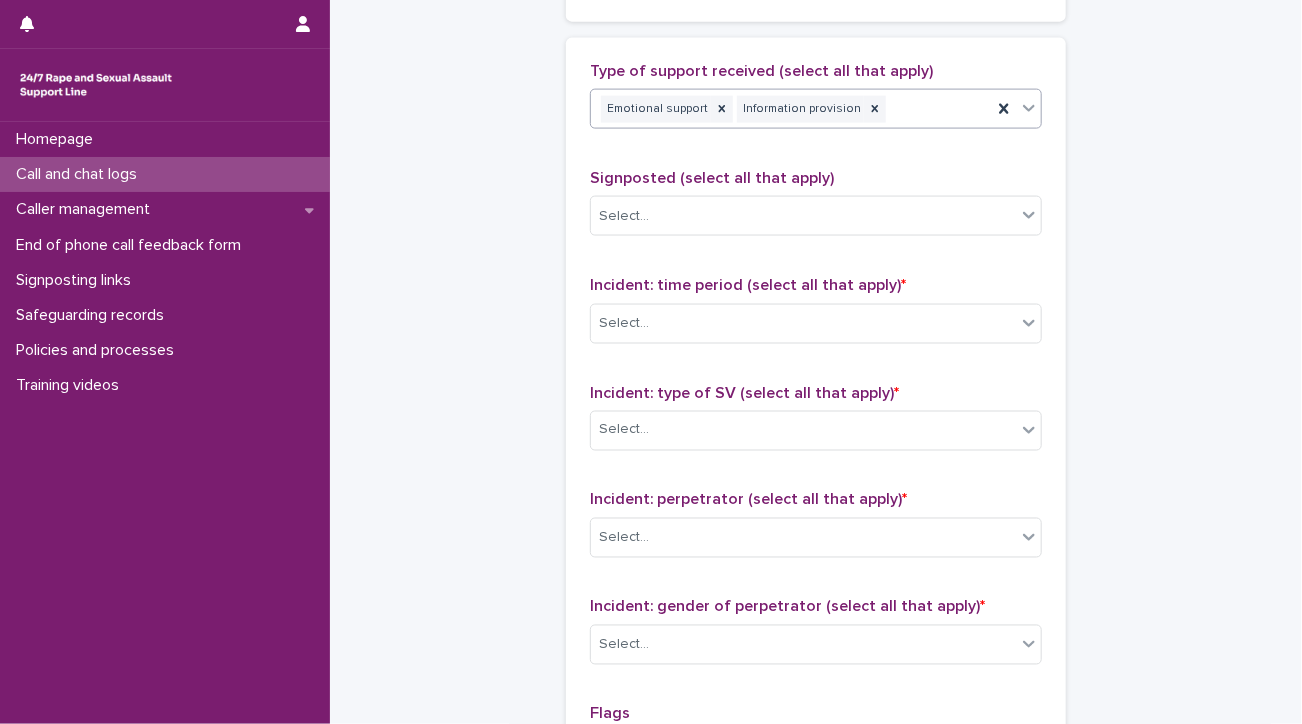 scroll, scrollTop: 1202, scrollLeft: 0, axis: vertical 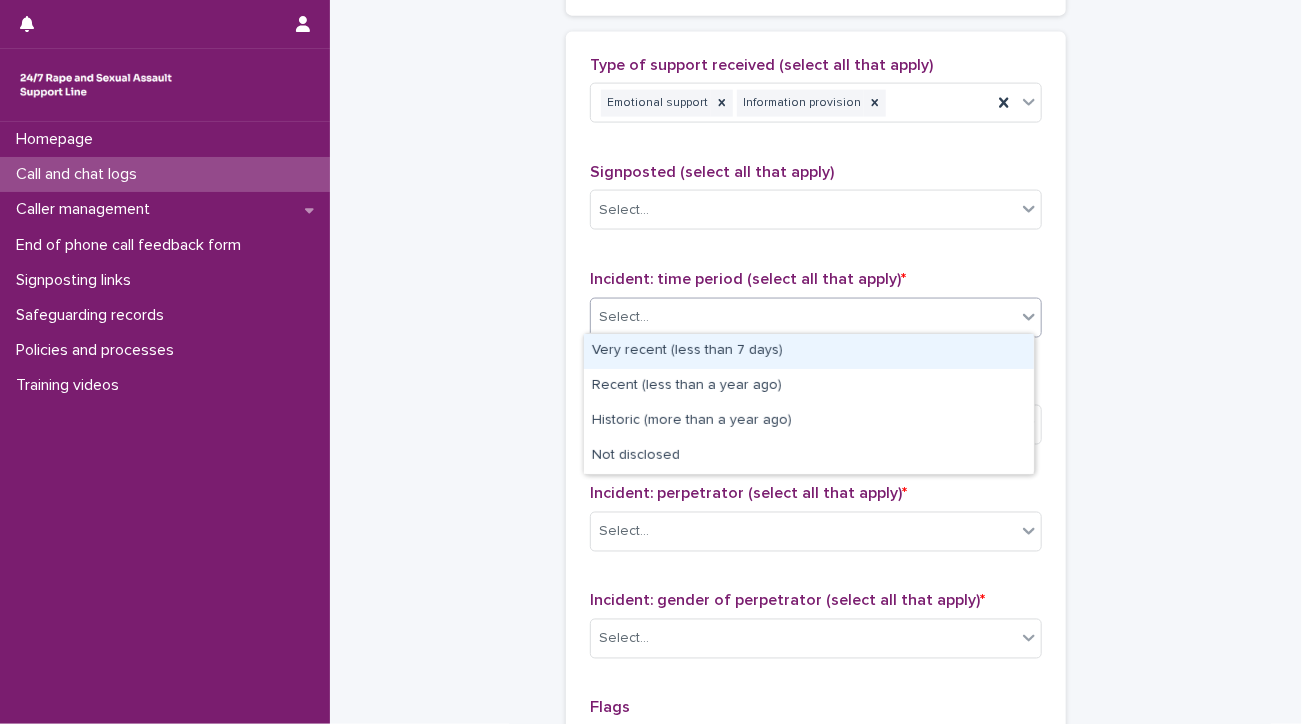 click on "Select..." at bounding box center (803, 317) 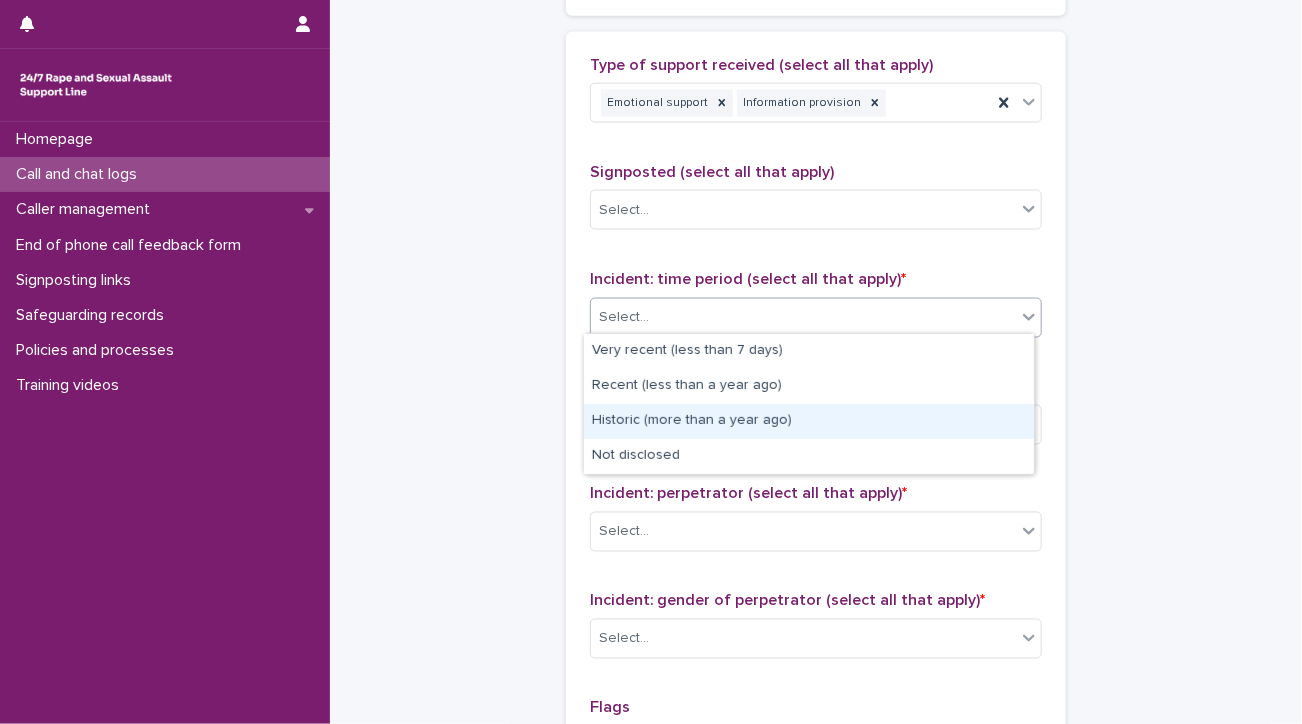 click on "Historic (more than a year ago)" at bounding box center [809, 421] 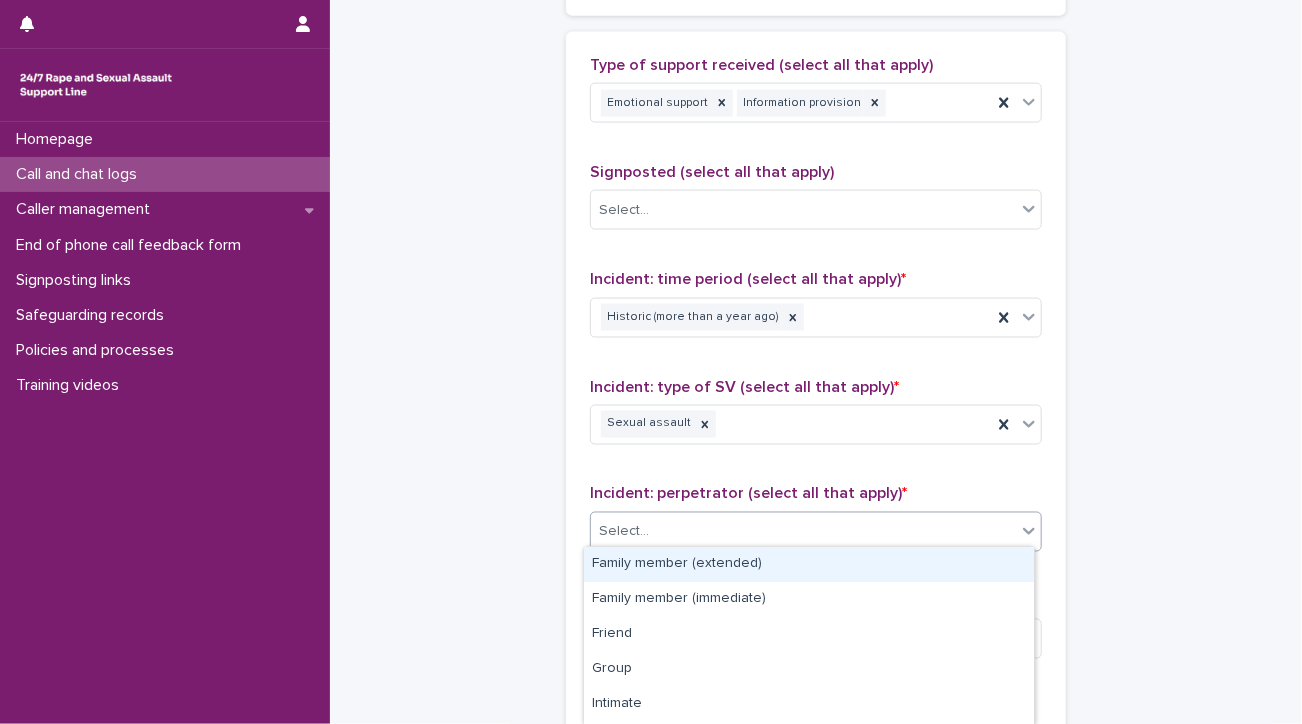click on "Select..." at bounding box center [803, 532] 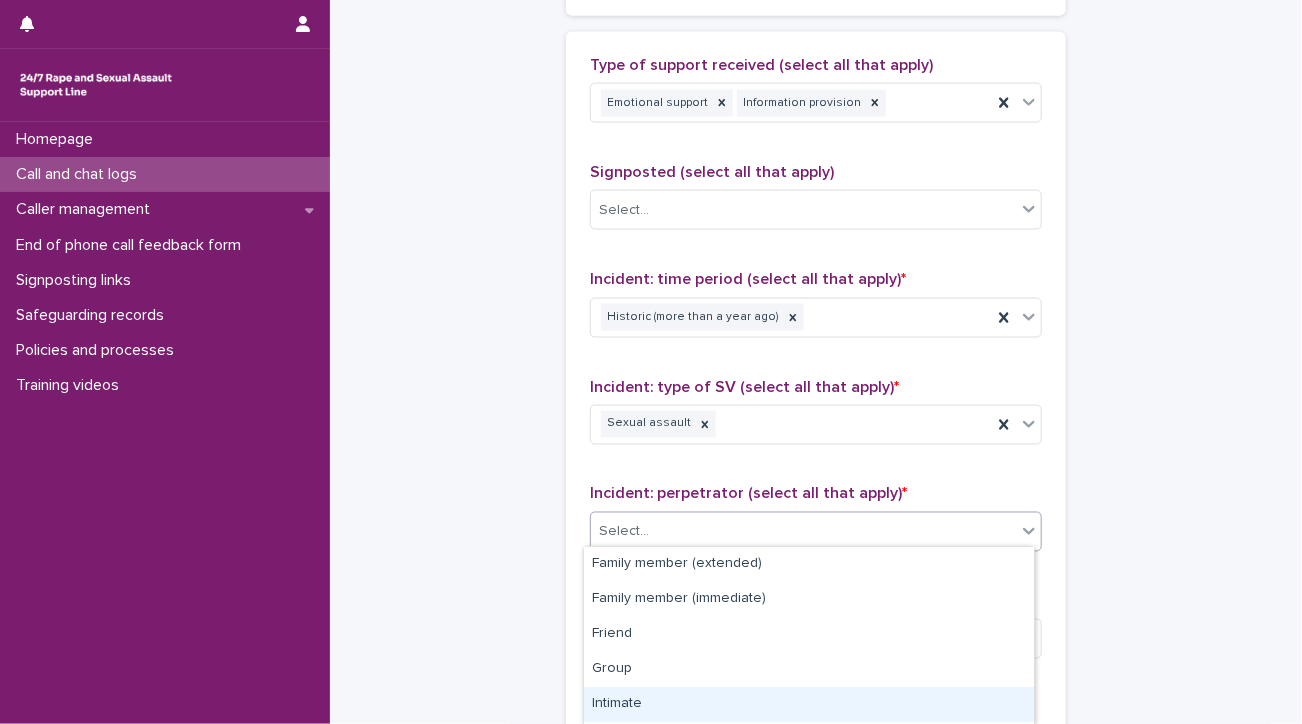 scroll, scrollTop: 207, scrollLeft: 0, axis: vertical 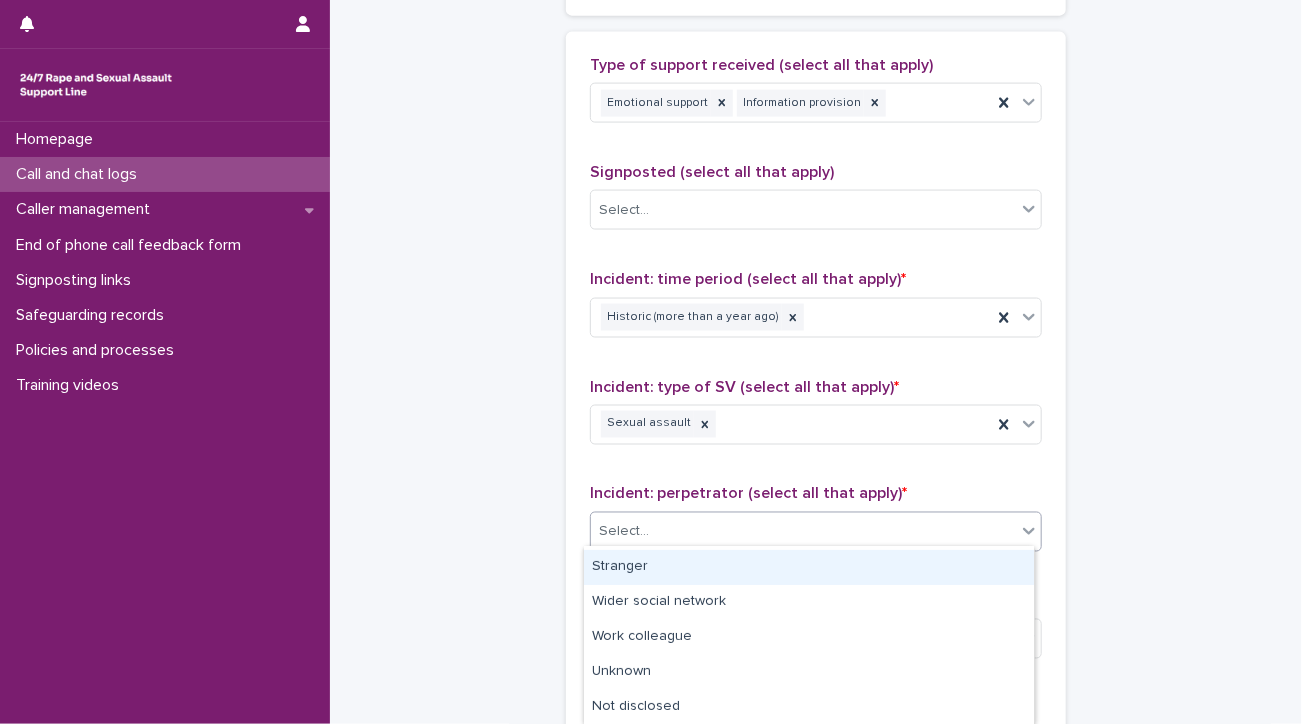 click on "Stranger" at bounding box center [809, 567] 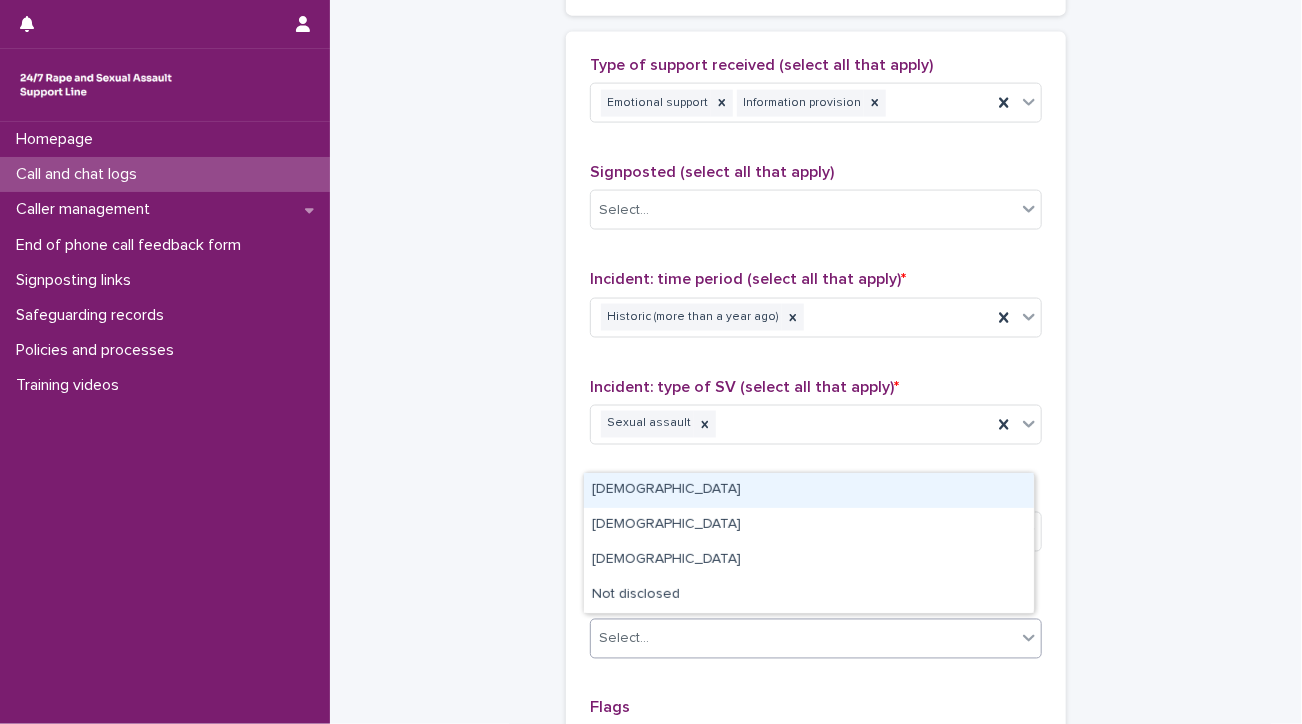 click on "Select..." at bounding box center (803, 639) 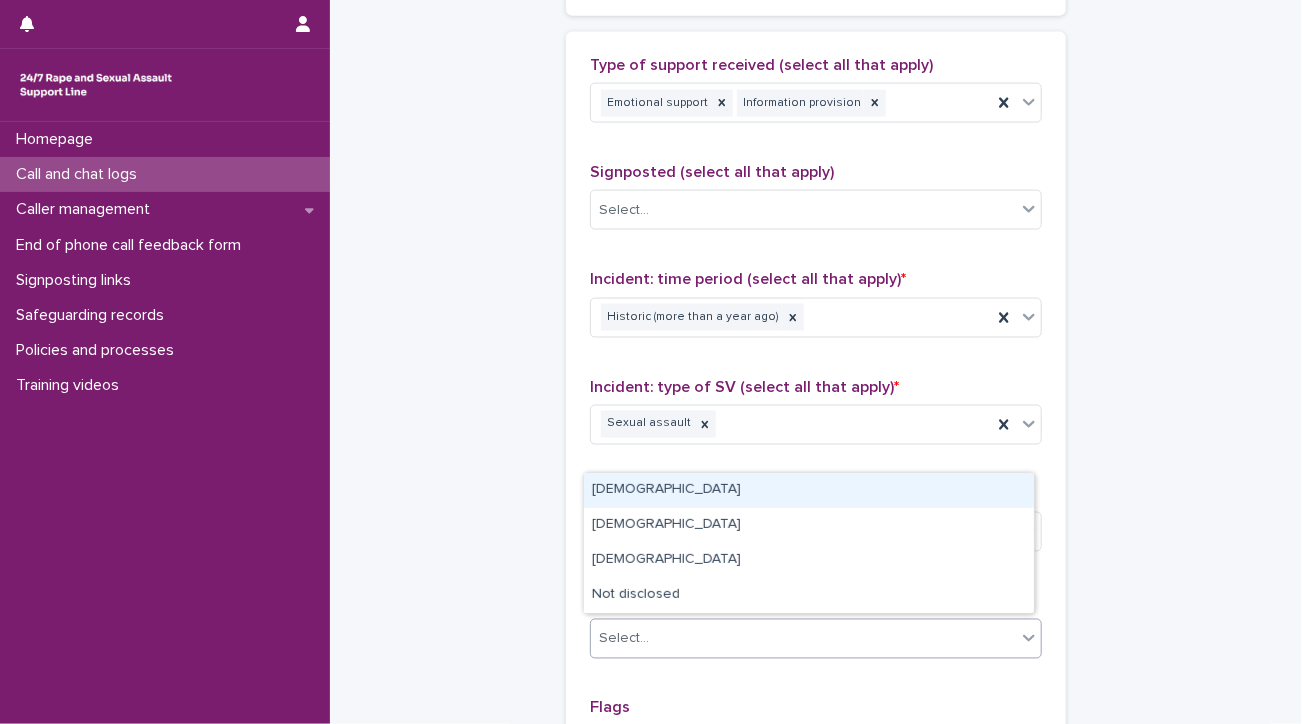 click on "[DEMOGRAPHIC_DATA]" at bounding box center (809, 490) 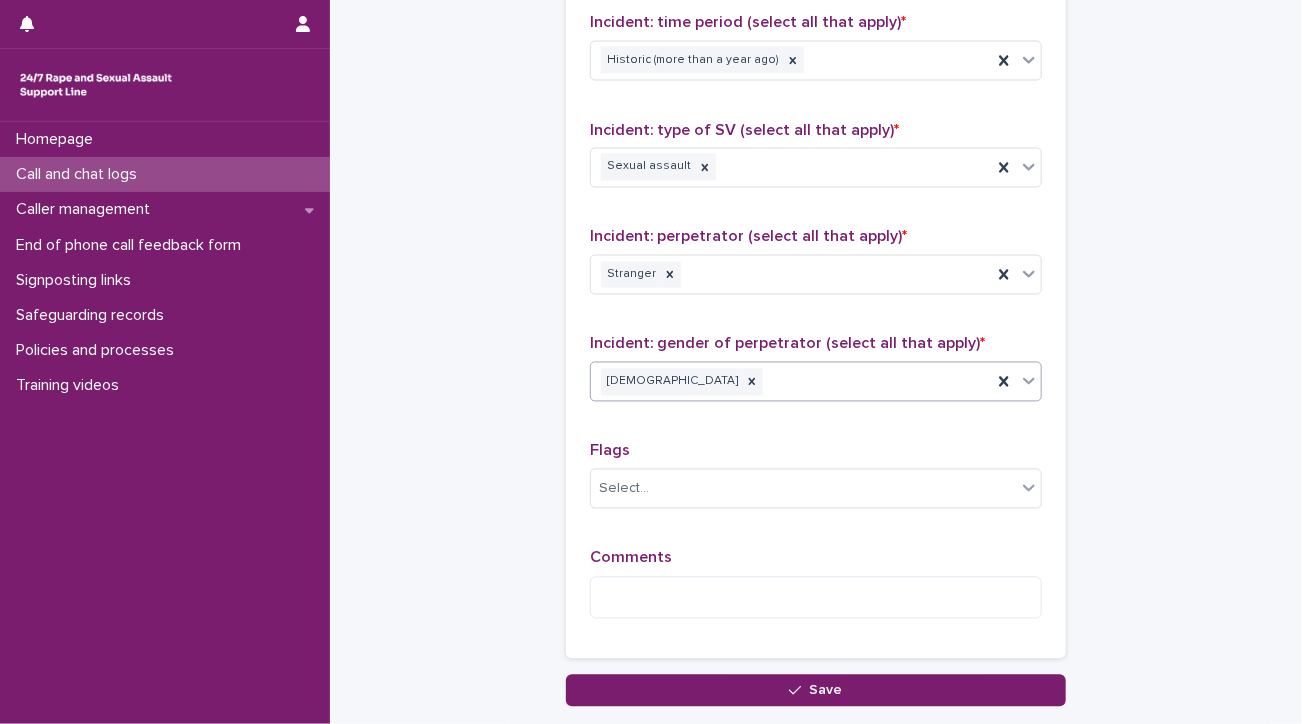 scroll, scrollTop: 1458, scrollLeft: 0, axis: vertical 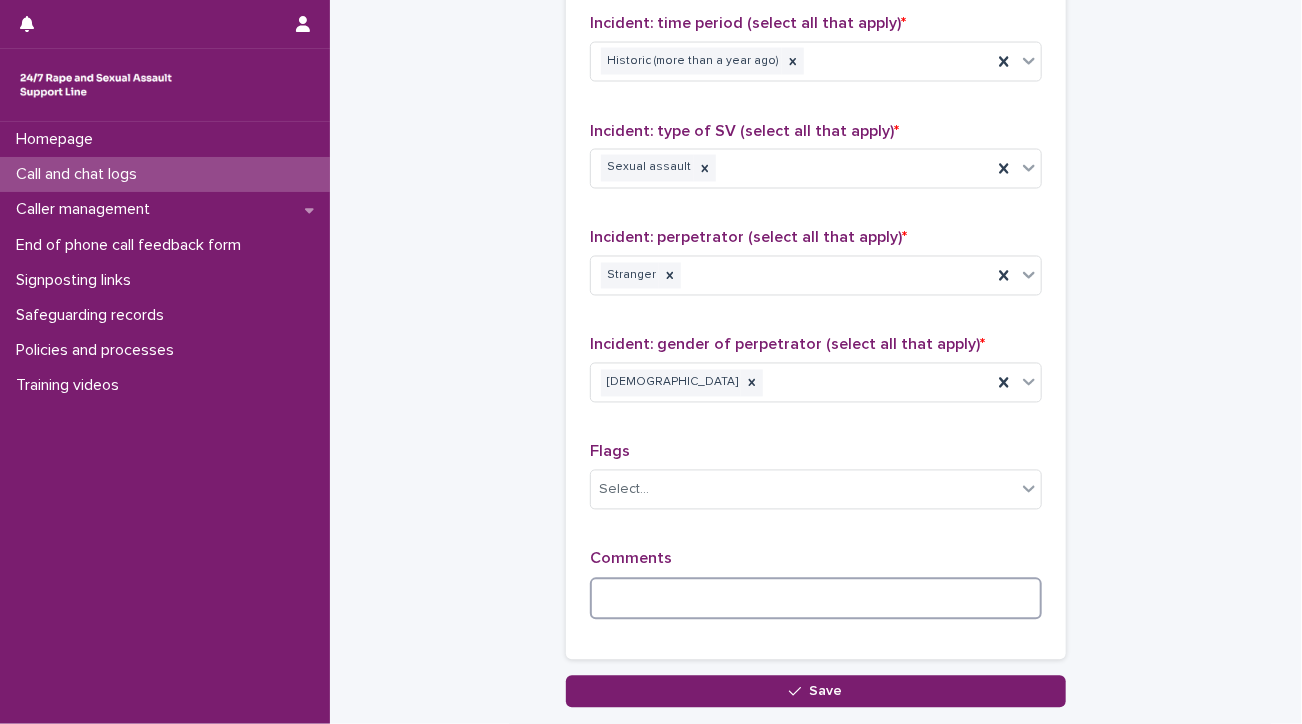 click at bounding box center (816, 599) 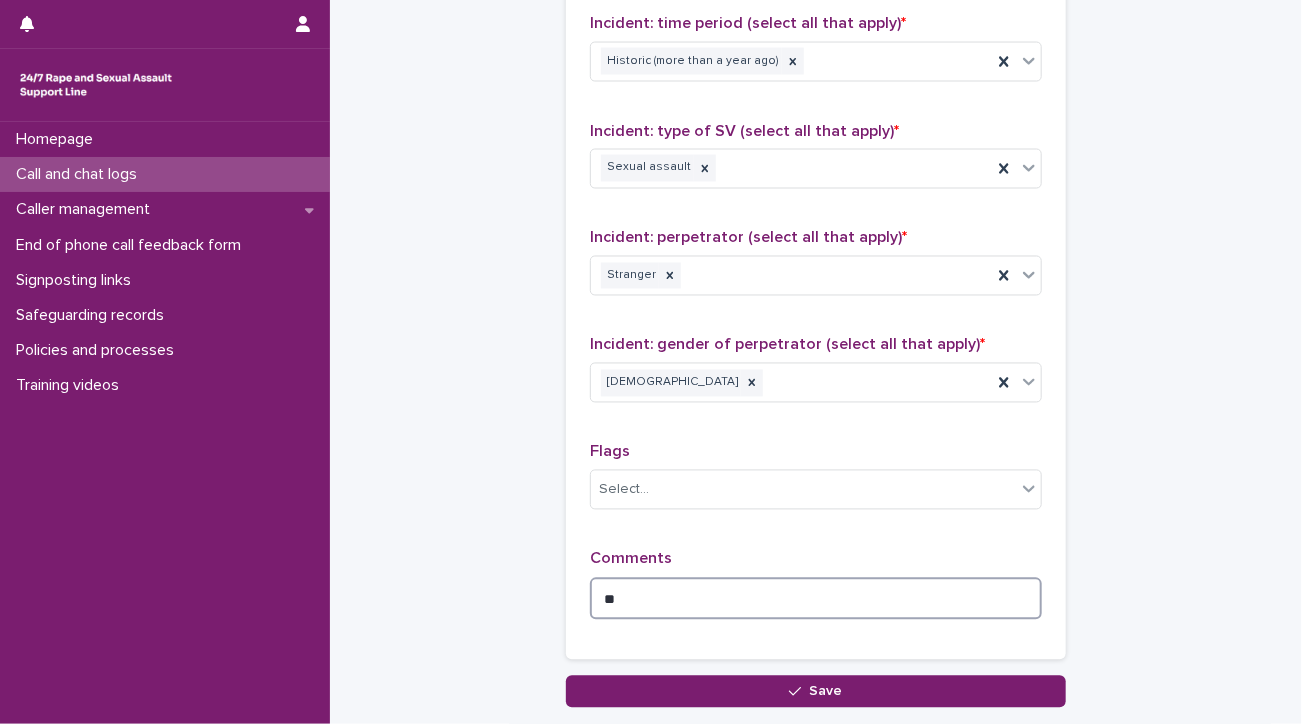 type on "*" 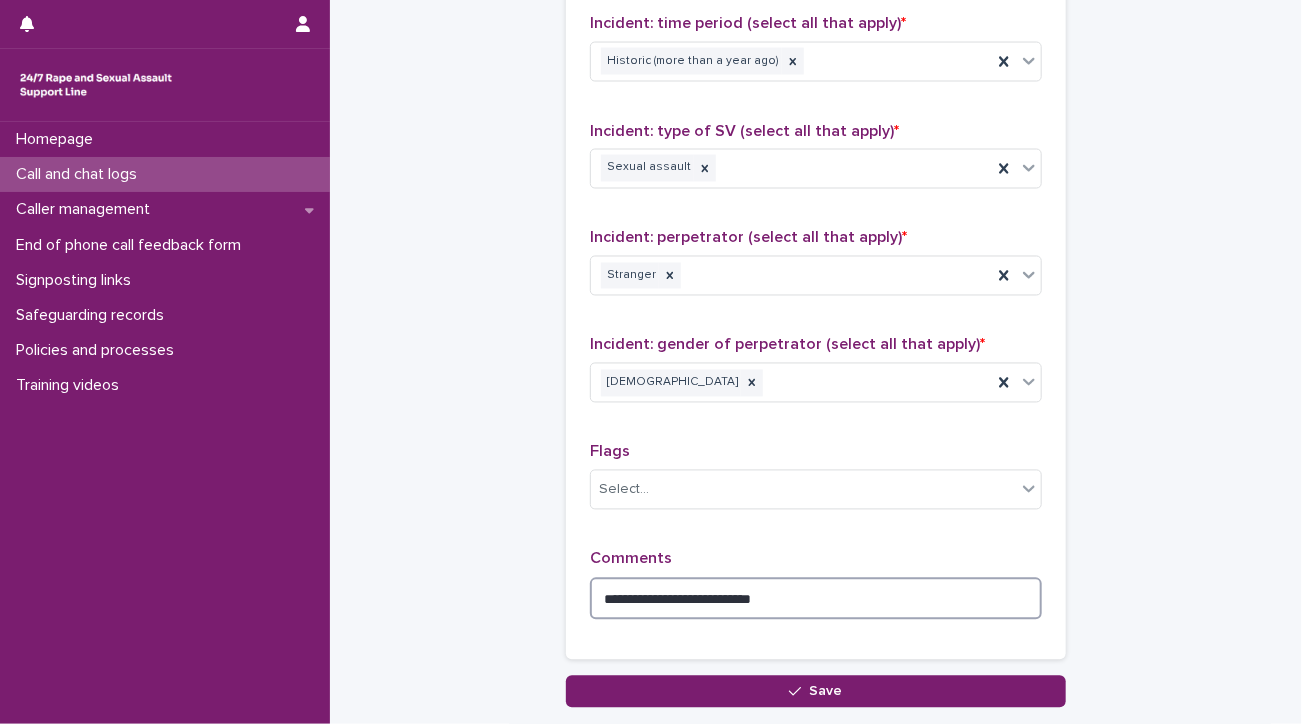 click on "**********" at bounding box center (816, 599) 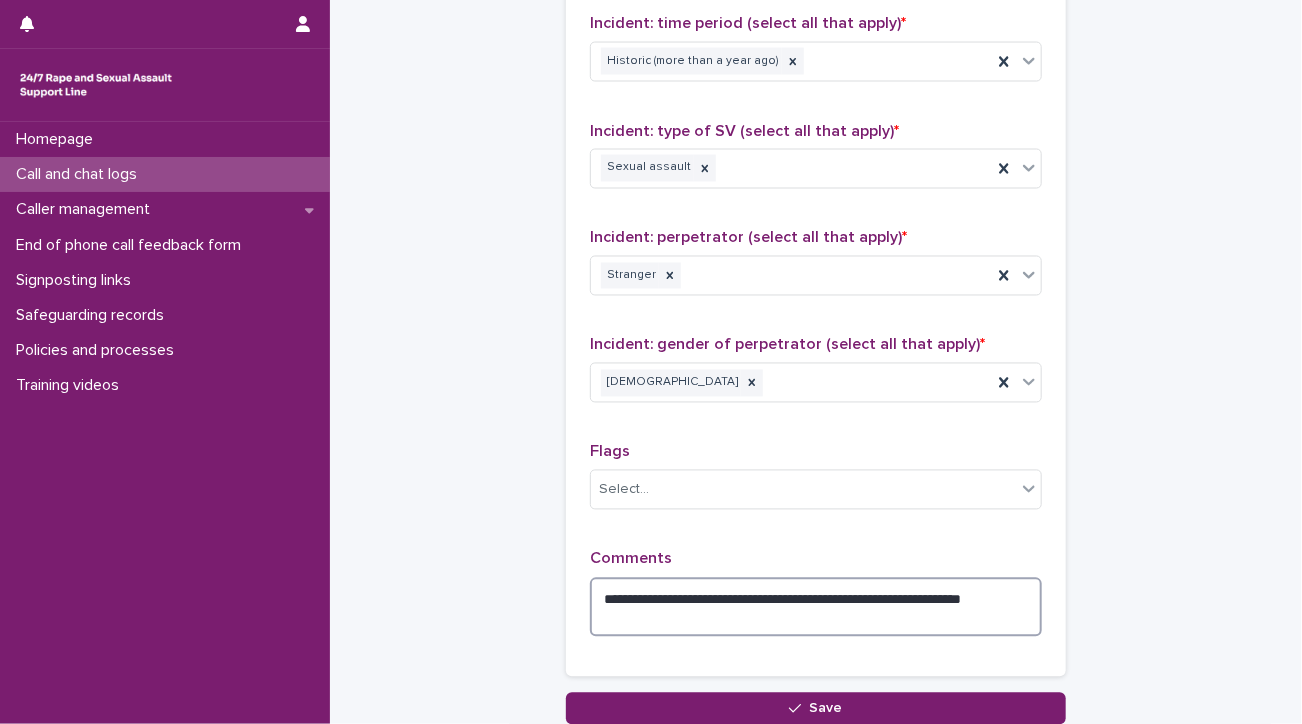 click on "**********" at bounding box center (816, 608) 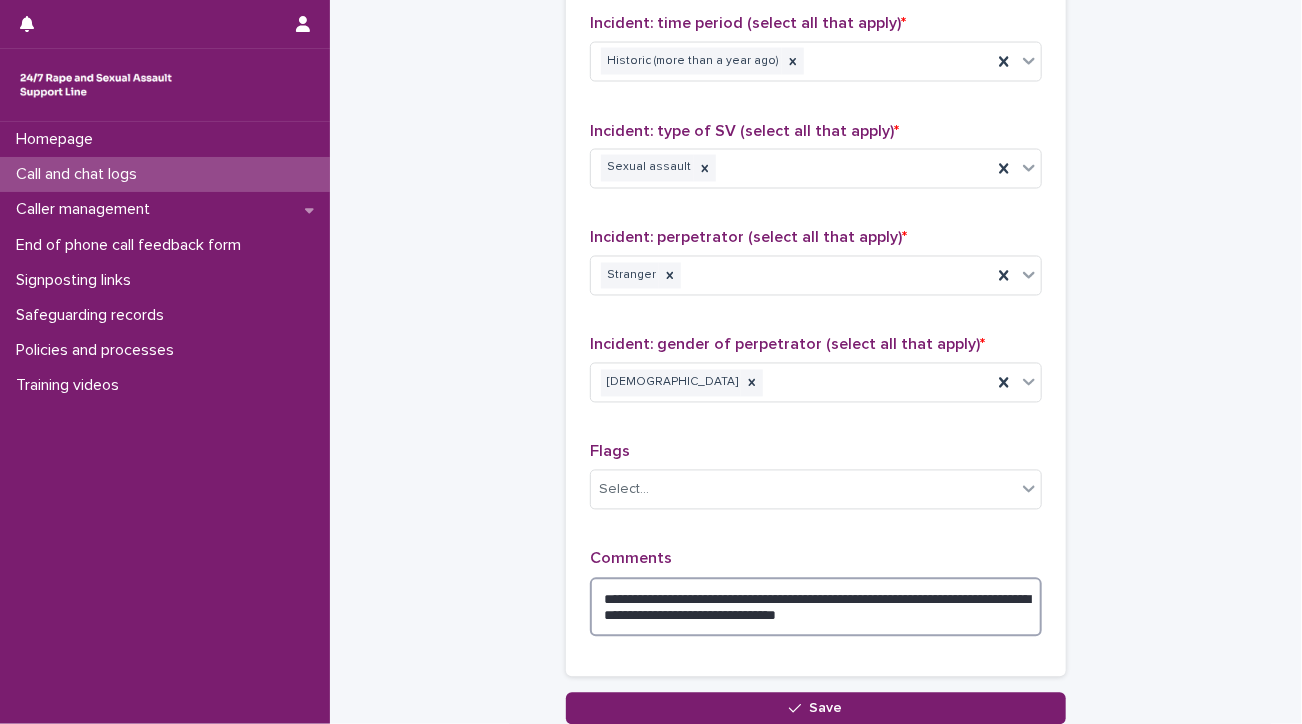 click on "**********" at bounding box center (816, 608) 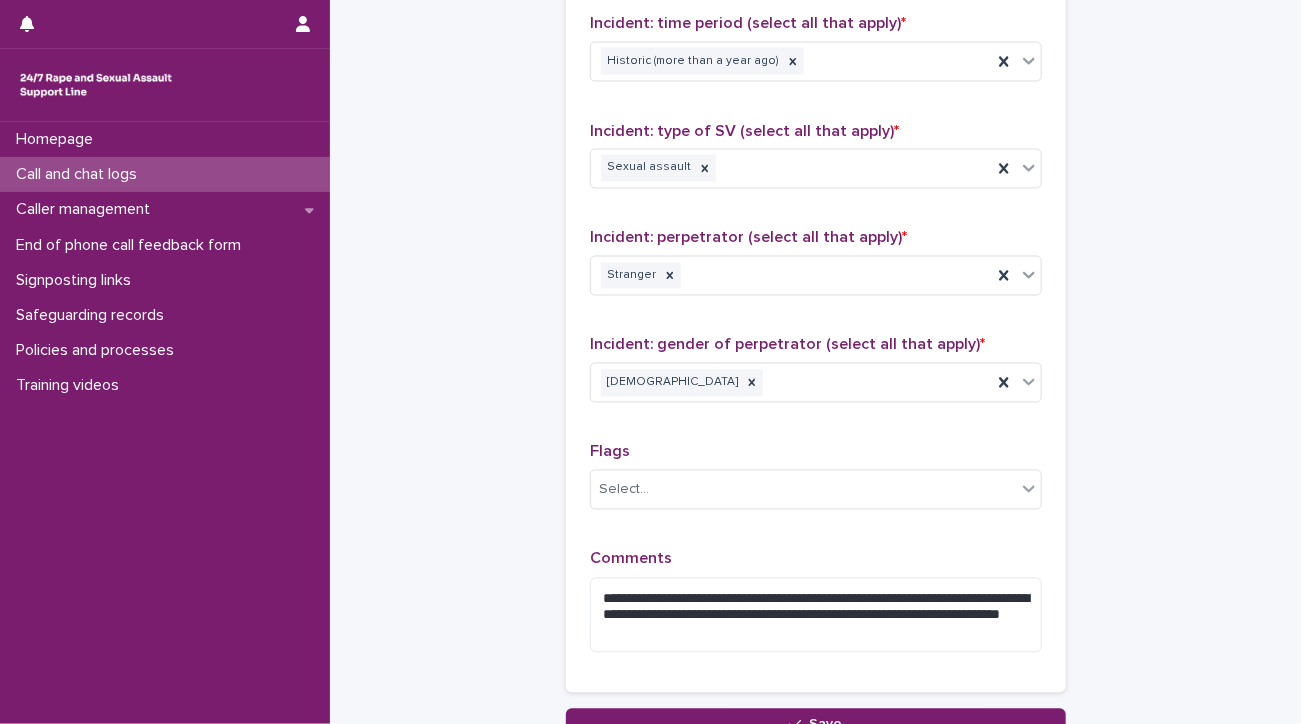 click on "Comments" at bounding box center [816, 559] 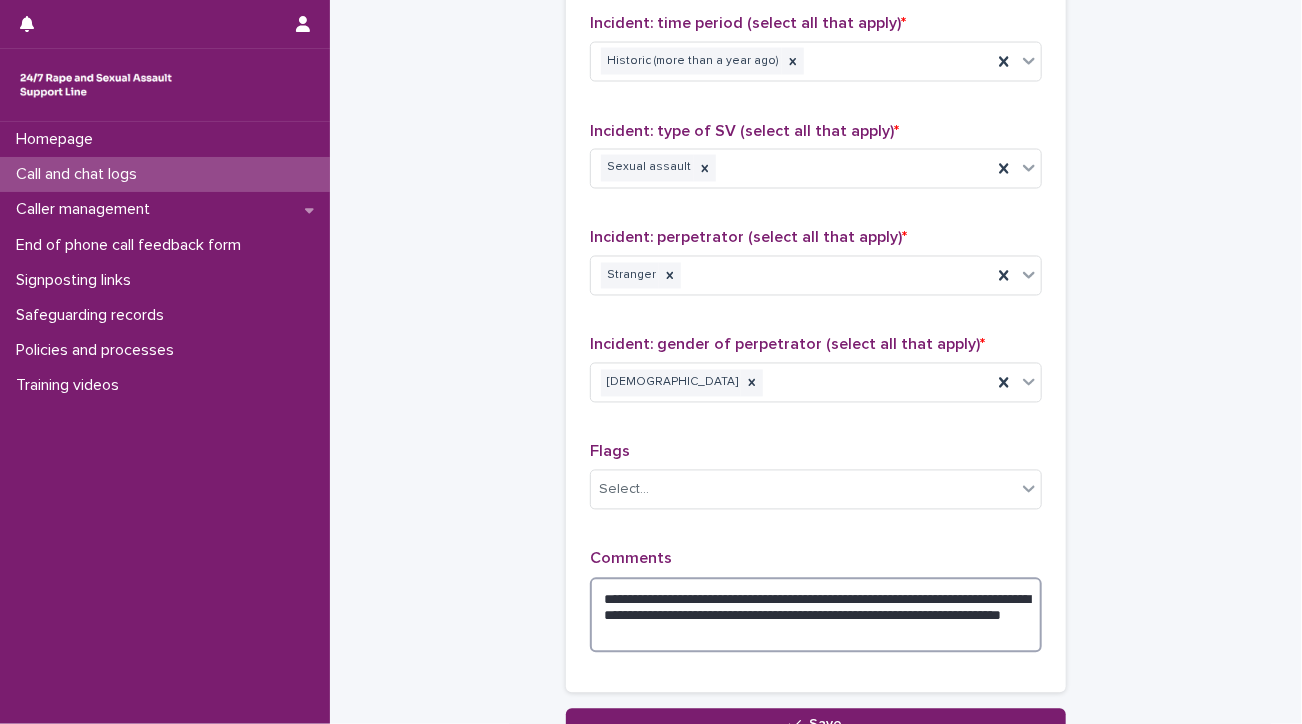 click on "**********" at bounding box center (816, 616) 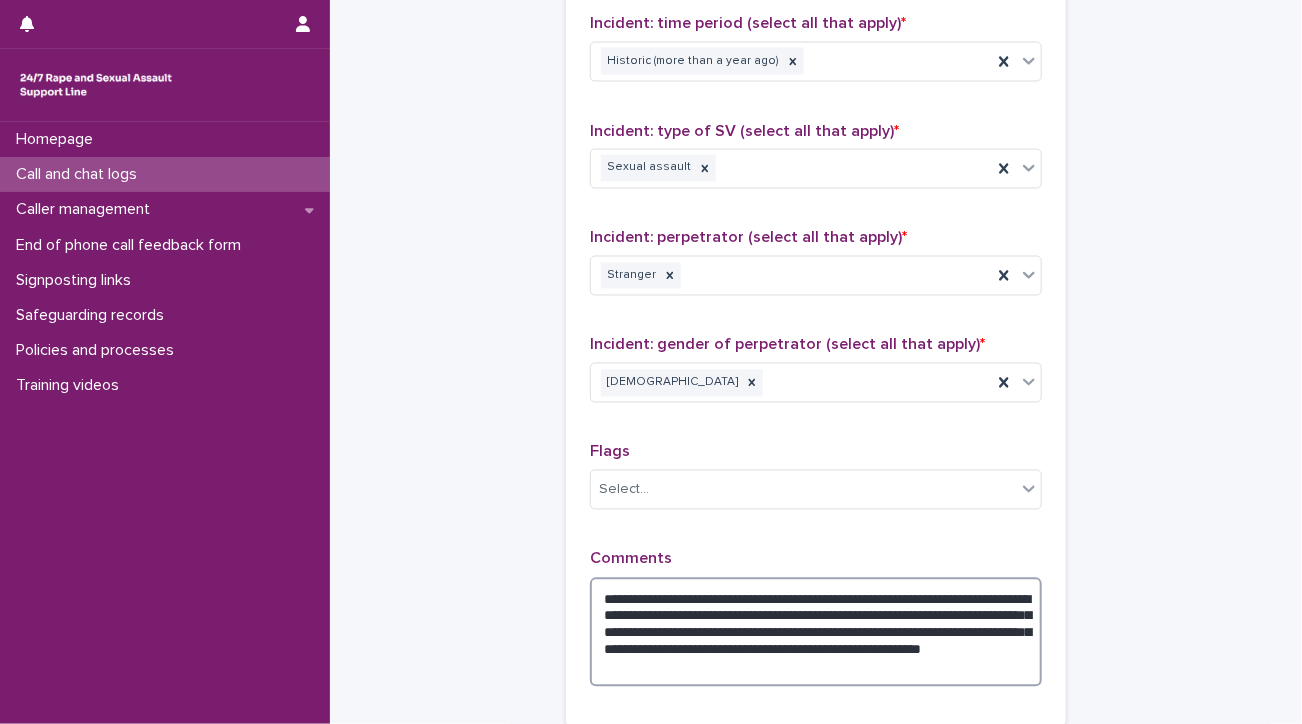 click on "**********" at bounding box center [816, 633] 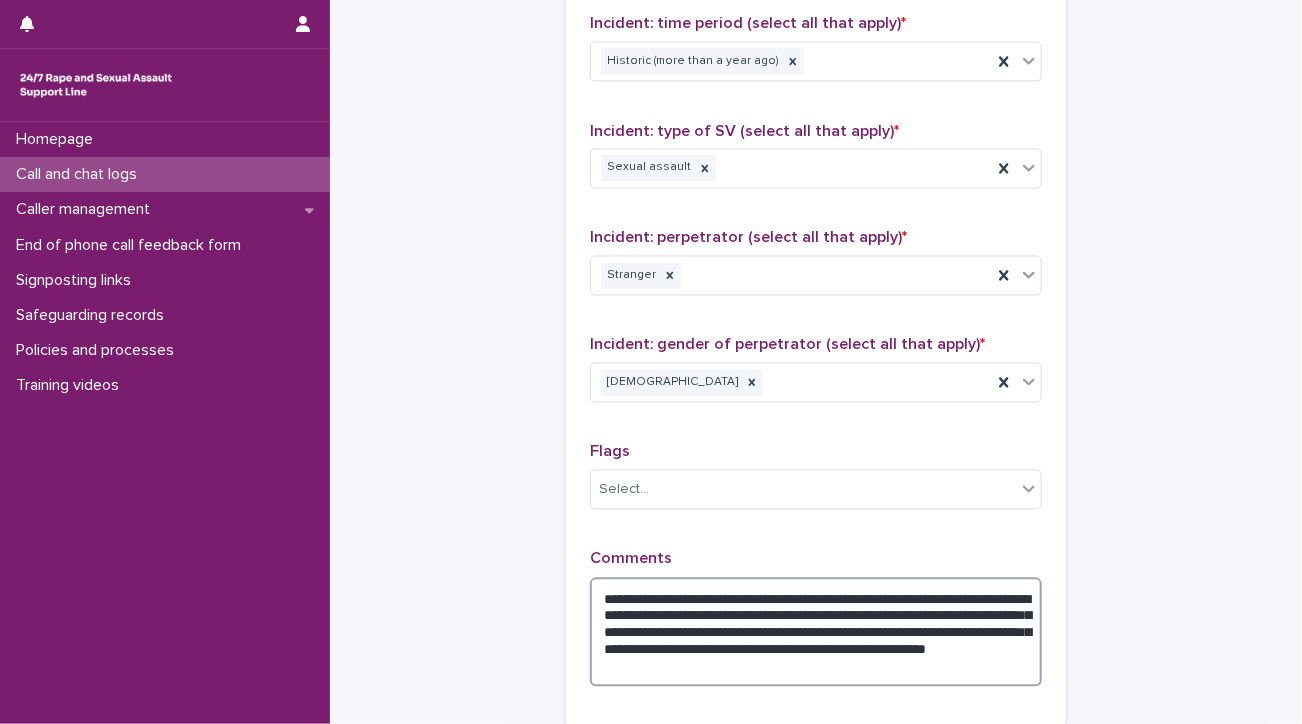 click on "**********" at bounding box center [816, 633] 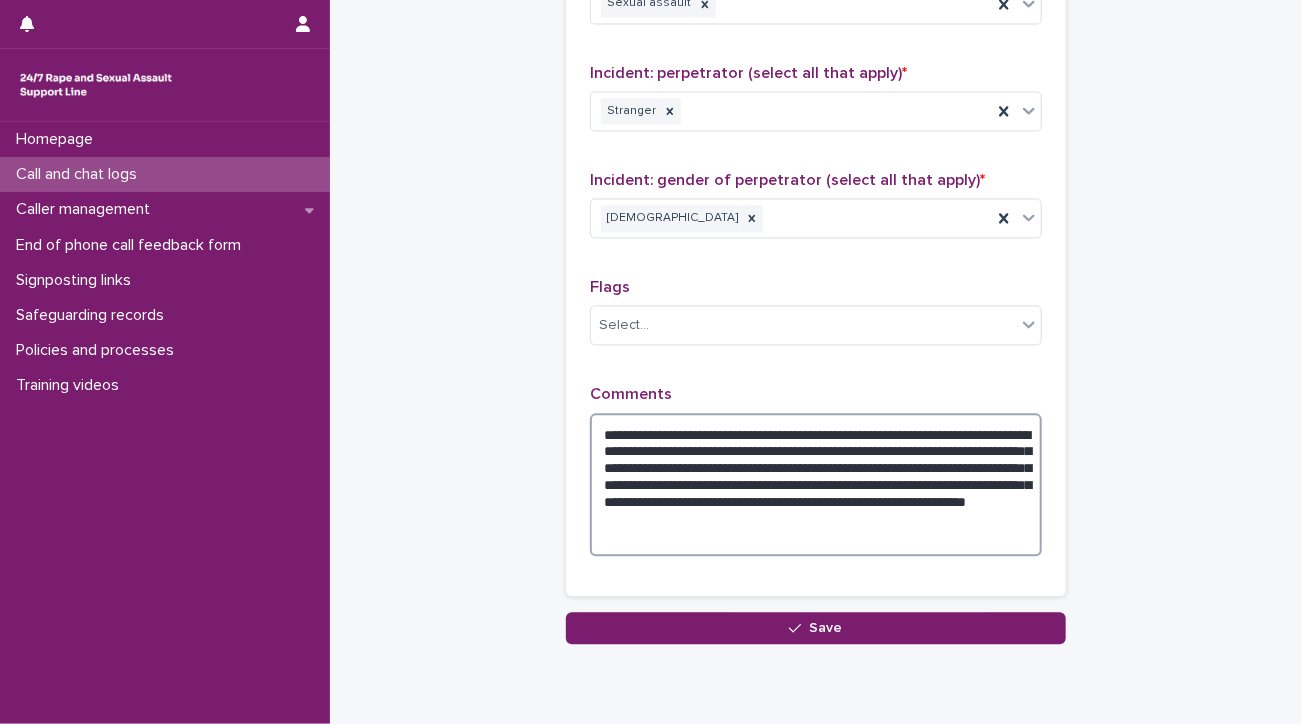 scroll, scrollTop: 1694, scrollLeft: 0, axis: vertical 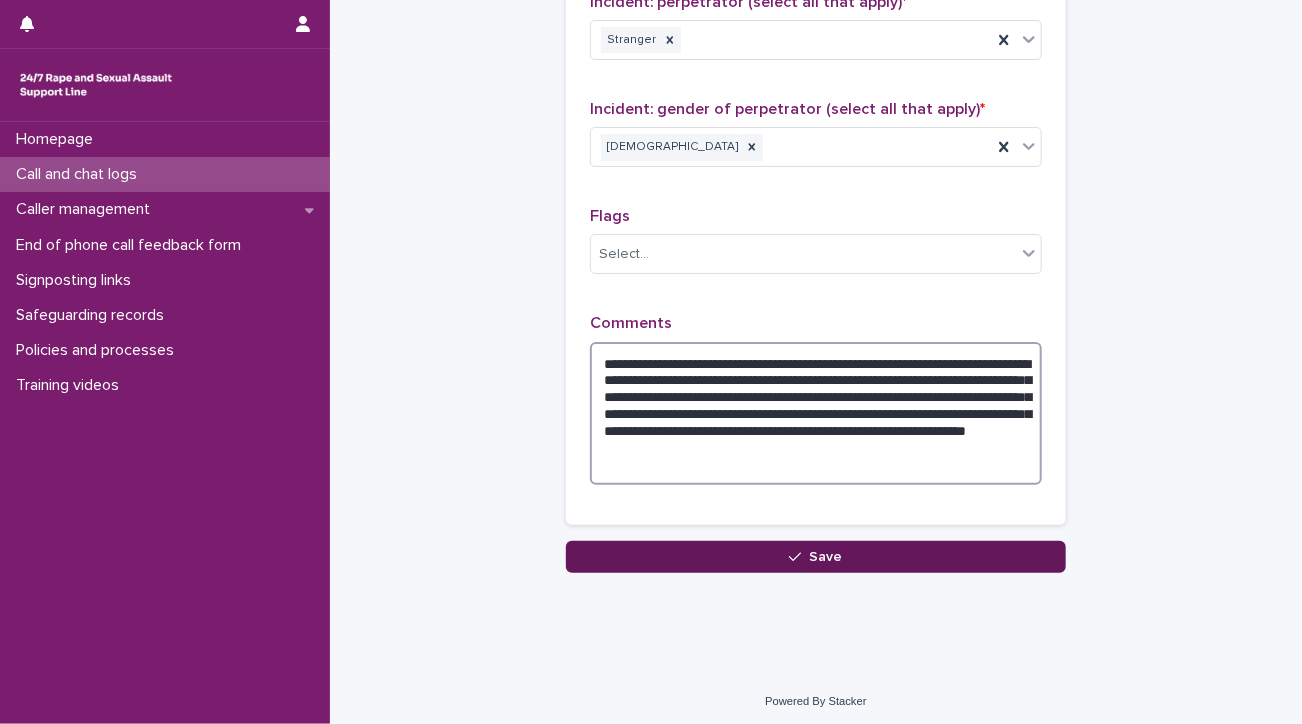 type on "**********" 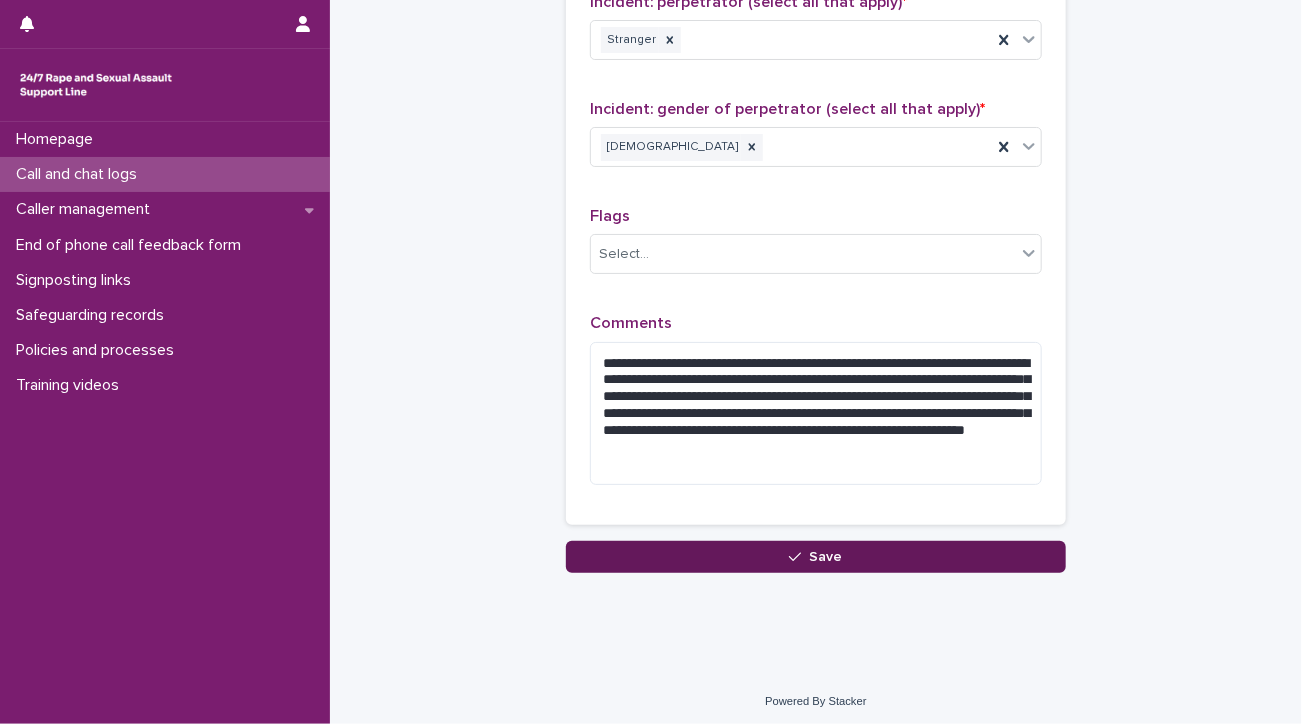 click on "Save" at bounding box center (826, 557) 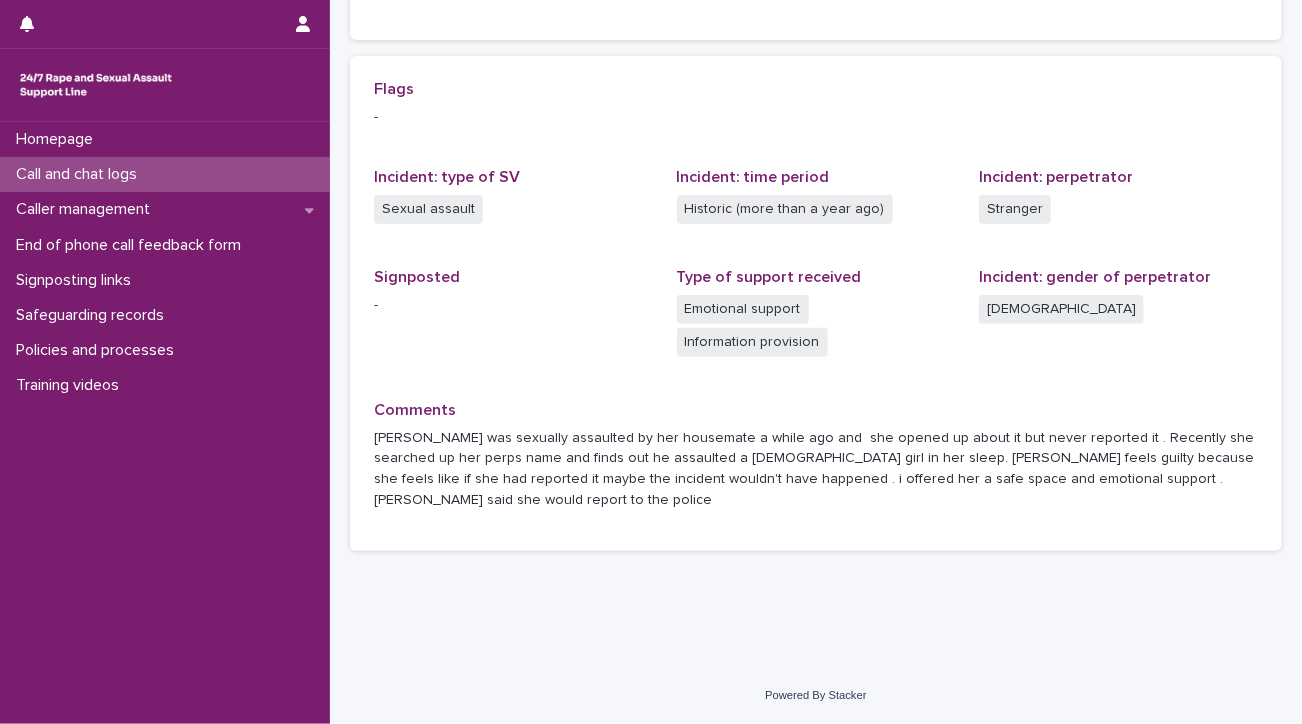 scroll, scrollTop: 0, scrollLeft: 0, axis: both 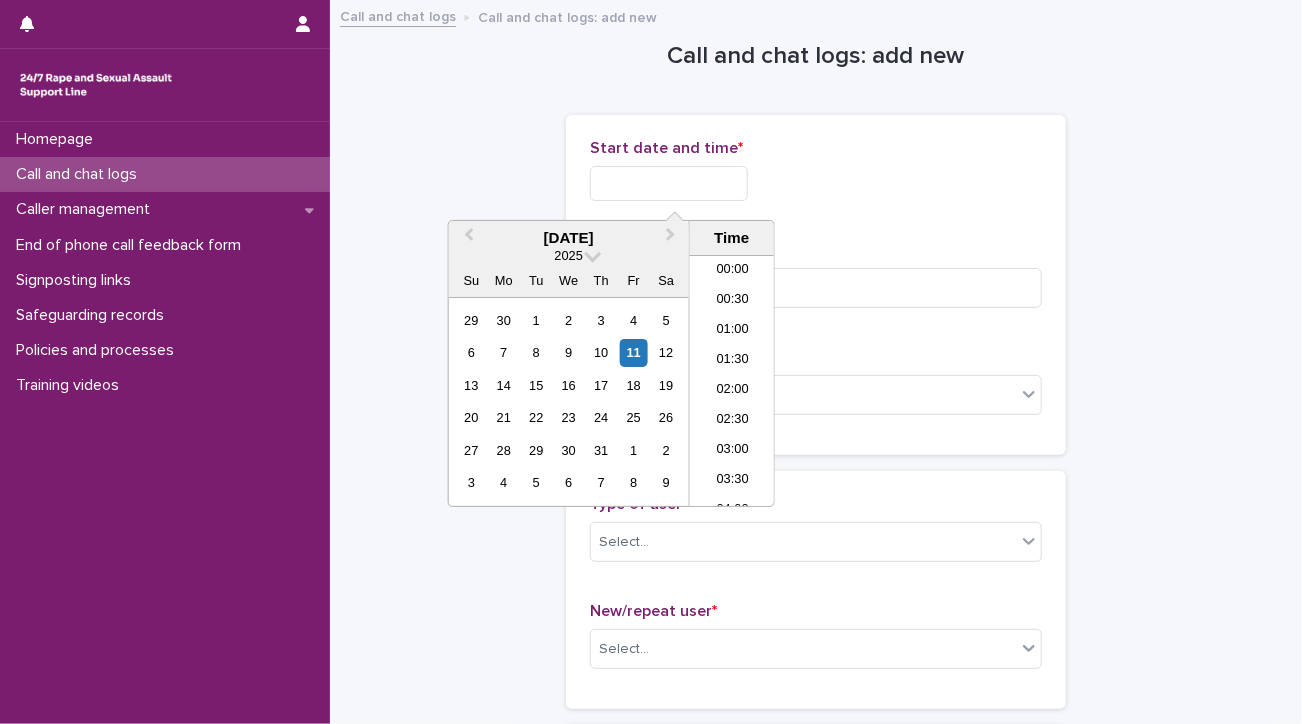 click at bounding box center [669, 183] 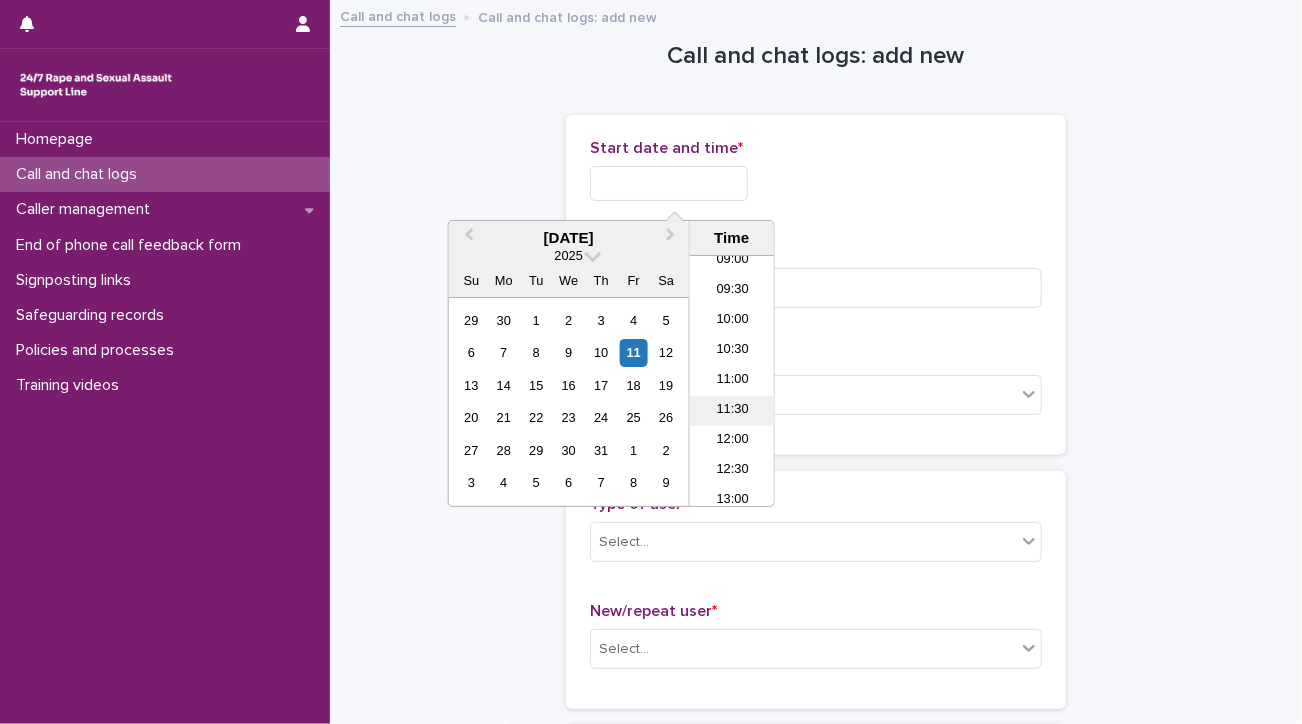 click on "11:30" at bounding box center [732, 411] 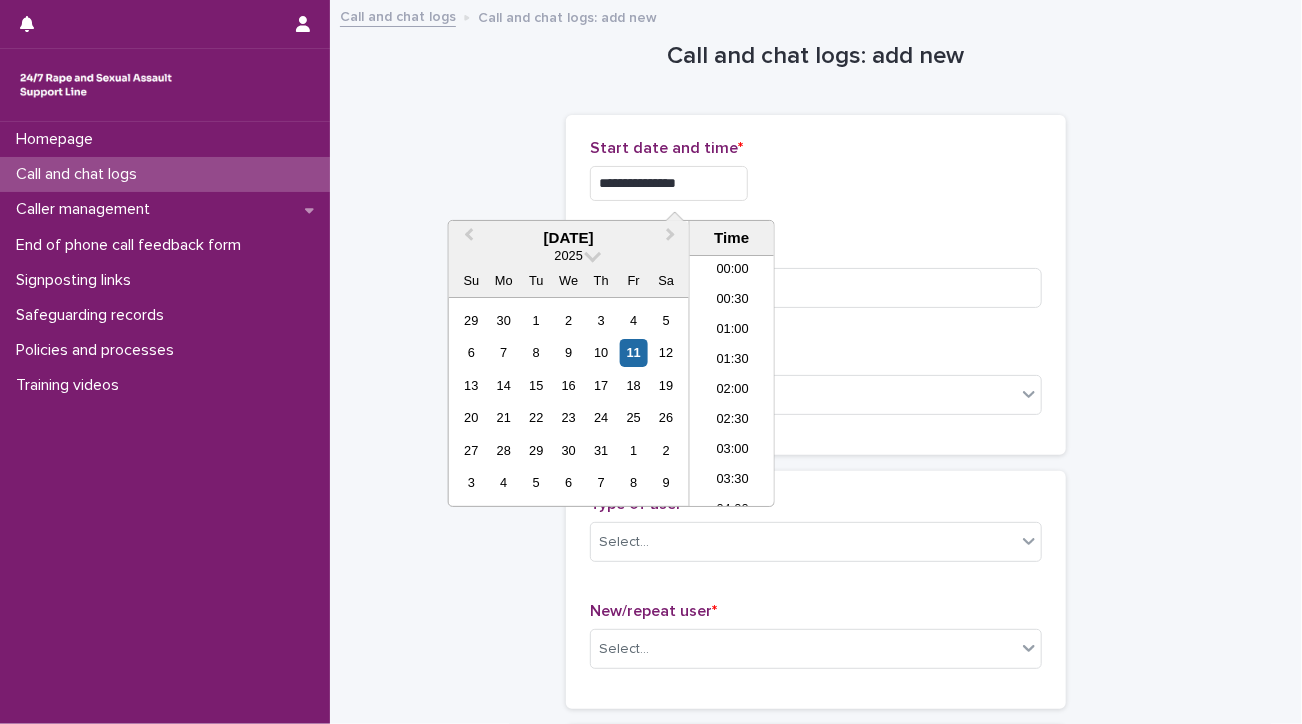scroll, scrollTop: 580, scrollLeft: 0, axis: vertical 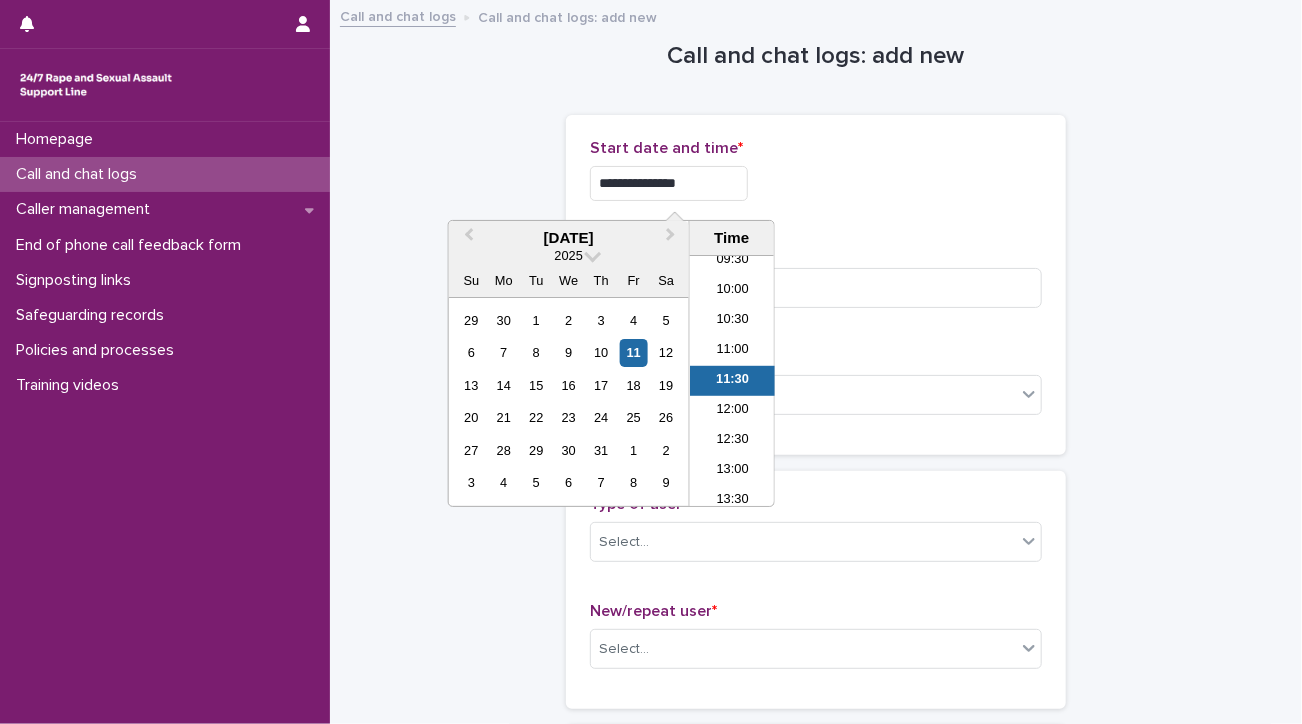 click on "**********" at bounding box center [669, 183] 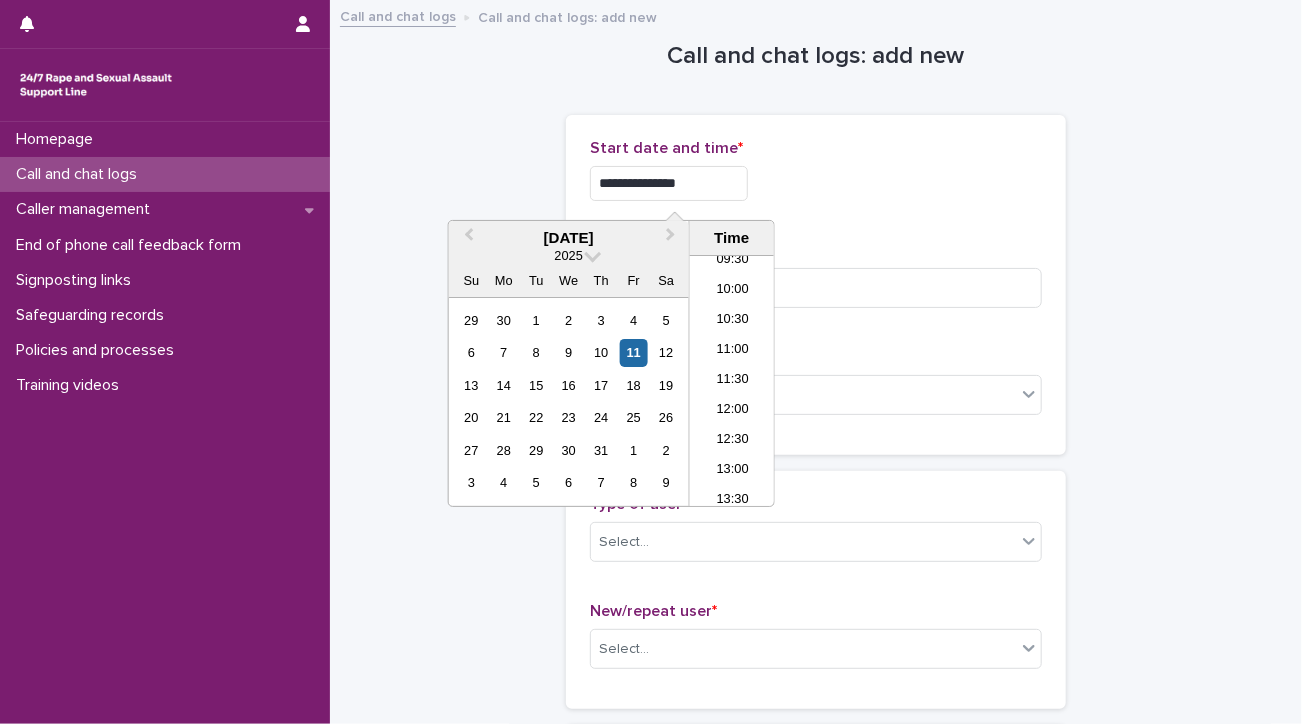 type on "**********" 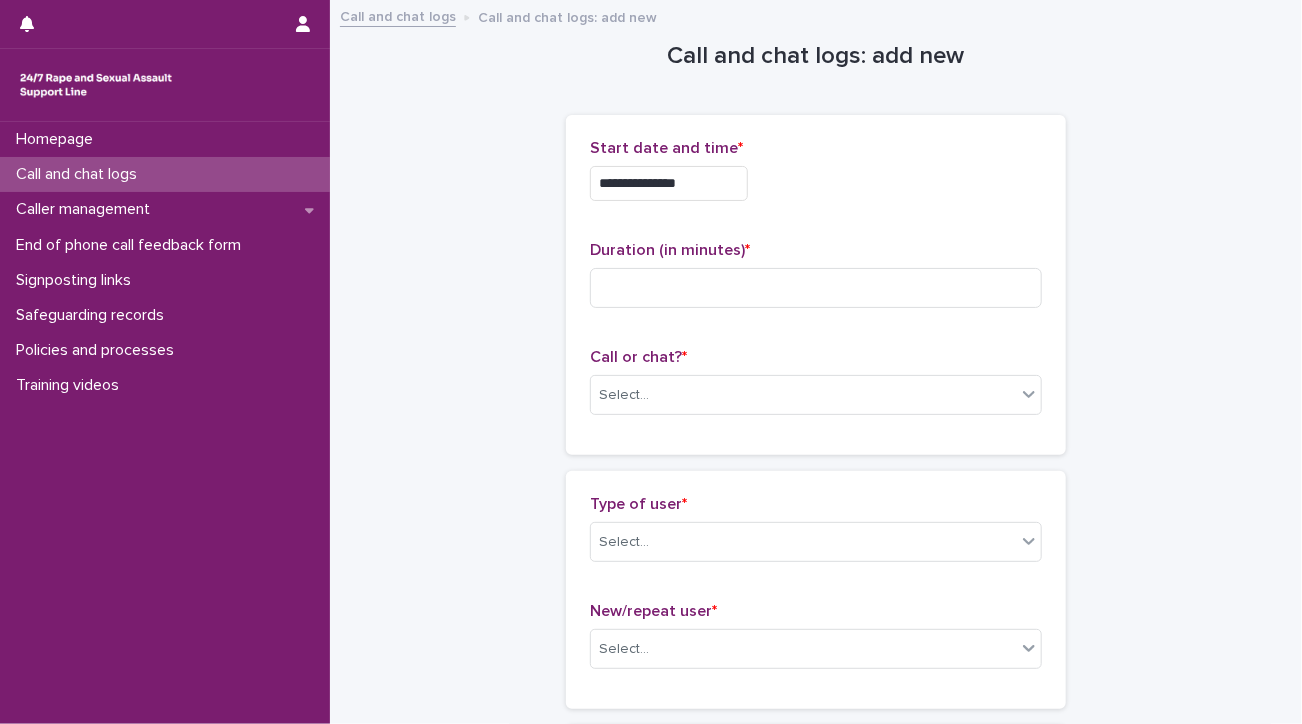 click on "Start date and time *" at bounding box center (816, 148) 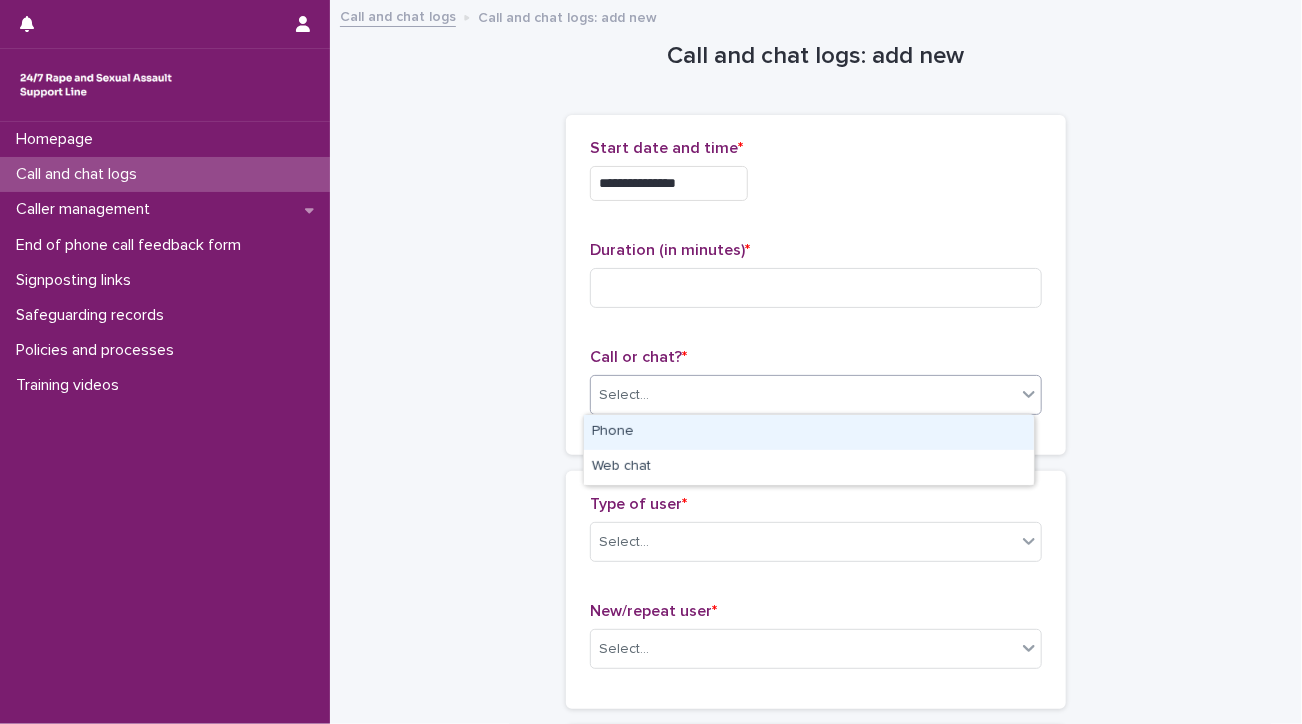 click on "Select..." at bounding box center (803, 395) 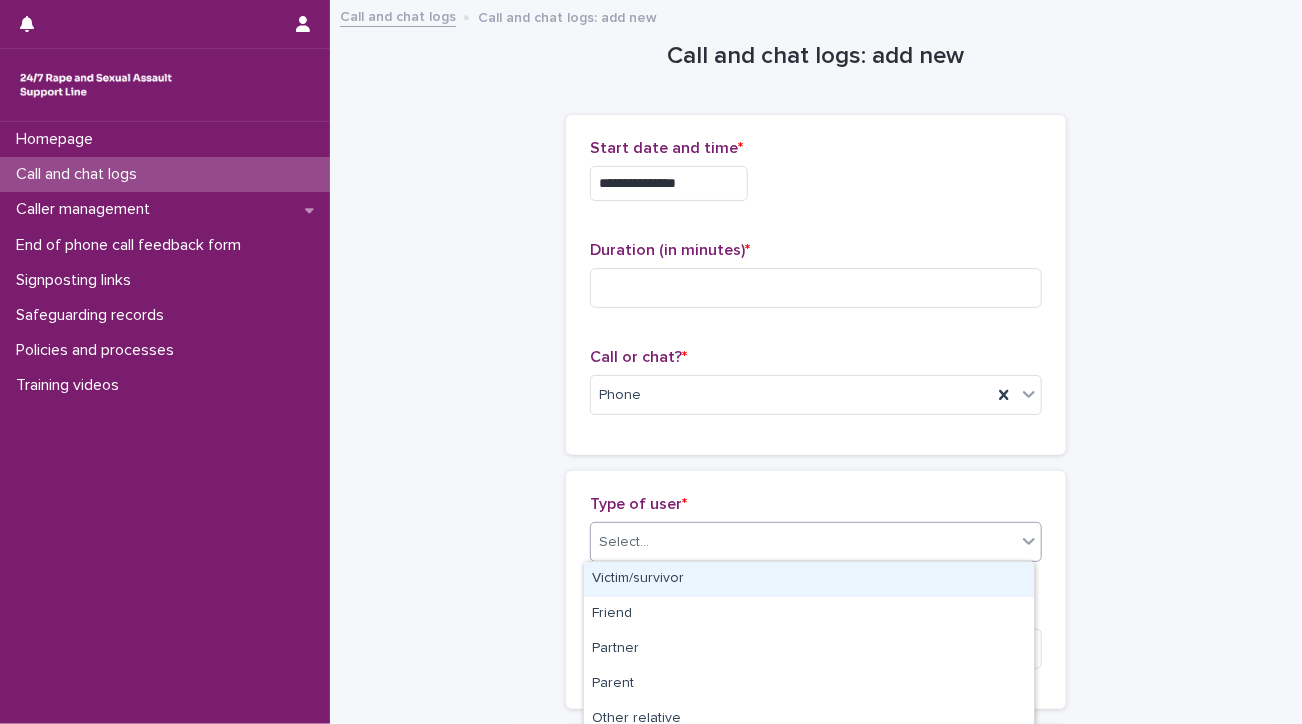click on "Select..." at bounding box center [803, 542] 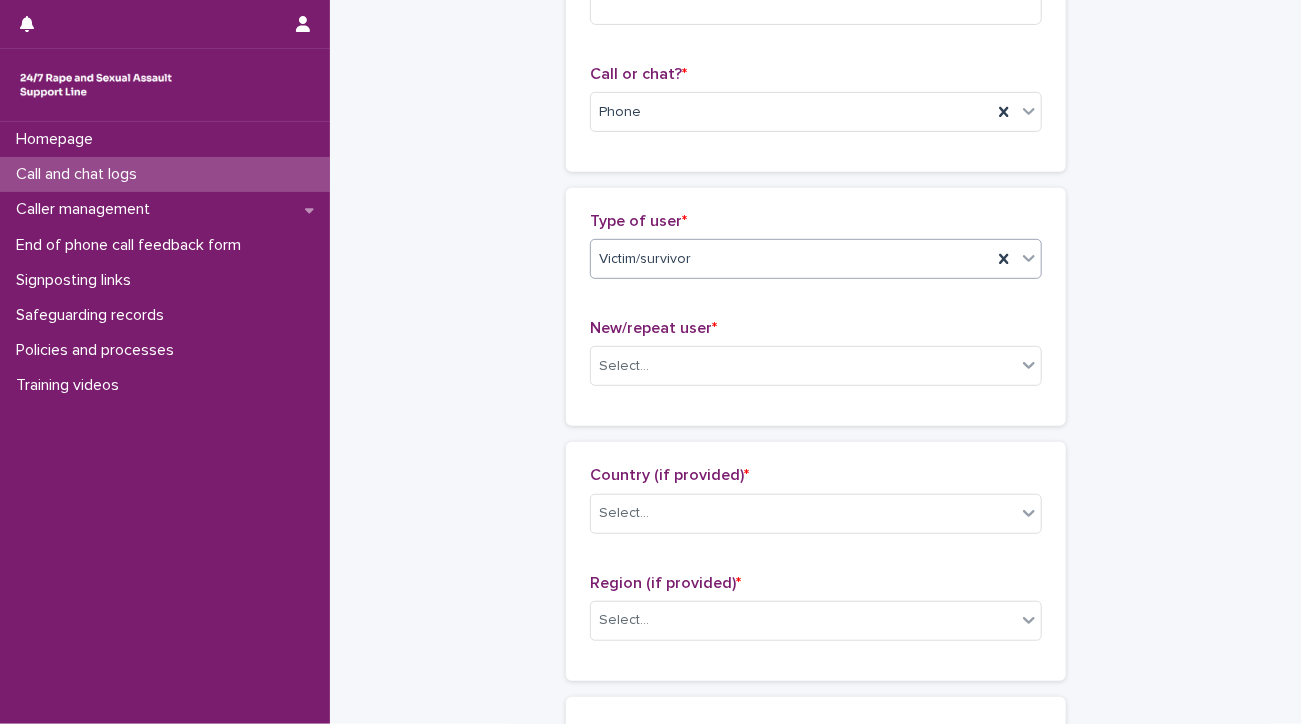scroll, scrollTop: 284, scrollLeft: 0, axis: vertical 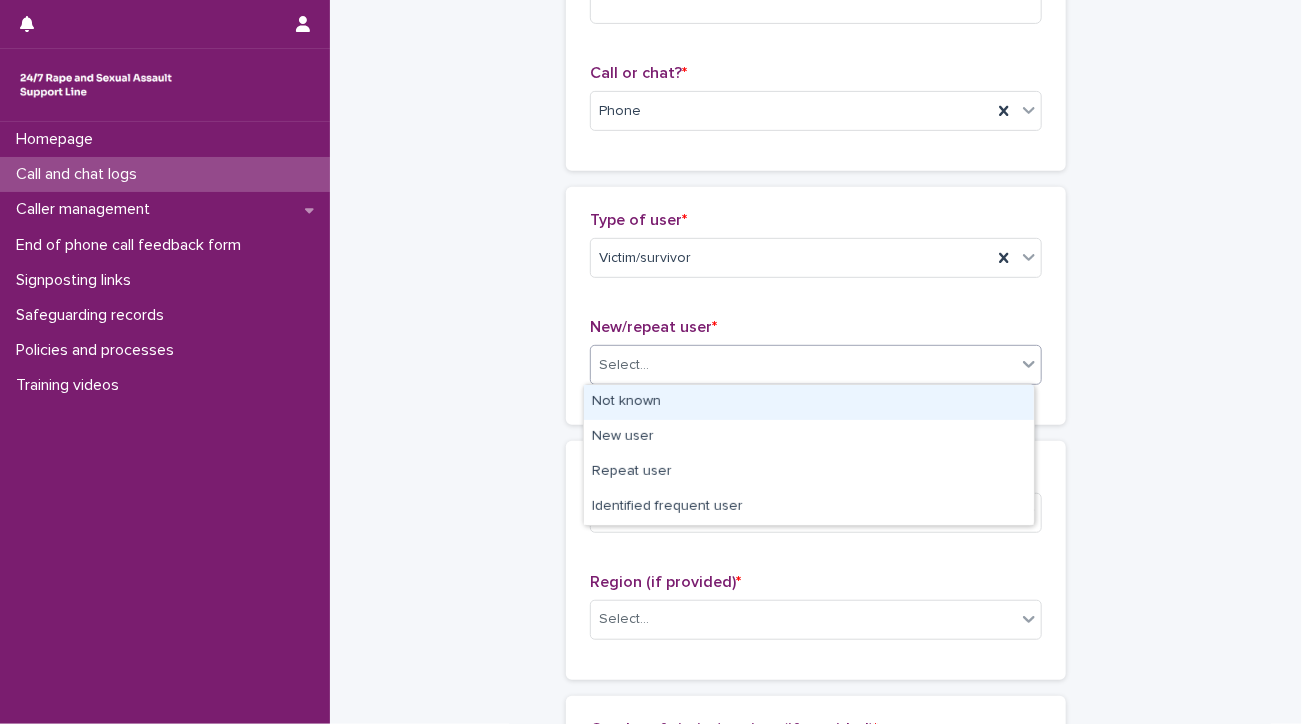 click on "Select..." at bounding box center [803, 365] 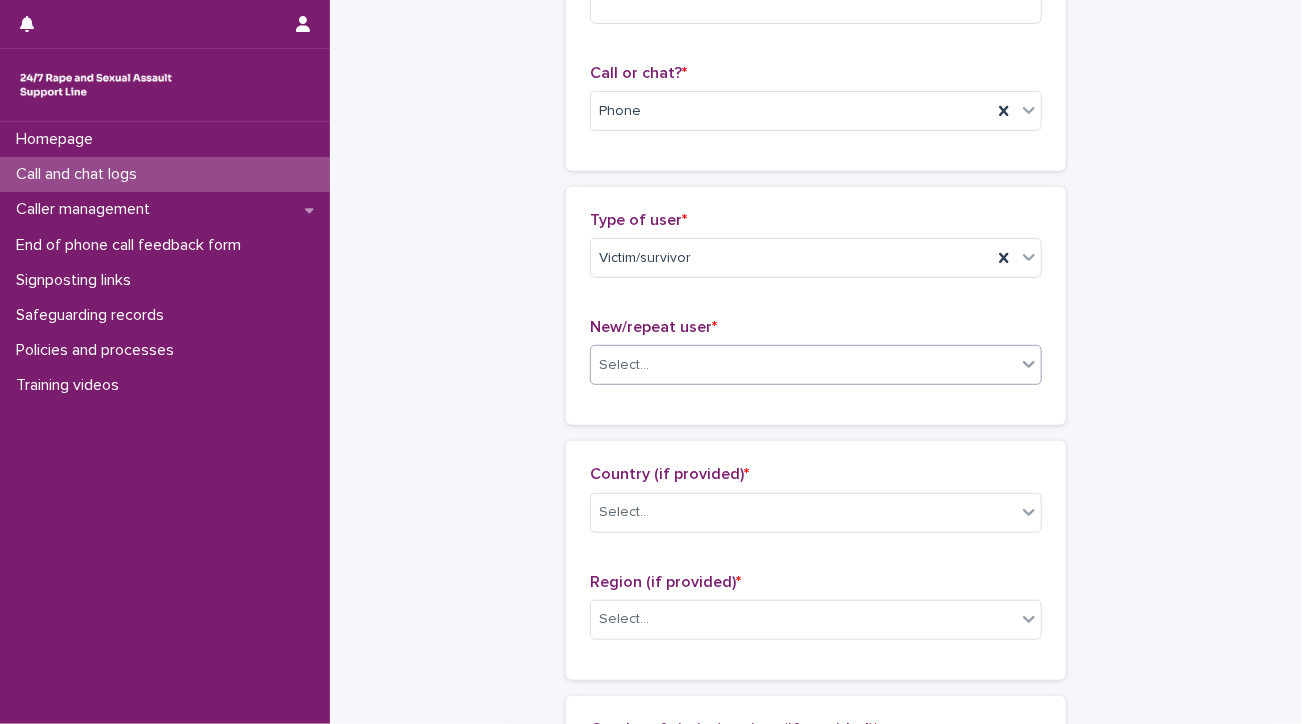 click on "Select..." at bounding box center [803, 365] 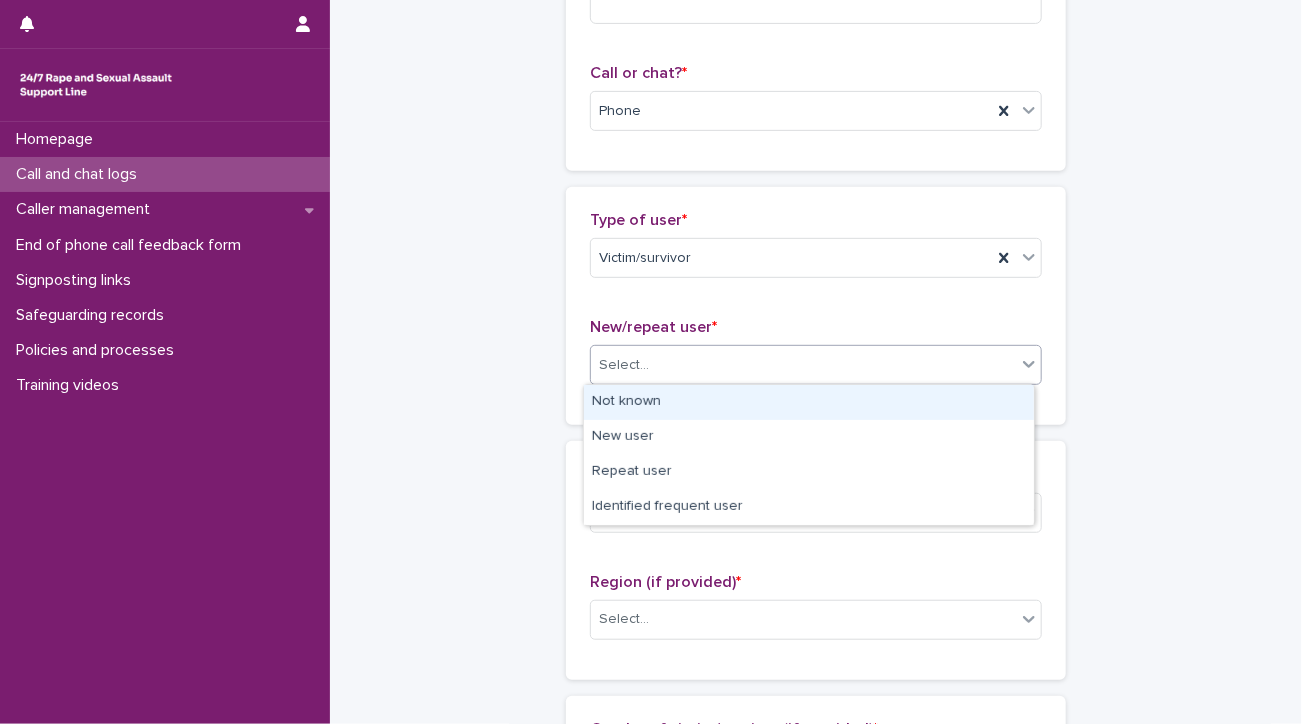 click on "Select..." at bounding box center [803, 365] 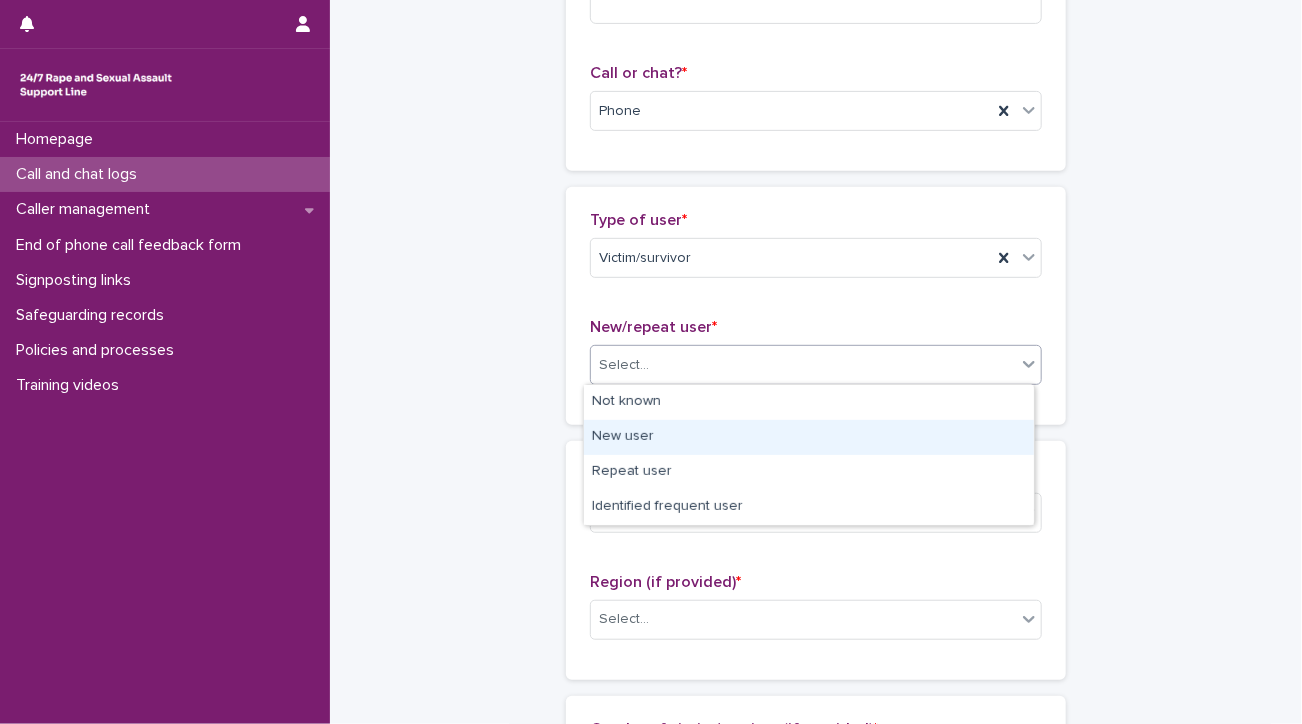 drag, startPoint x: 675, startPoint y: 418, endPoint x: 674, endPoint y: 428, distance: 10.049875 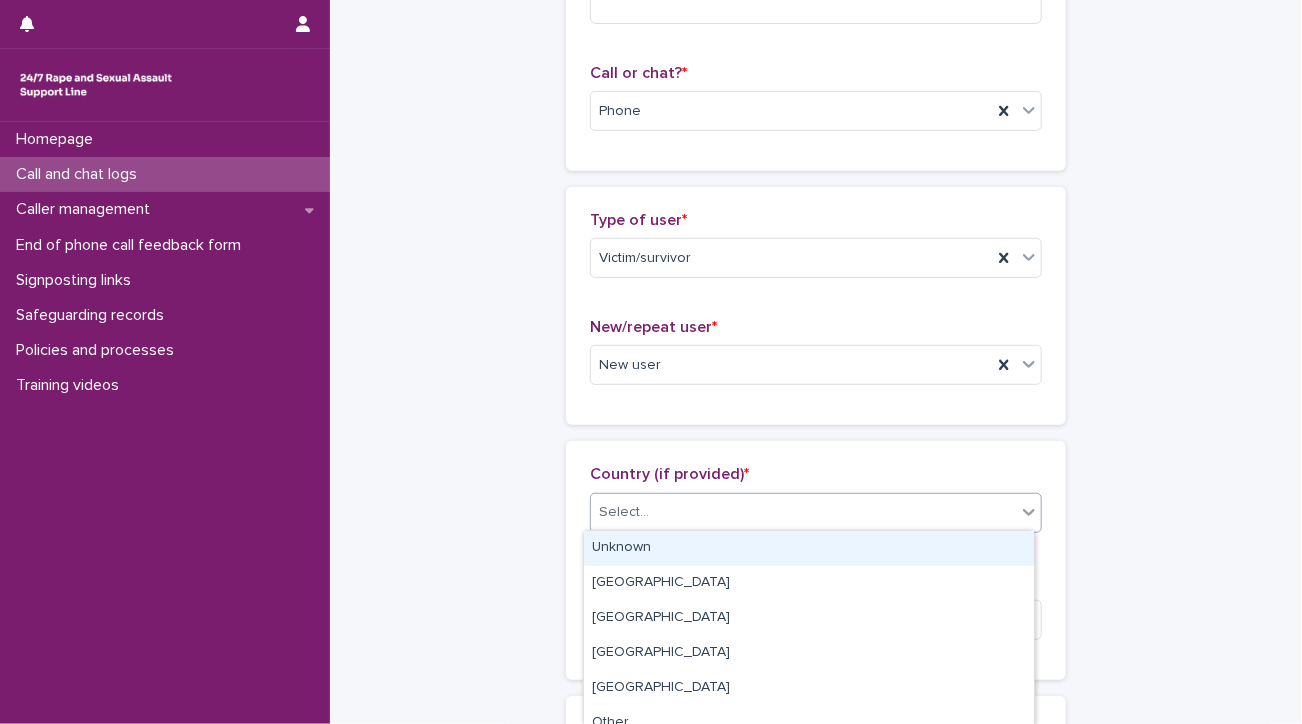 click on "Select..." at bounding box center (803, 512) 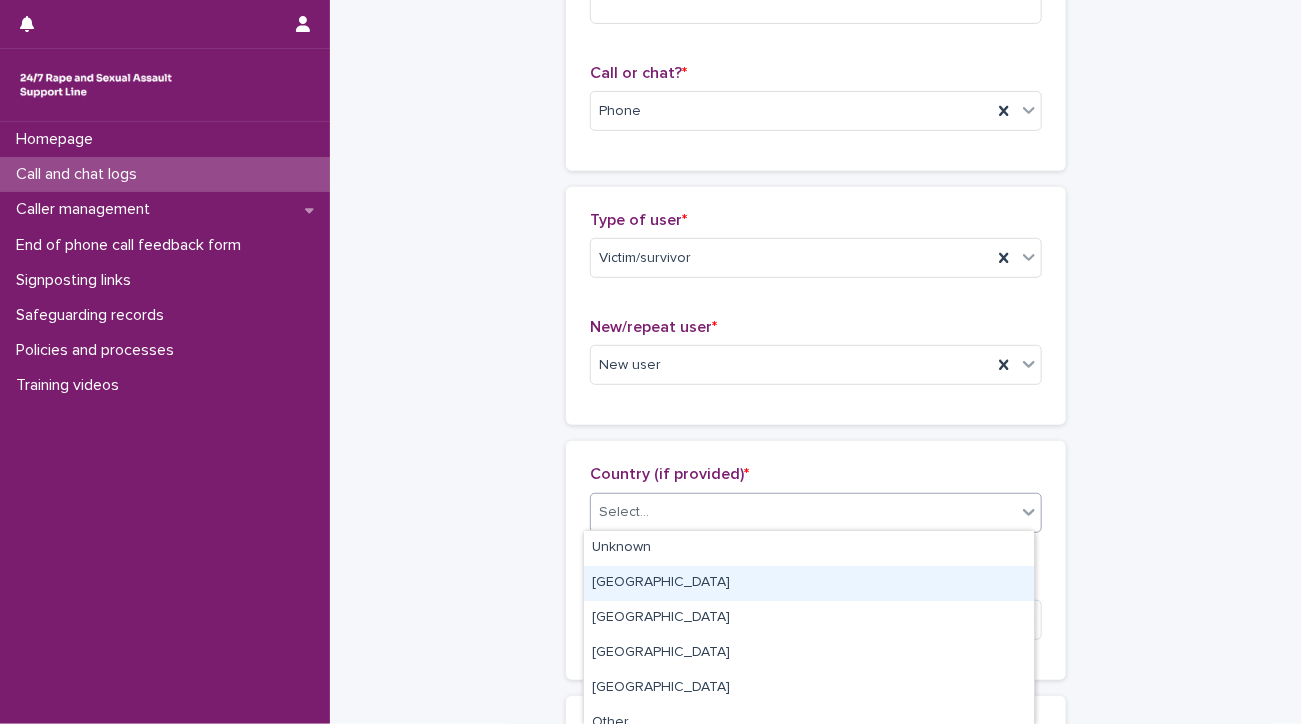 click on "[GEOGRAPHIC_DATA]" at bounding box center [809, 583] 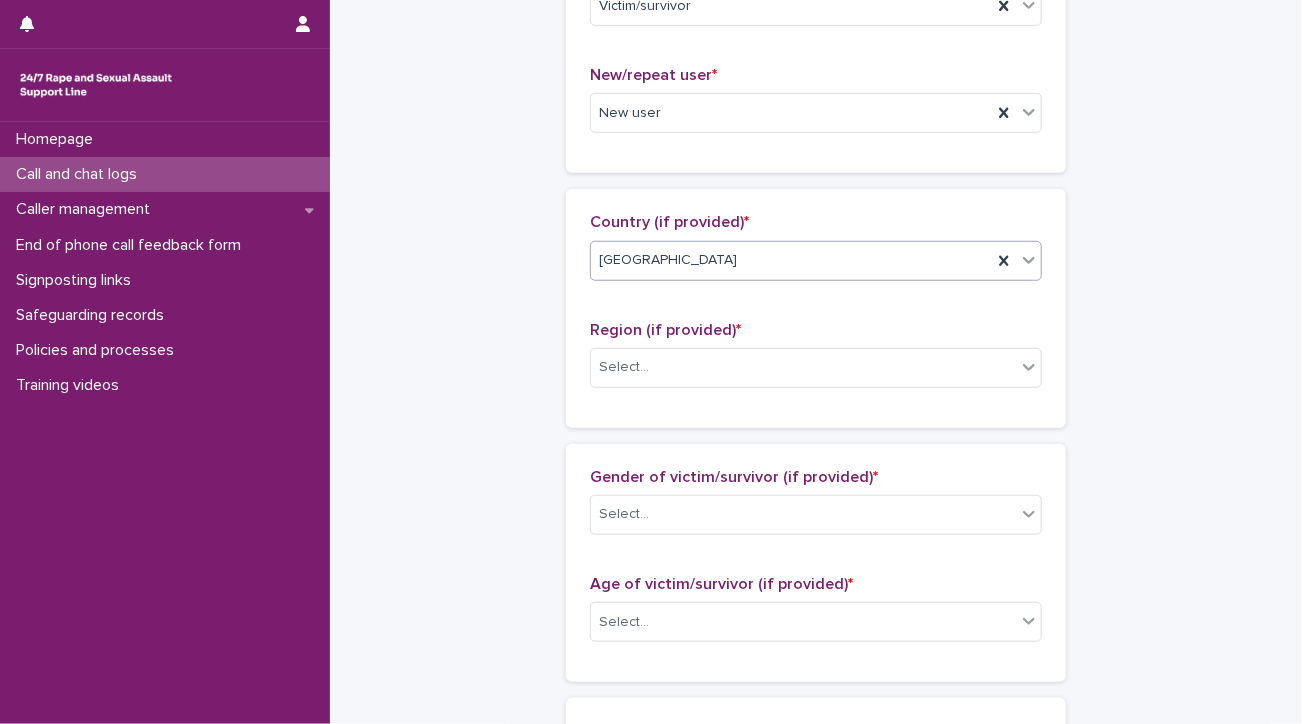 scroll, scrollTop: 539, scrollLeft: 0, axis: vertical 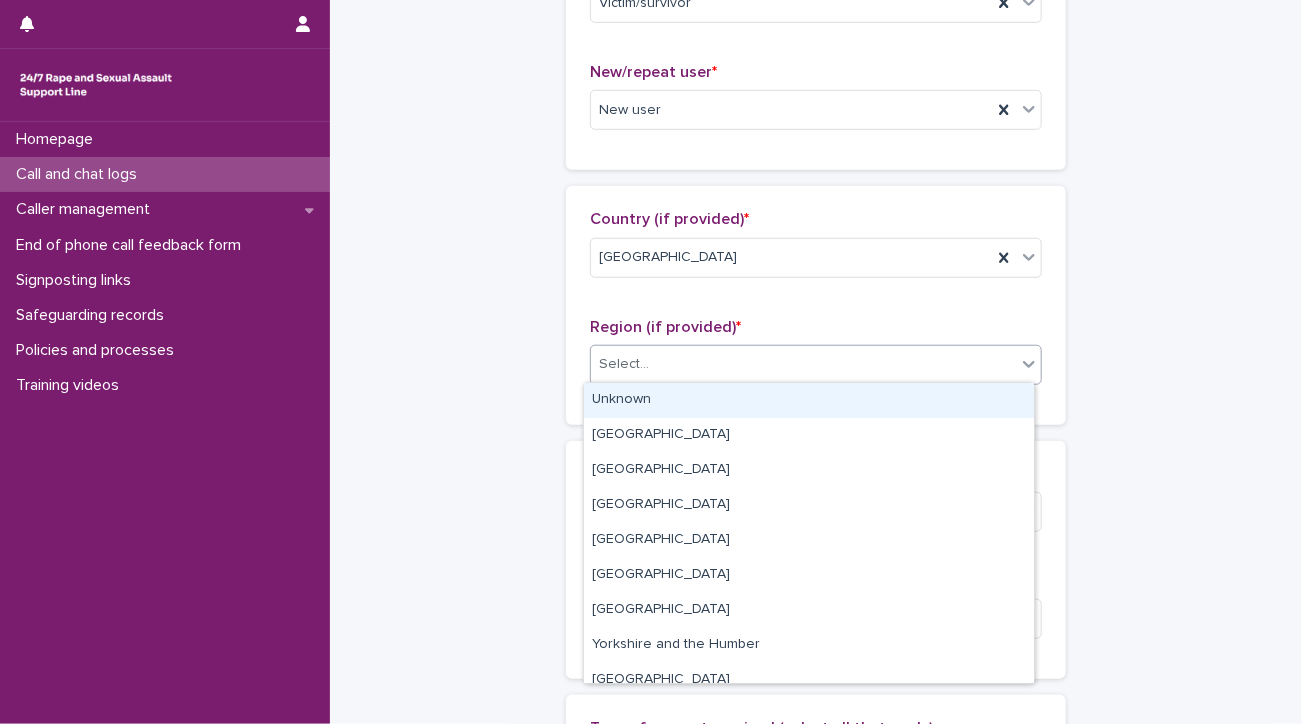 click on "Select..." at bounding box center (803, 364) 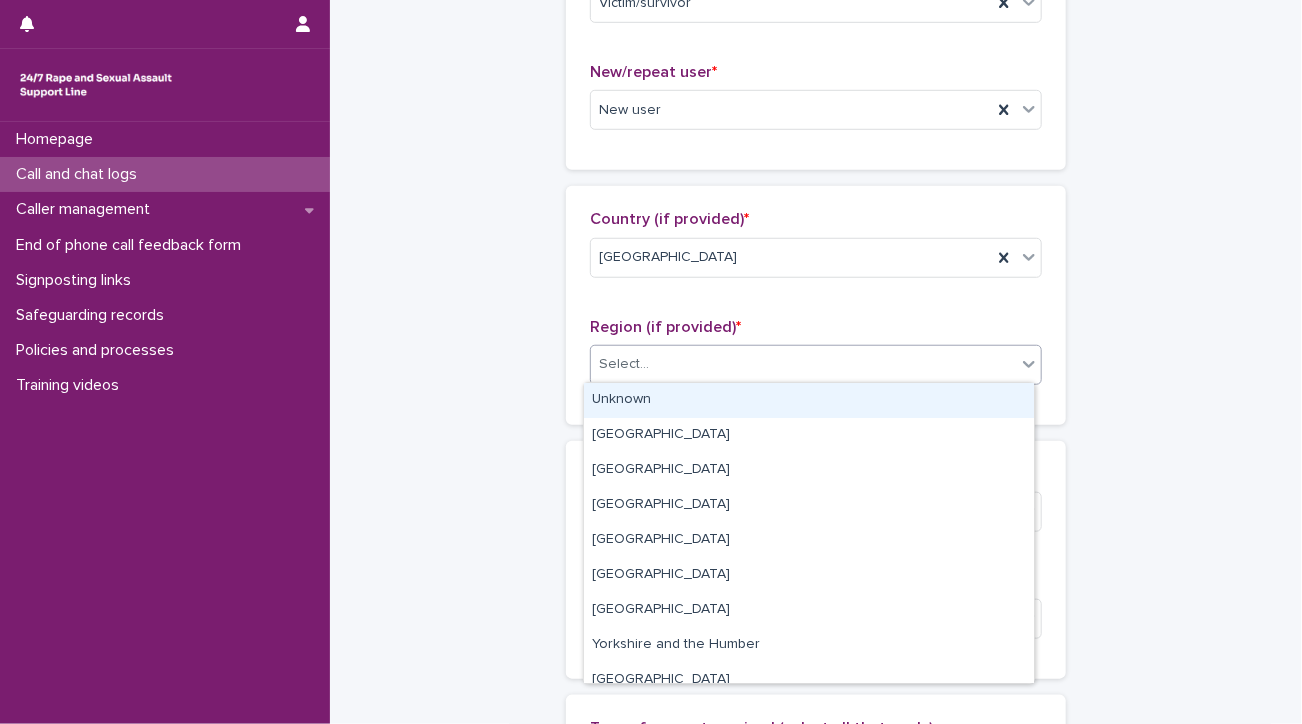 click on "Unknown" at bounding box center (809, 400) 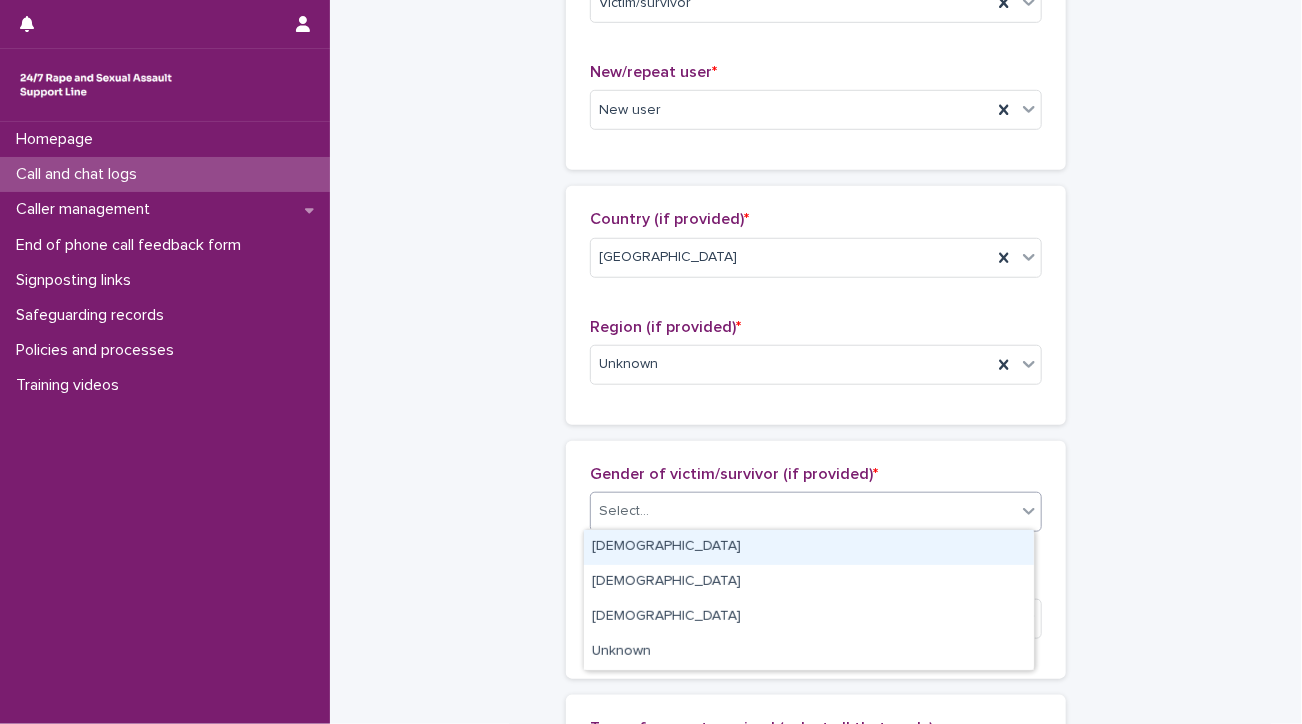 click on "Select..." at bounding box center [803, 511] 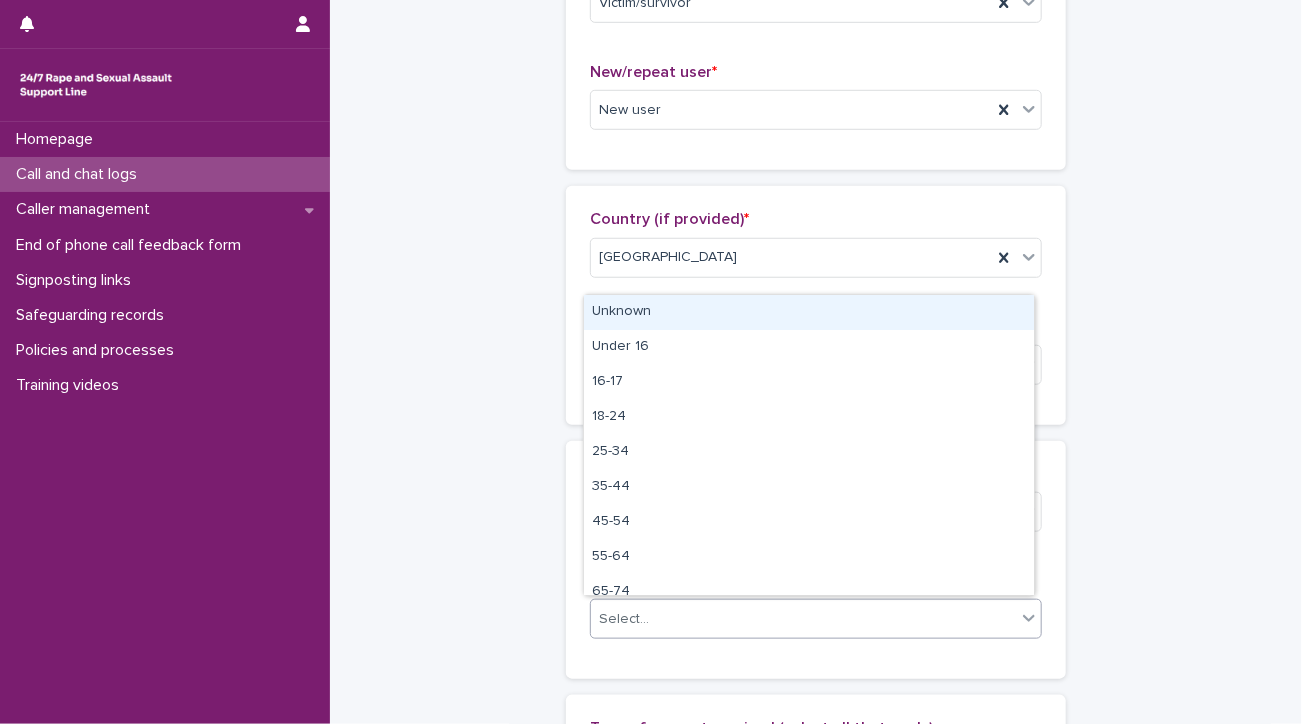 click on "Select..." at bounding box center [803, 619] 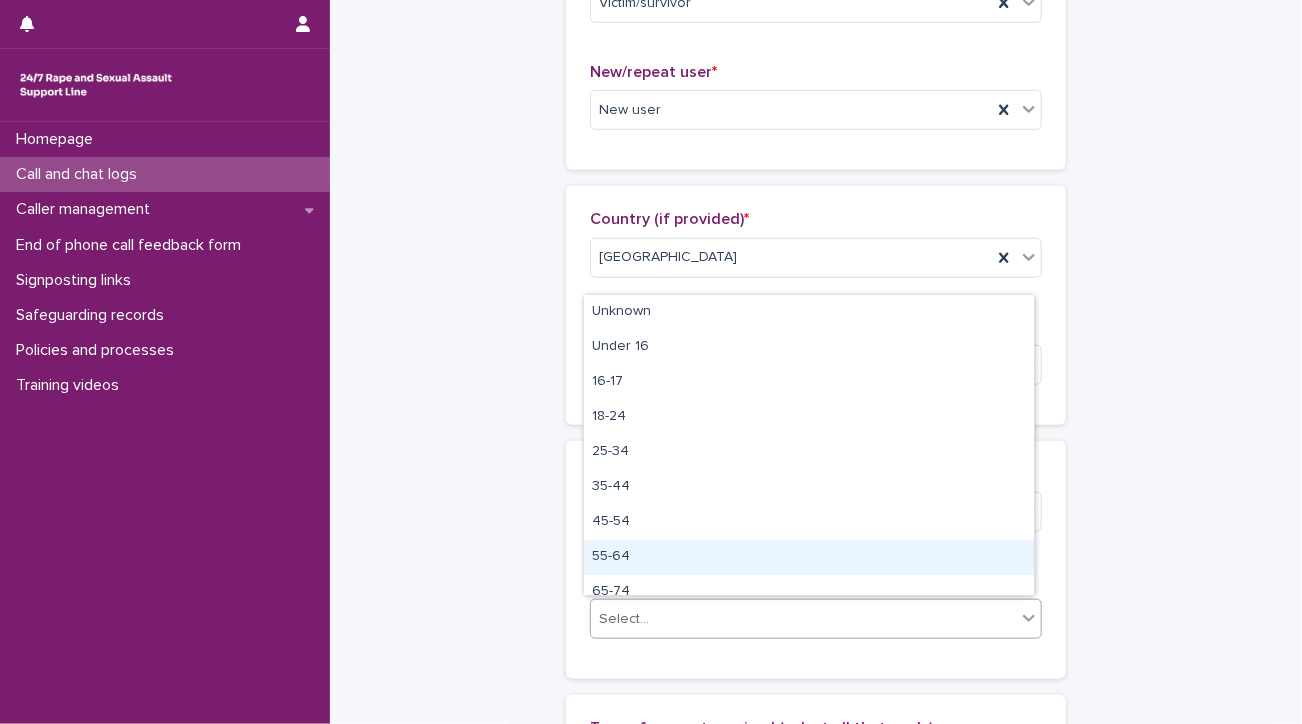 click on "55-64" at bounding box center (809, 557) 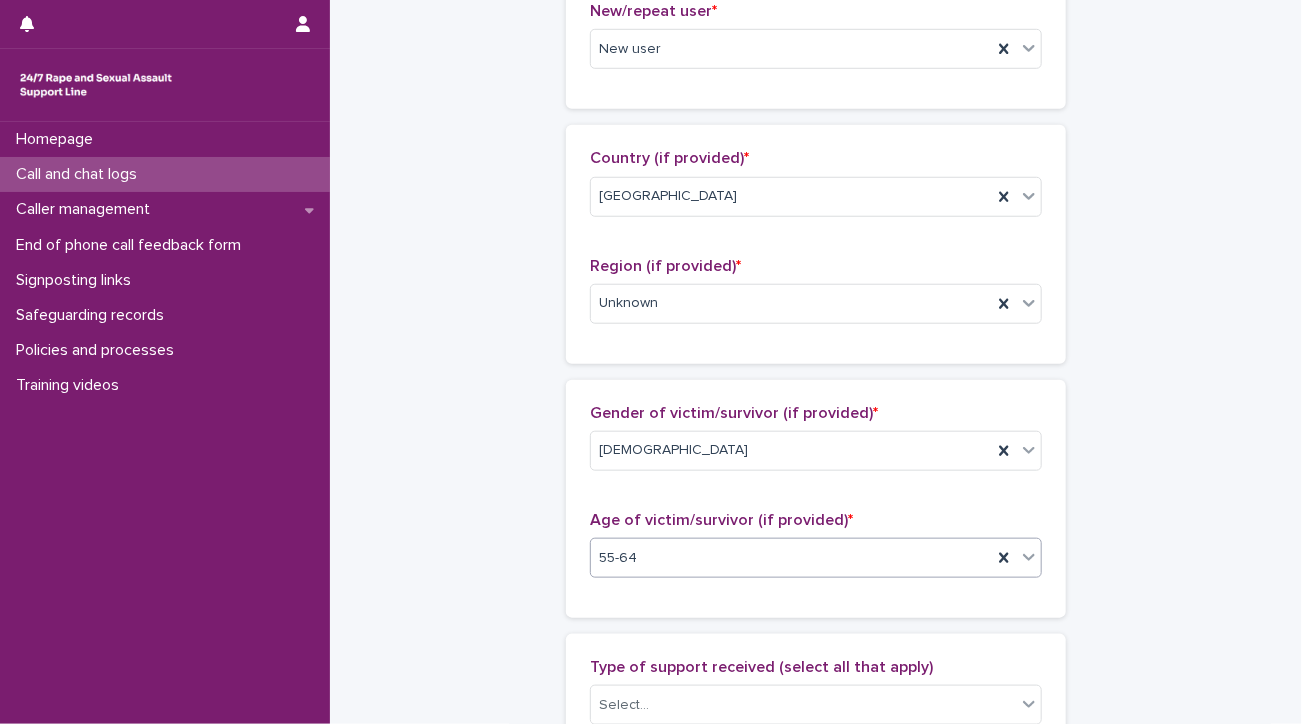 scroll, scrollTop: 602, scrollLeft: 0, axis: vertical 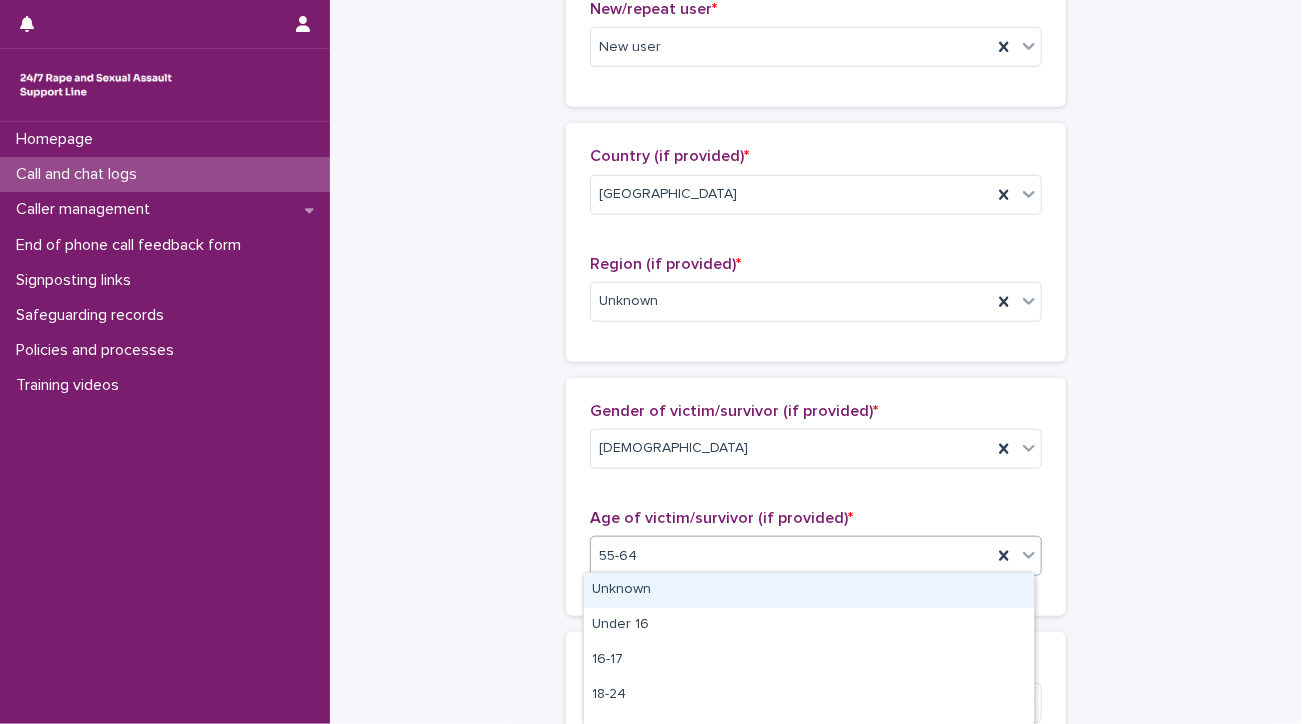 click on "55-64" at bounding box center (791, 556) 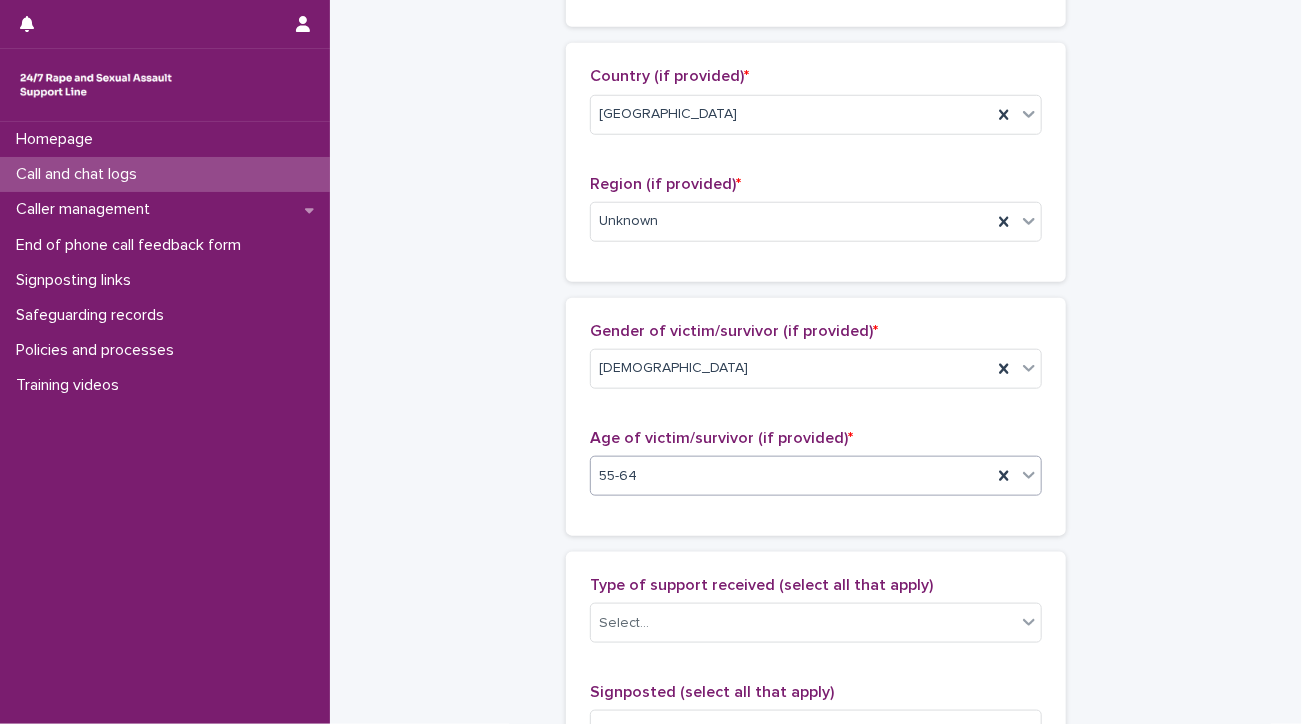 scroll, scrollTop: 690, scrollLeft: 0, axis: vertical 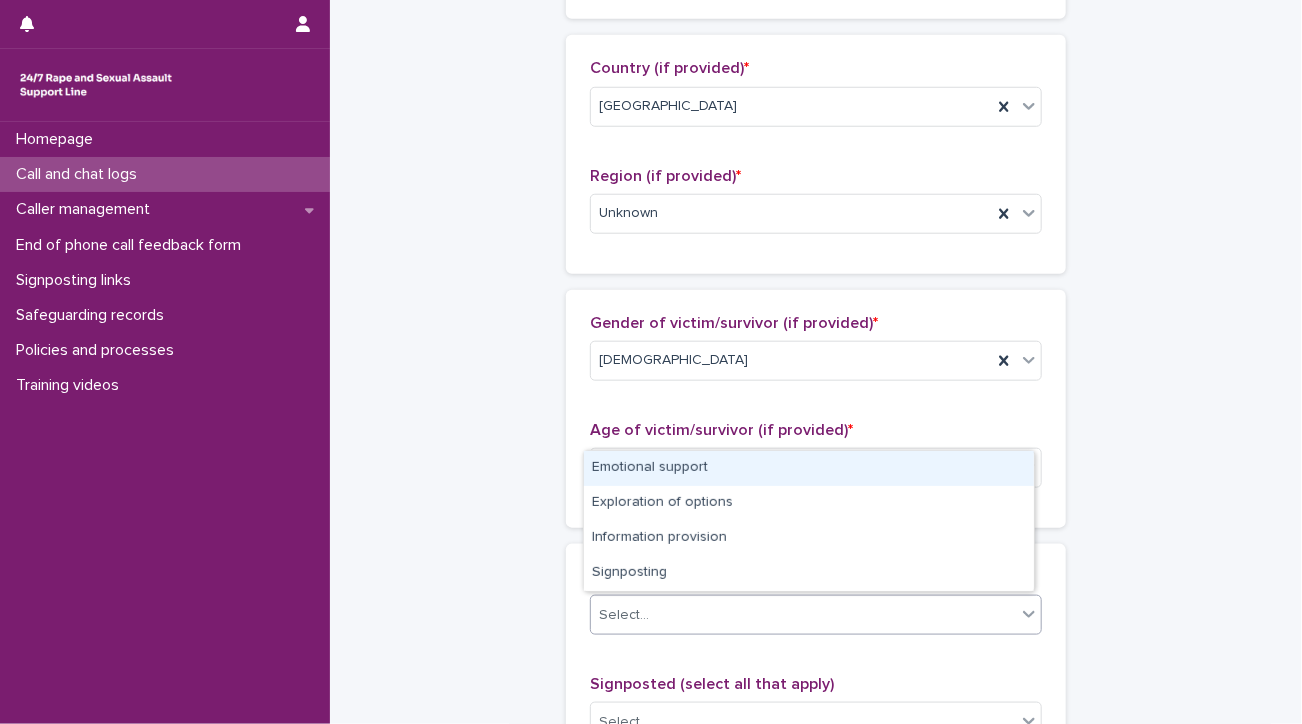 click on "Select..." at bounding box center (803, 615) 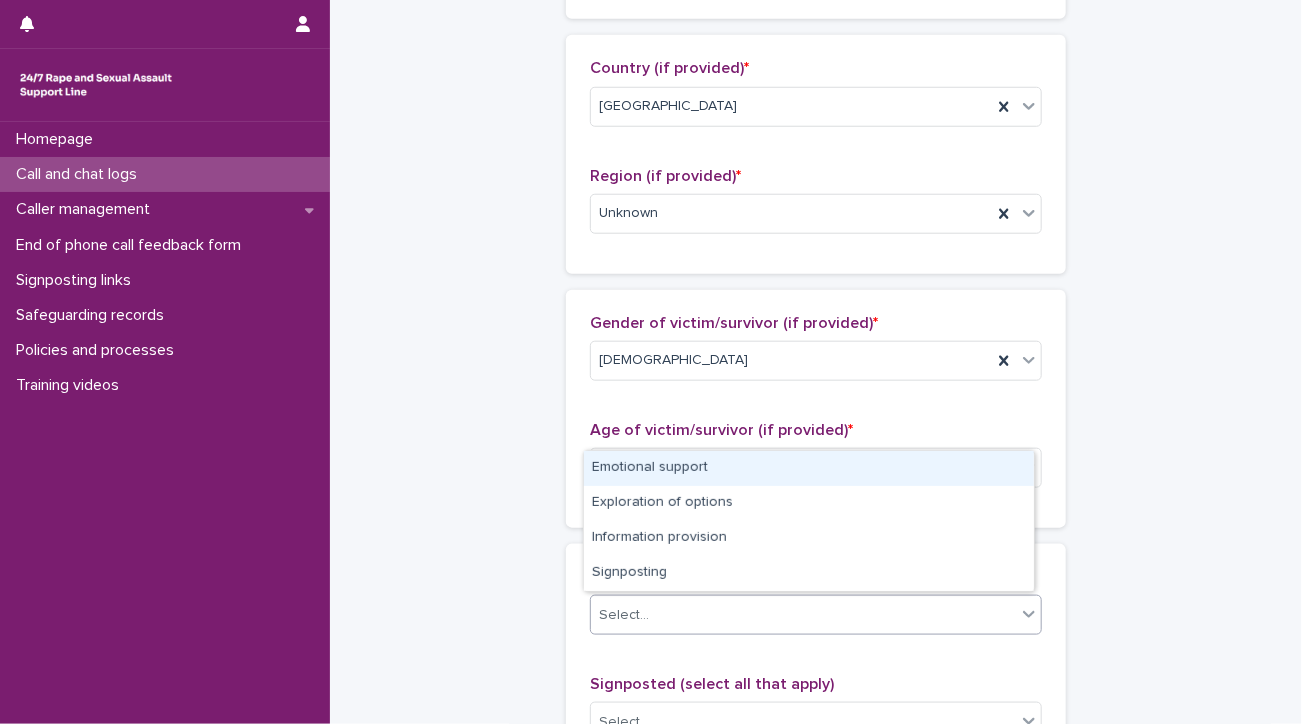 click on "Emotional support" at bounding box center [809, 468] 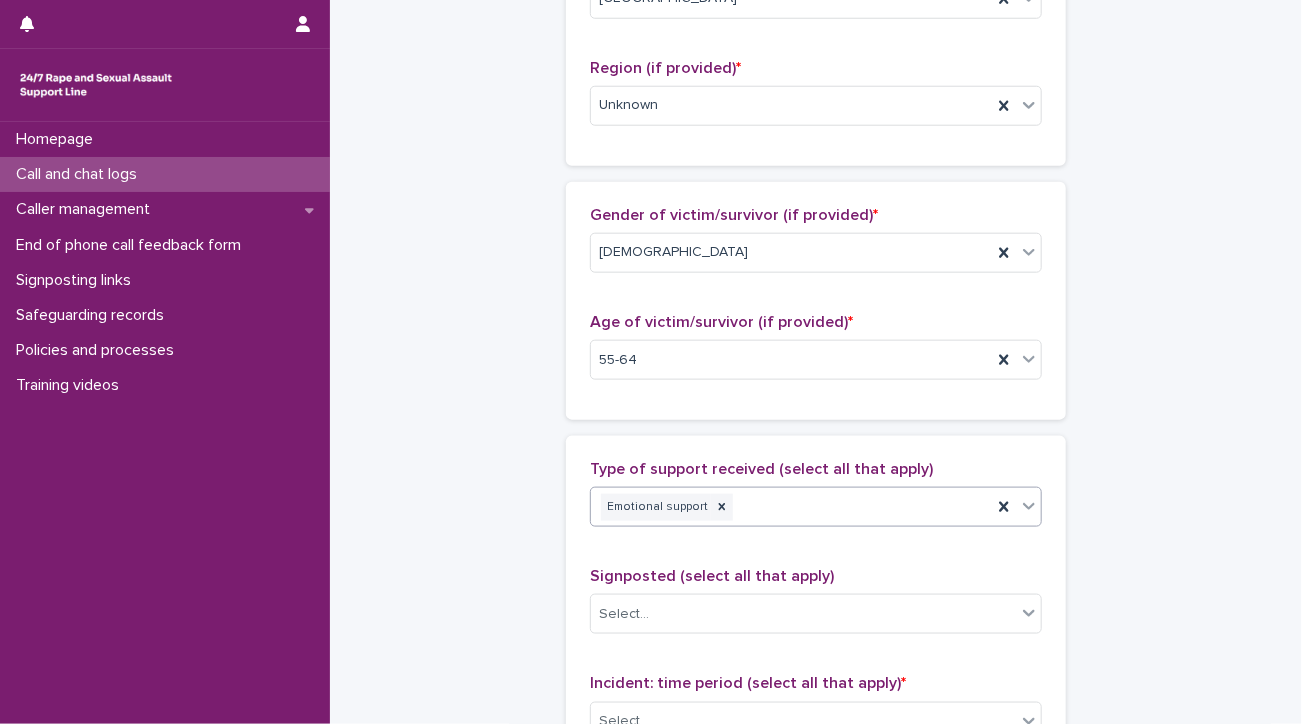 scroll, scrollTop: 844, scrollLeft: 0, axis: vertical 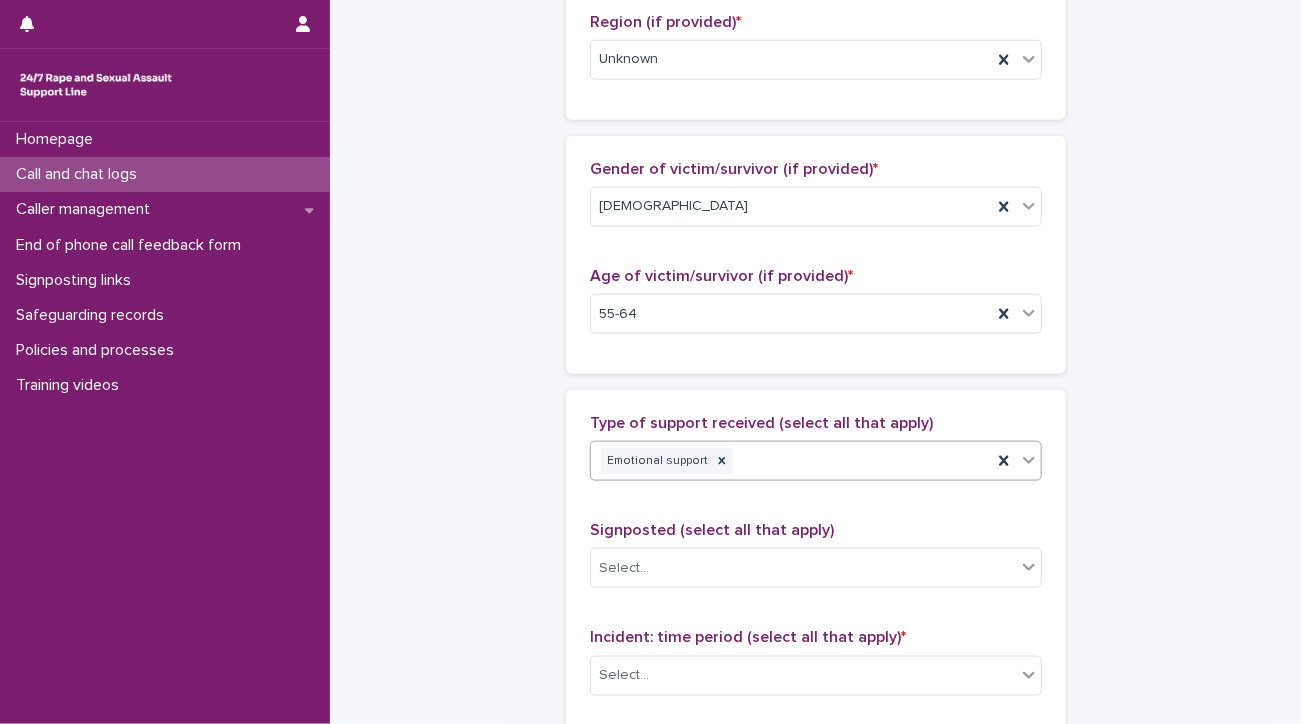 click on "Emotional support" at bounding box center [791, 461] 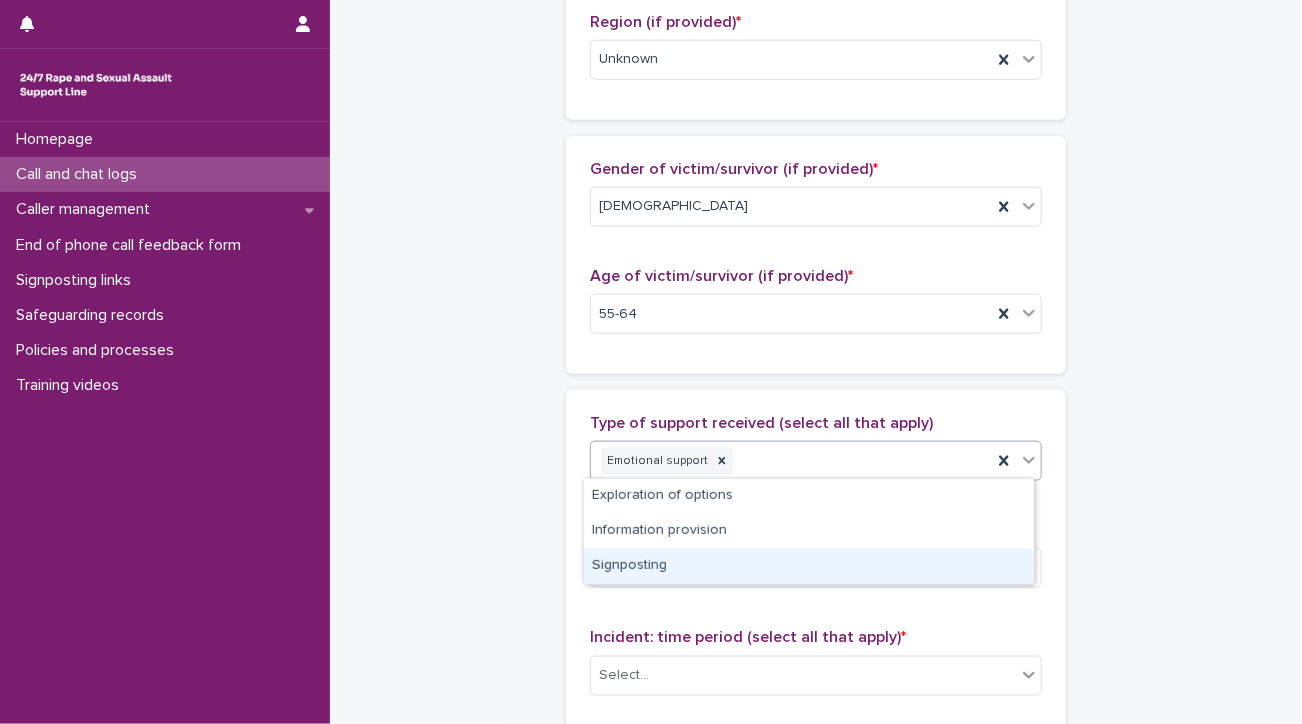 click on "Signposting" at bounding box center (809, 566) 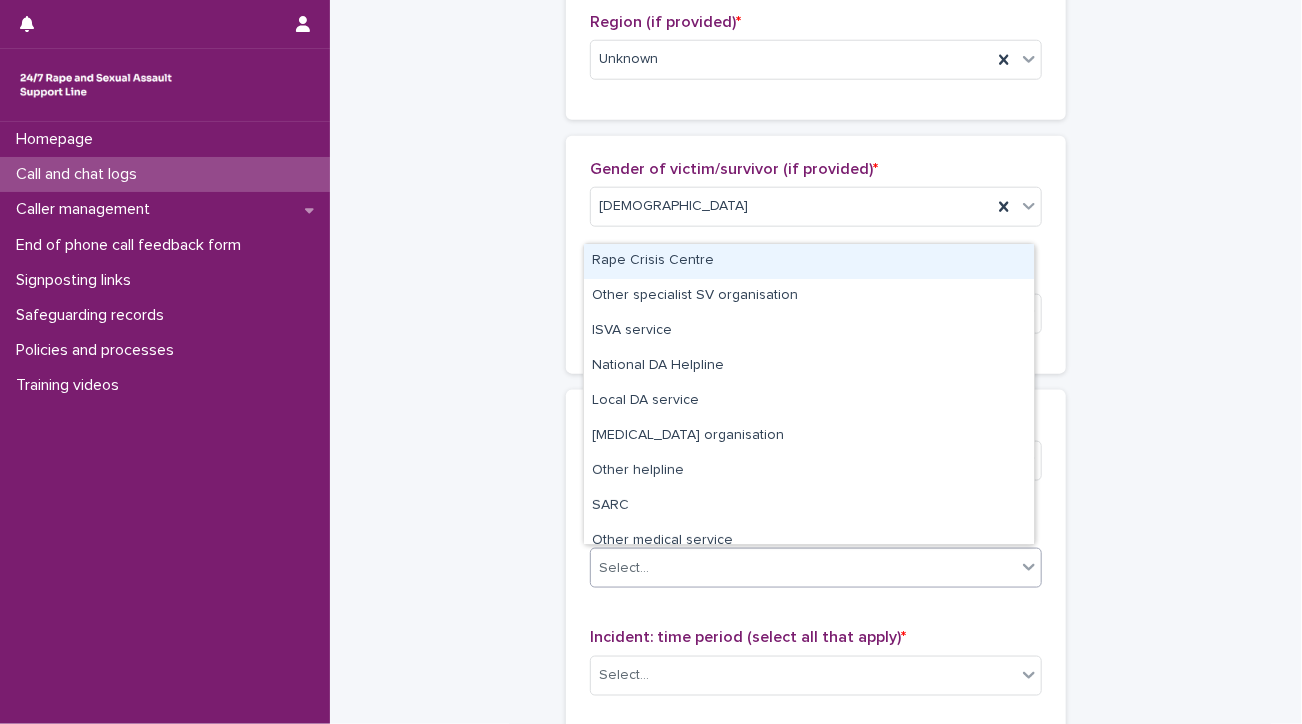 click on "Select..." at bounding box center (803, 568) 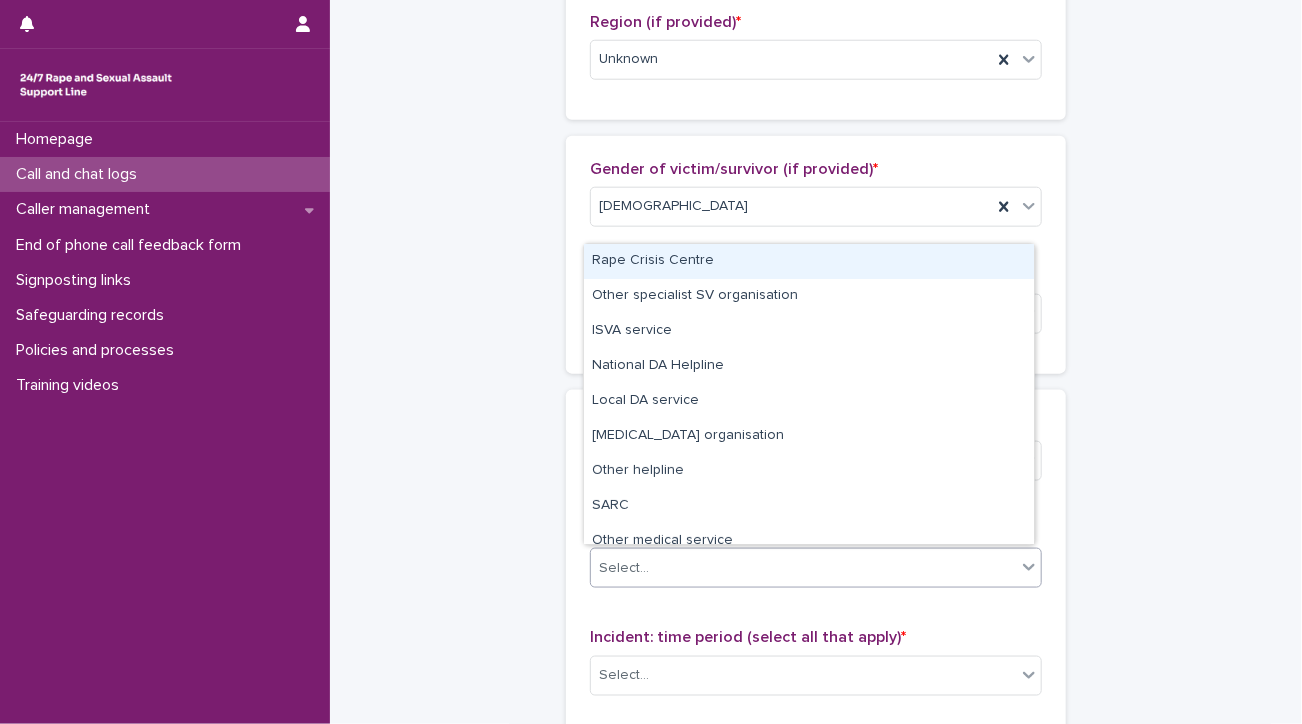 click on "Rape Crisis Centre" at bounding box center (809, 261) 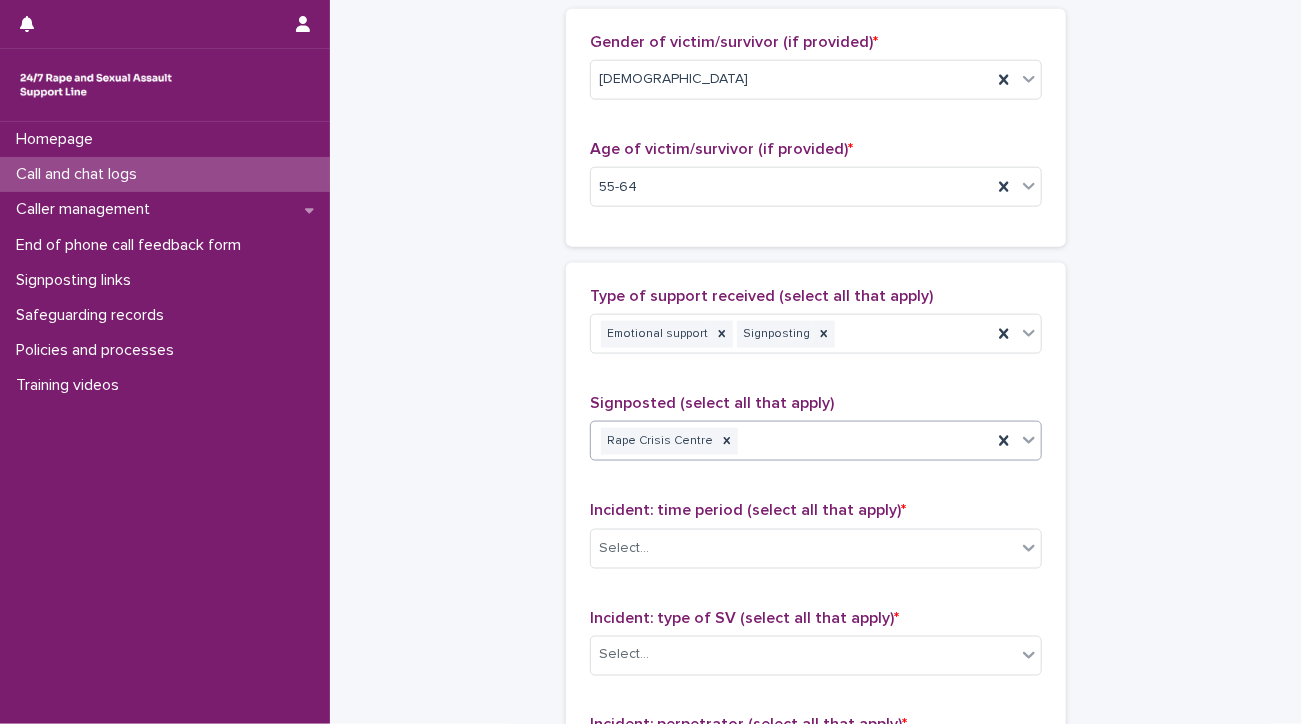 scroll, scrollTop: 976, scrollLeft: 0, axis: vertical 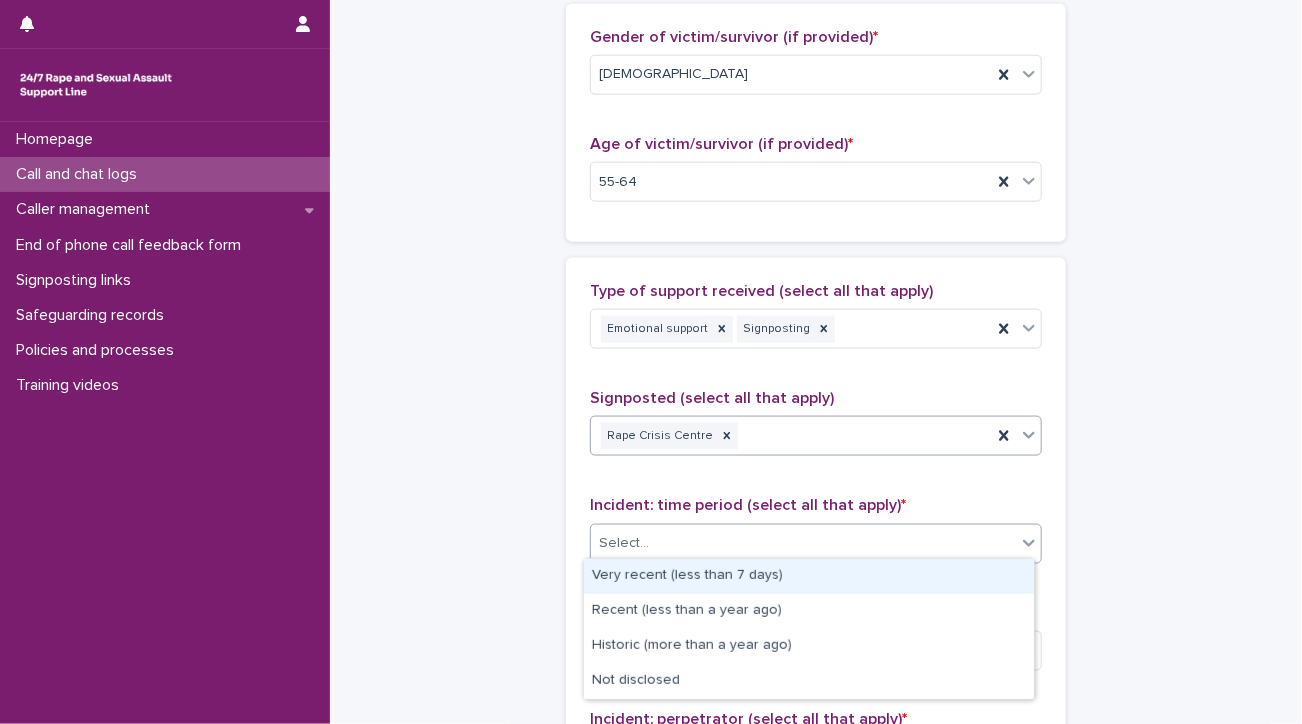 click on "Select..." at bounding box center (803, 543) 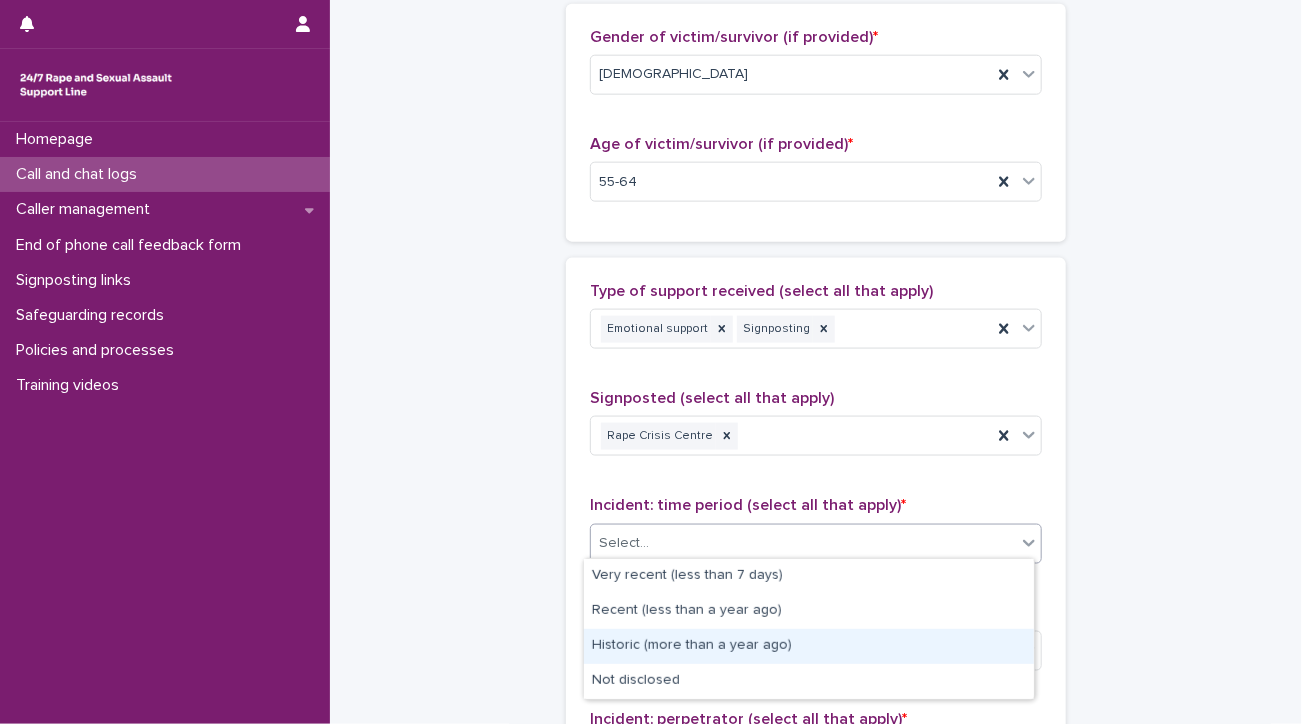 click on "Historic (more than a year ago)" at bounding box center [809, 646] 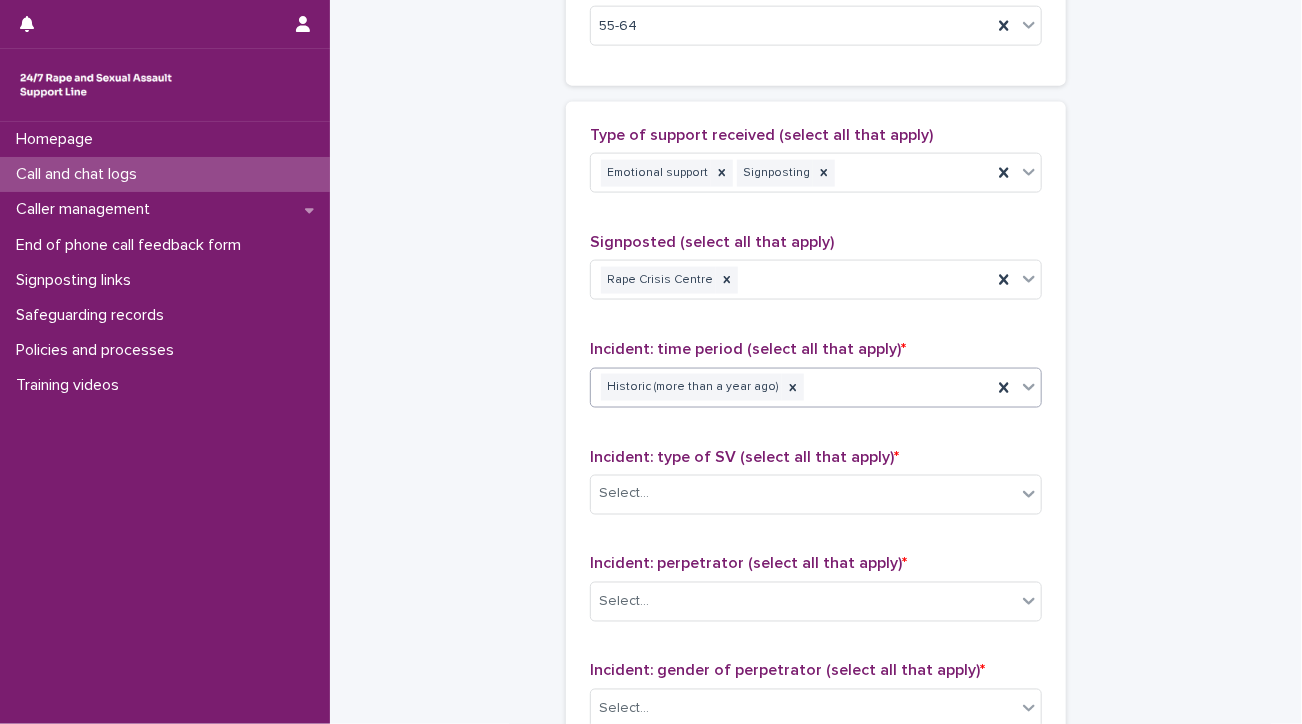 scroll, scrollTop: 1132, scrollLeft: 0, axis: vertical 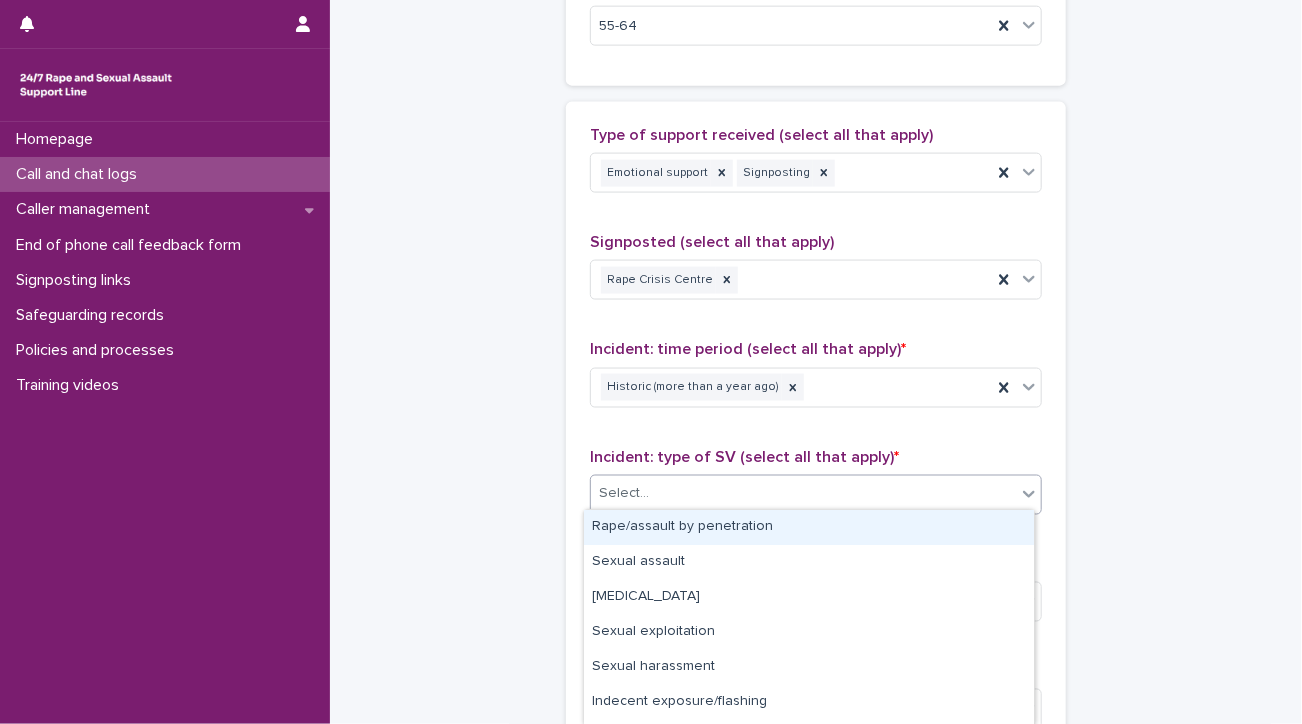 click on "Select..." at bounding box center (803, 494) 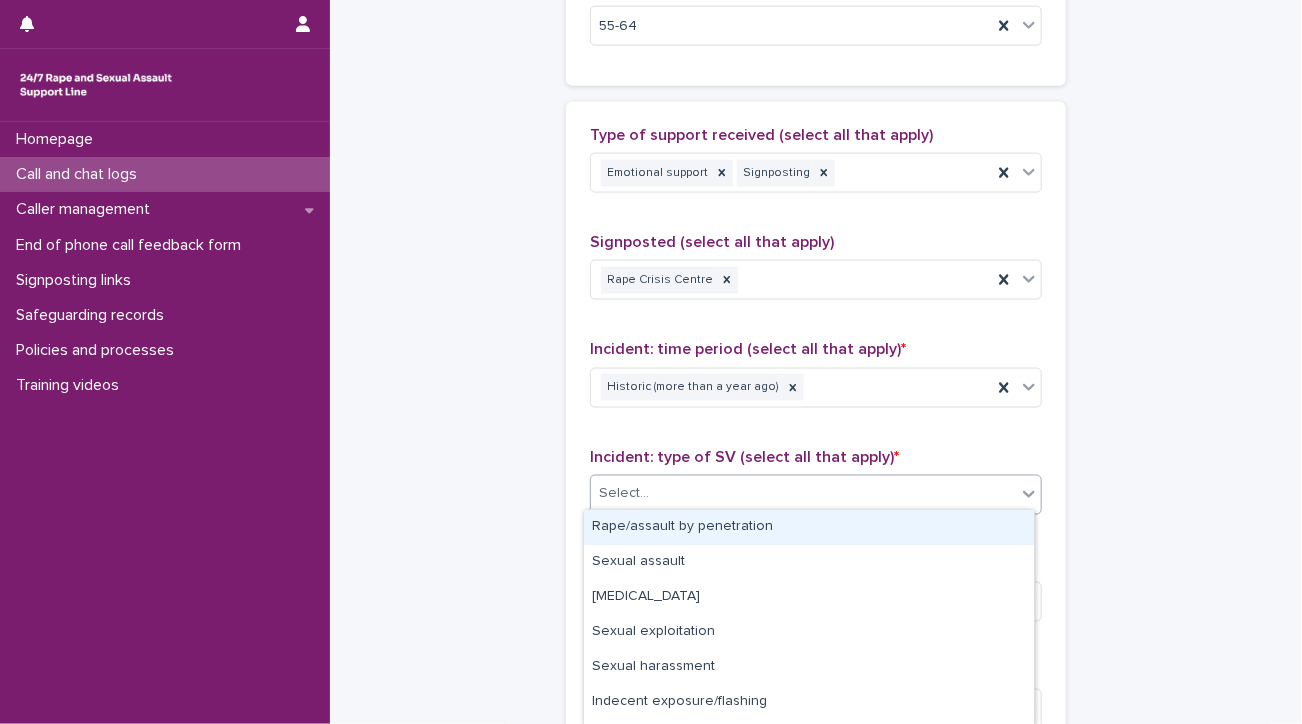 click on "Rape/assault by penetration" at bounding box center (809, 527) 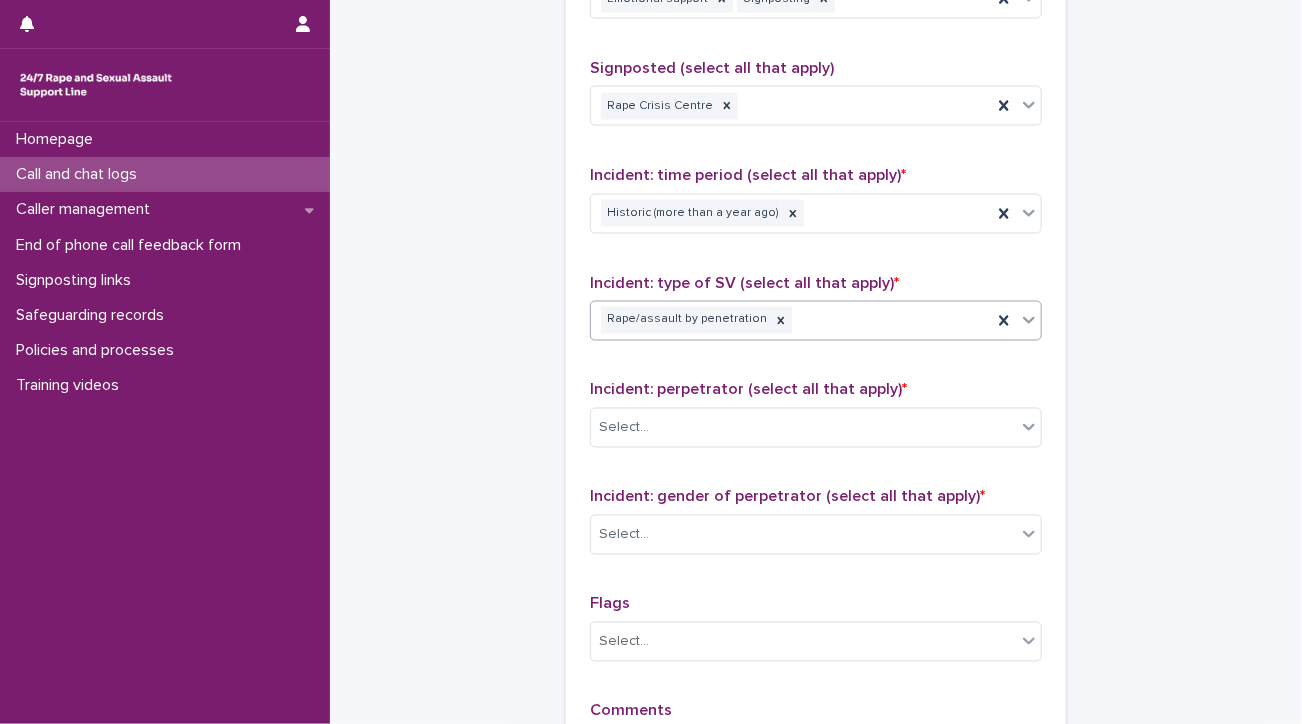 scroll, scrollTop: 1307, scrollLeft: 0, axis: vertical 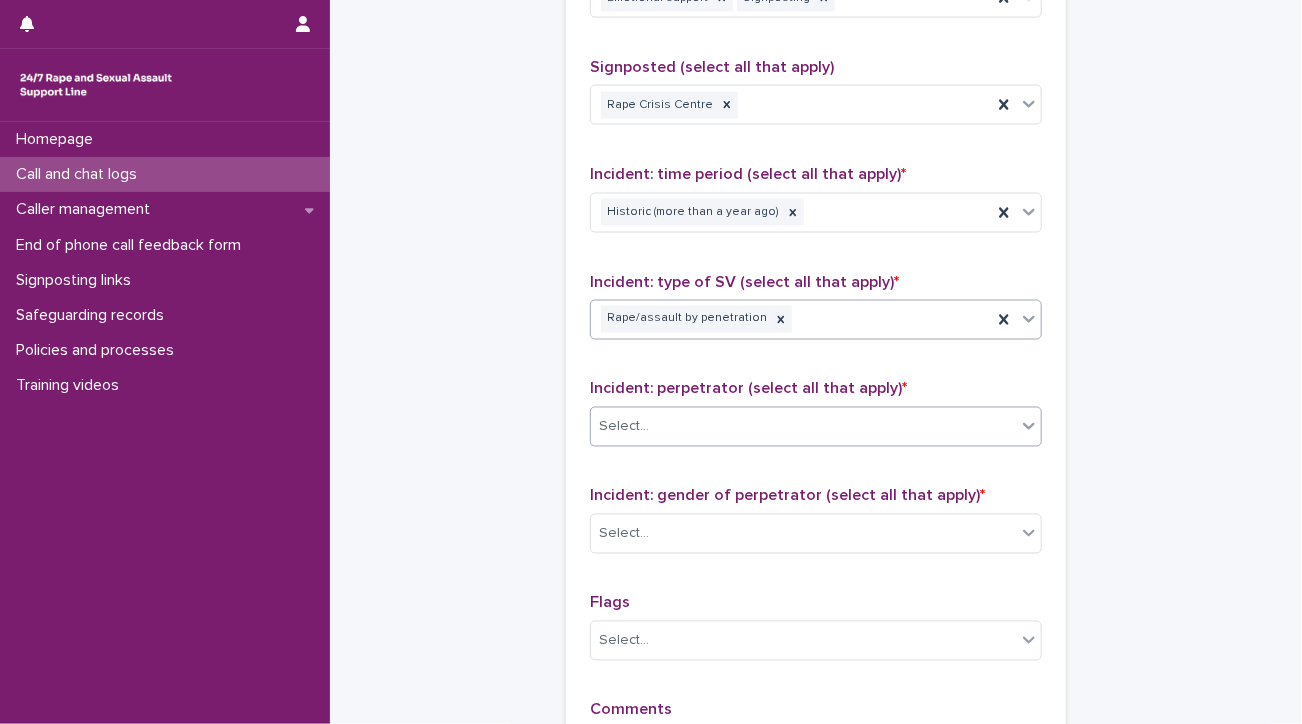 click on "Select..." at bounding box center [803, 427] 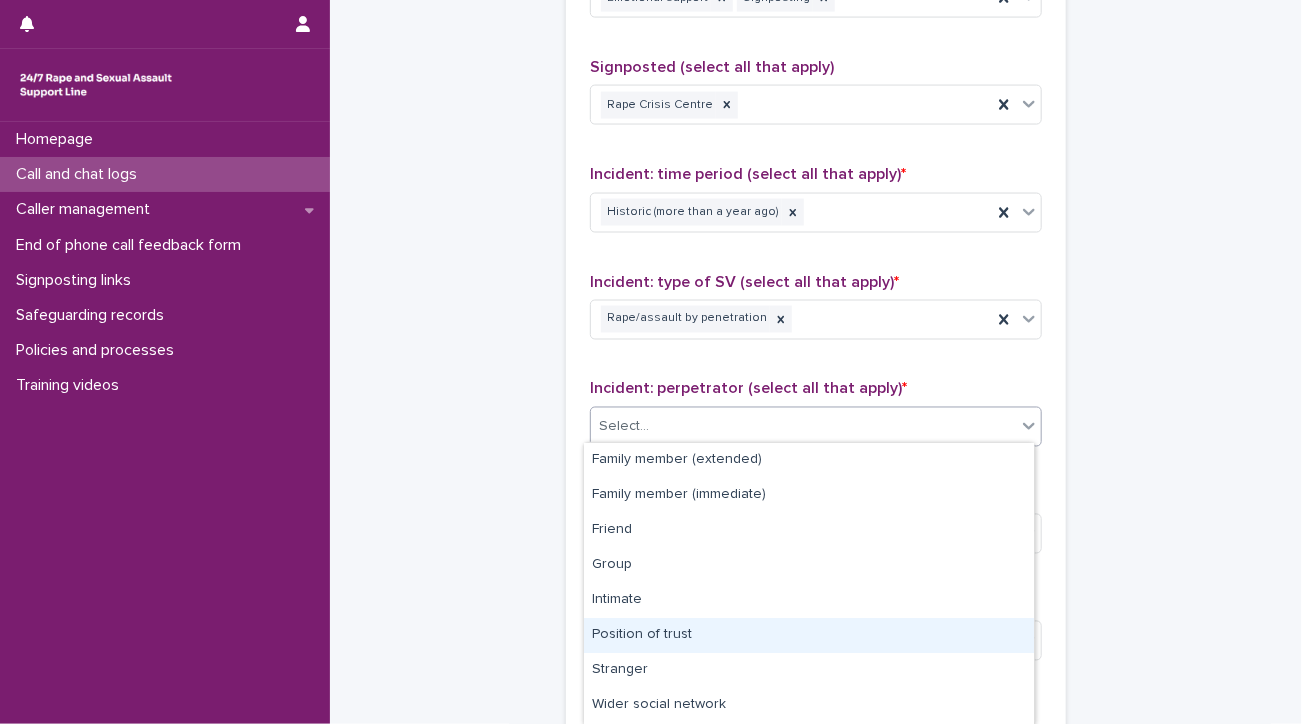 click on "Position of trust" at bounding box center [809, 635] 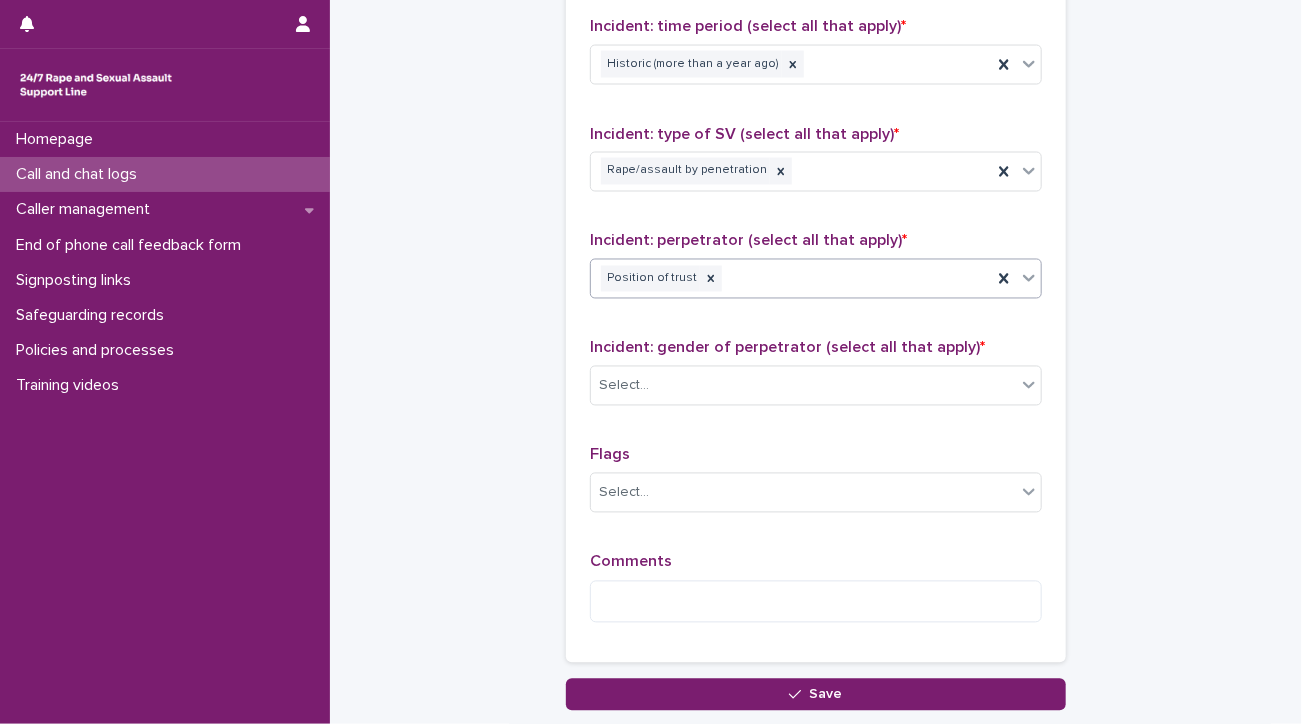 scroll, scrollTop: 1456, scrollLeft: 0, axis: vertical 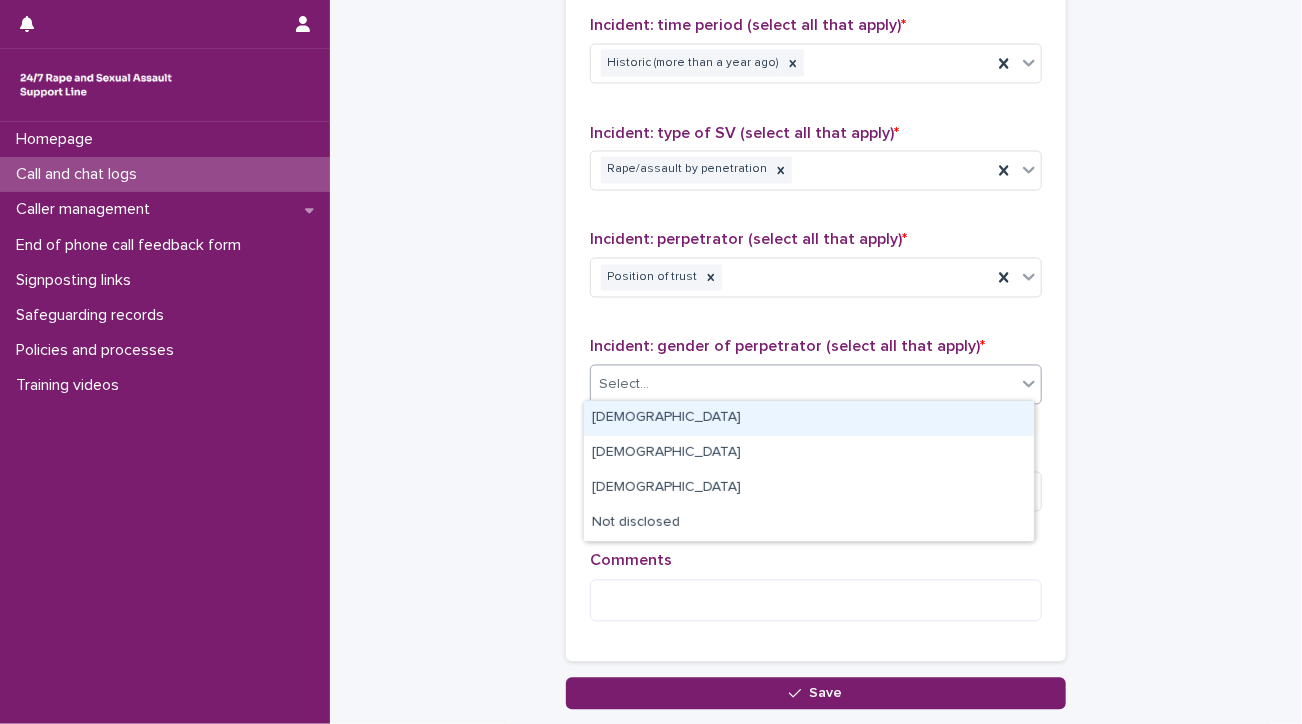click on "Select..." at bounding box center (803, 385) 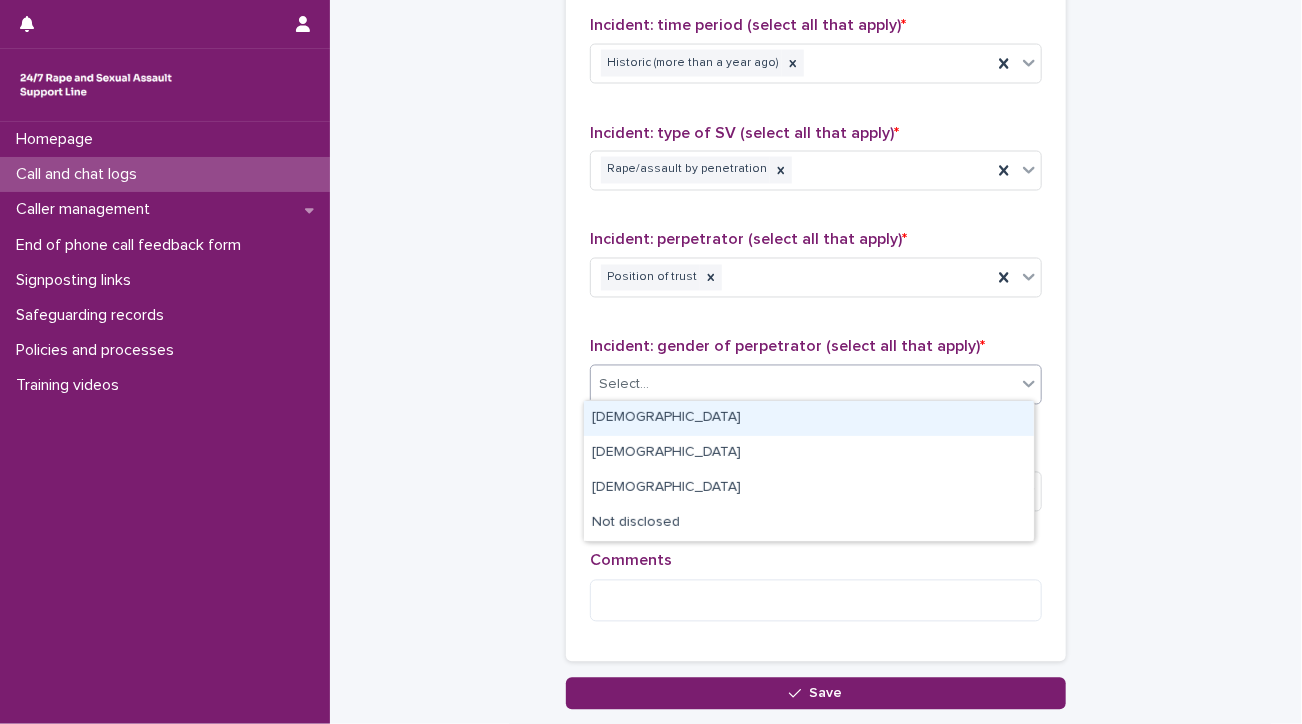 click on "[DEMOGRAPHIC_DATA]" at bounding box center (809, 418) 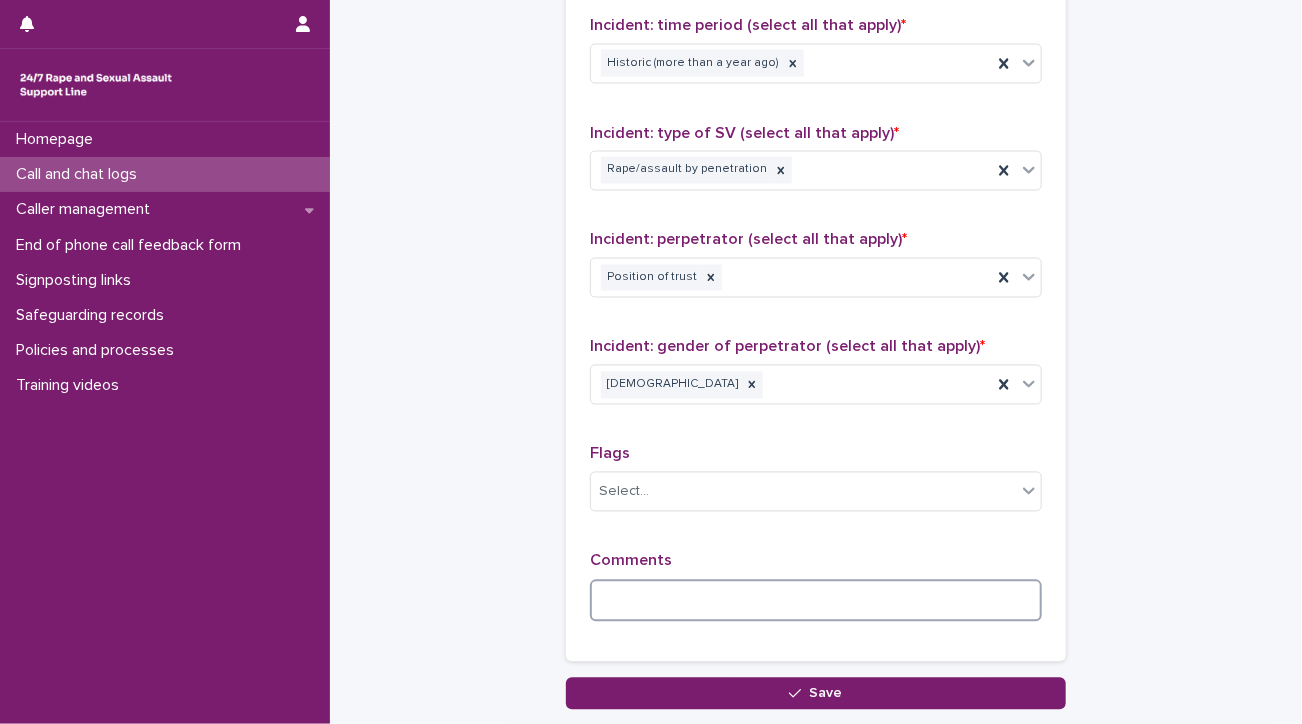 click at bounding box center [816, 601] 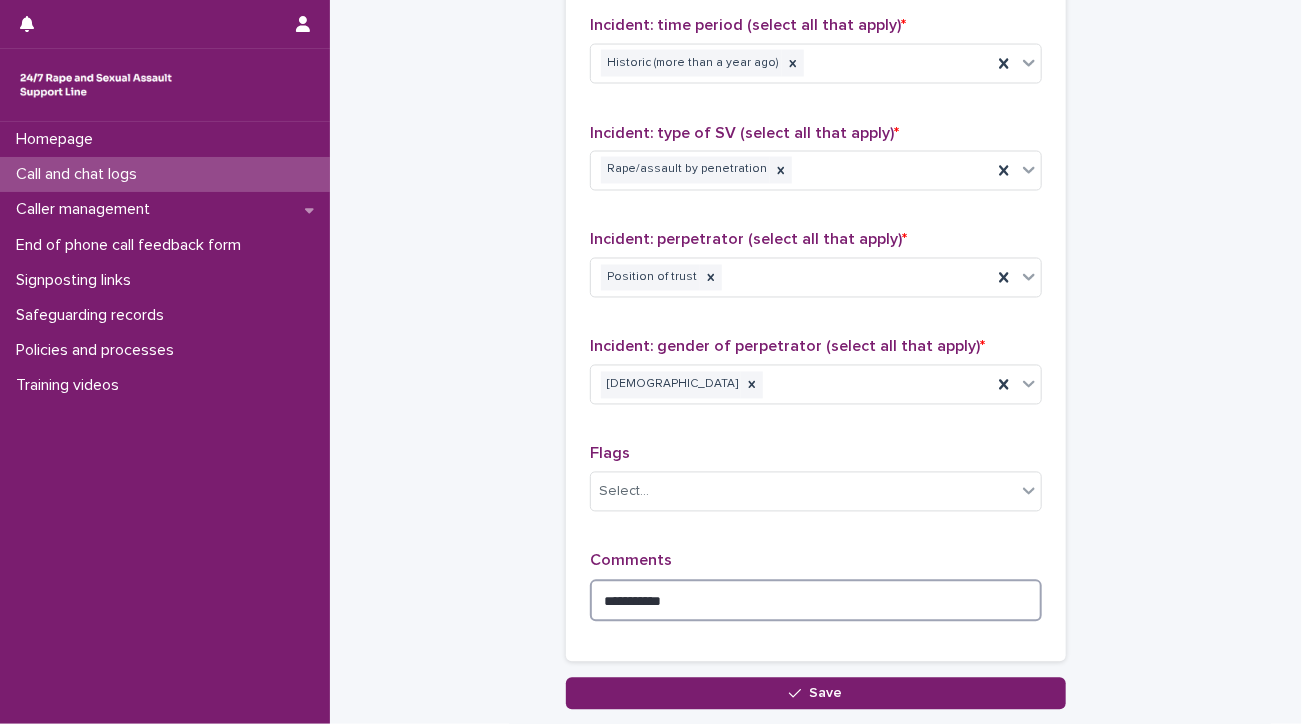 click on "**********" at bounding box center (816, 601) 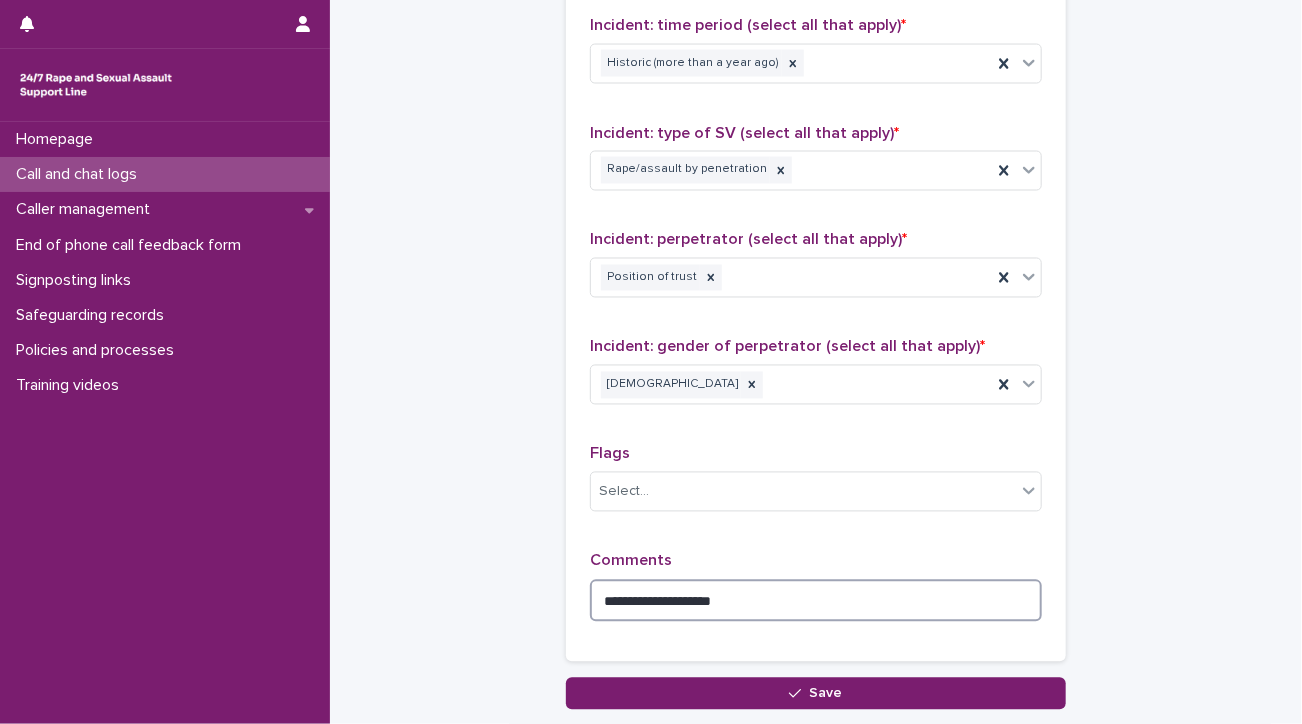 click on "**********" at bounding box center [816, 601] 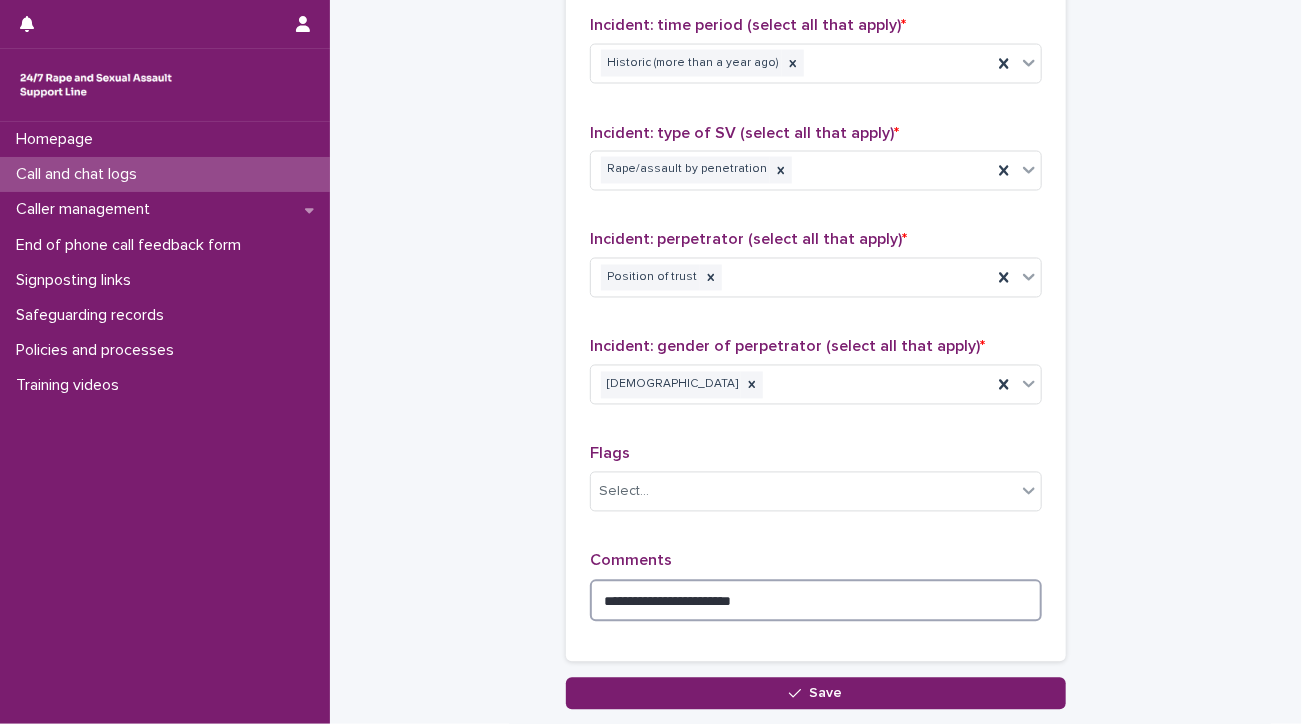 click on "**********" at bounding box center (816, 601) 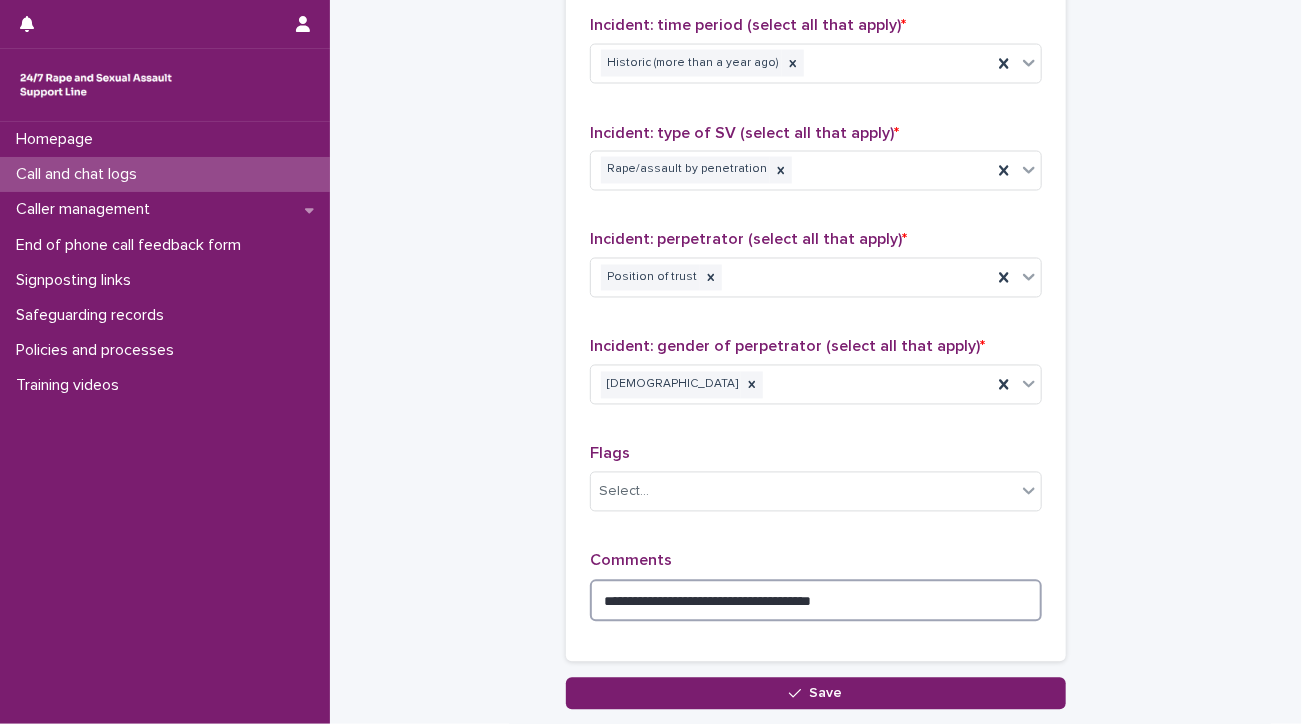 click on "**********" at bounding box center [816, 601] 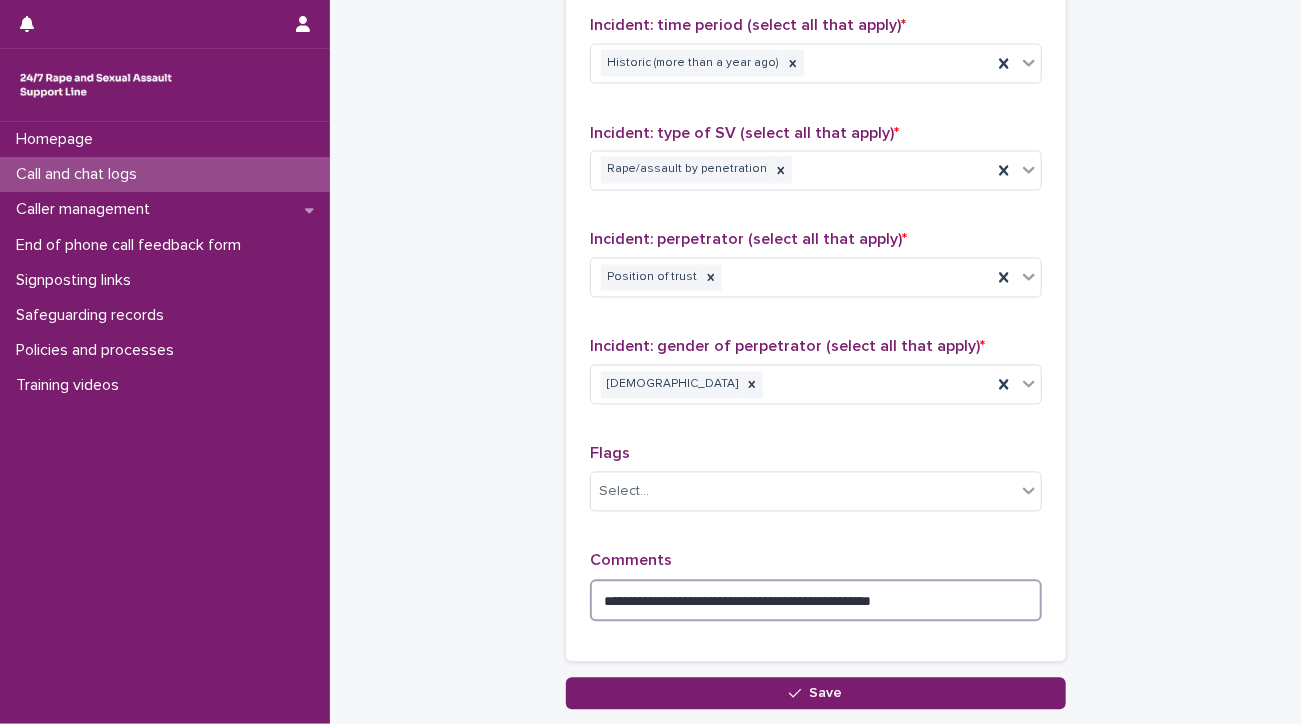 click on "**********" at bounding box center (816, 601) 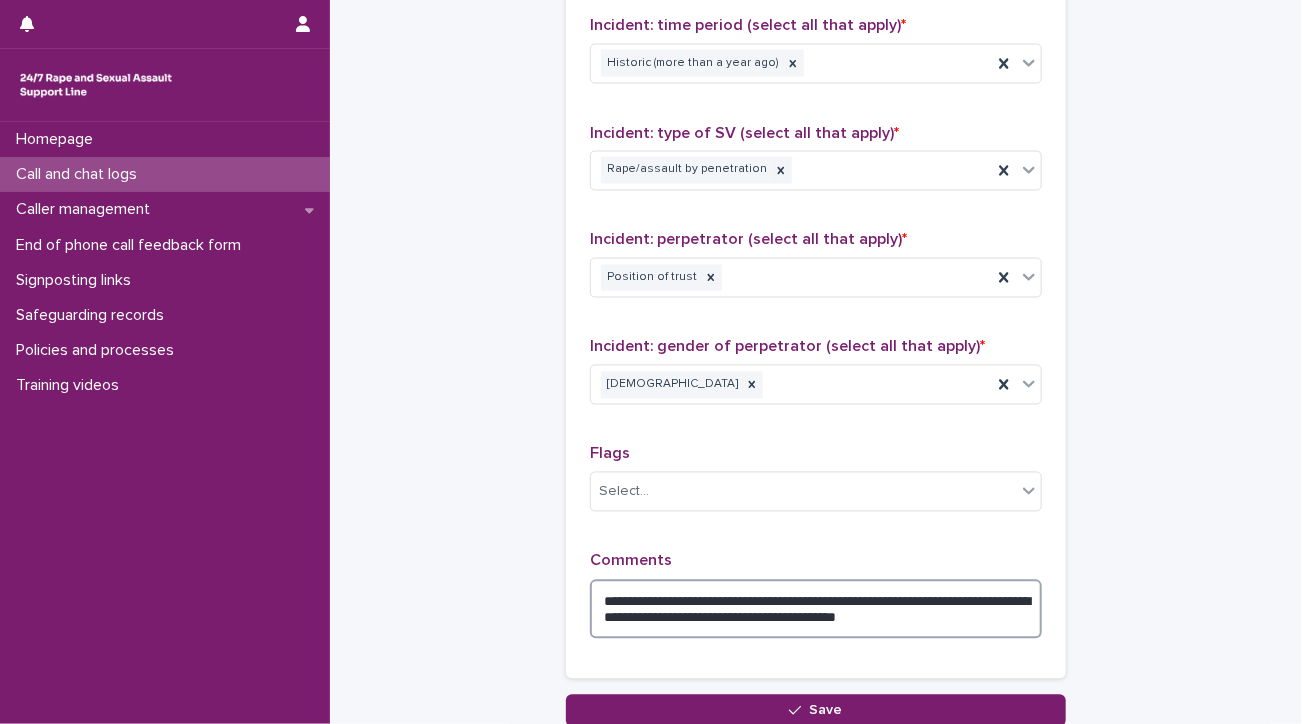 click on "**********" at bounding box center [816, 610] 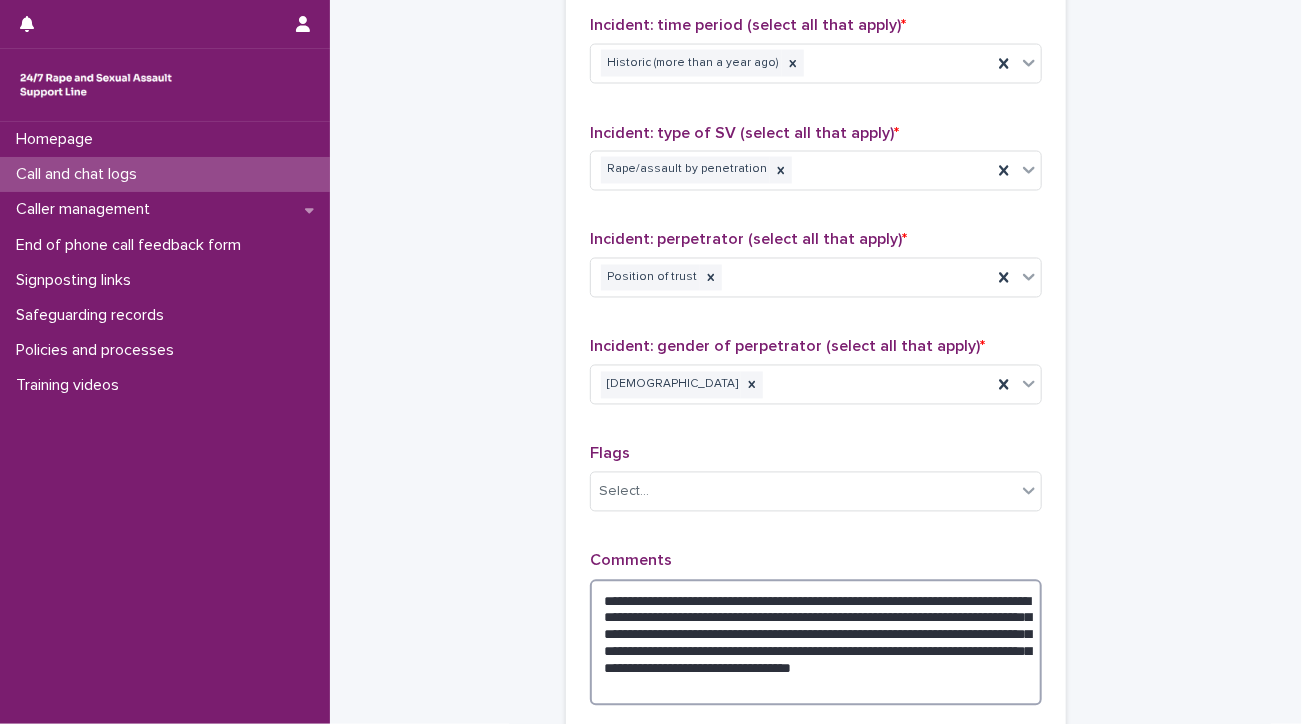click on "**********" at bounding box center [816, 643] 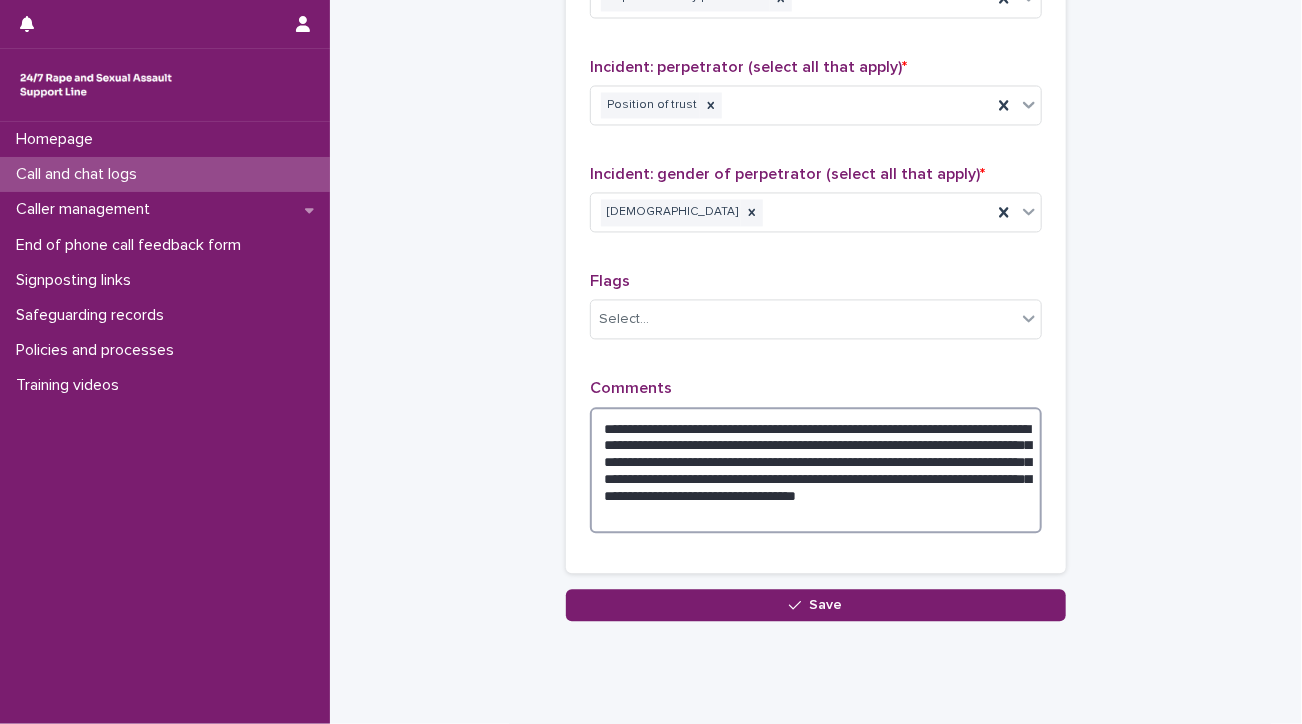 scroll, scrollTop: 1628, scrollLeft: 0, axis: vertical 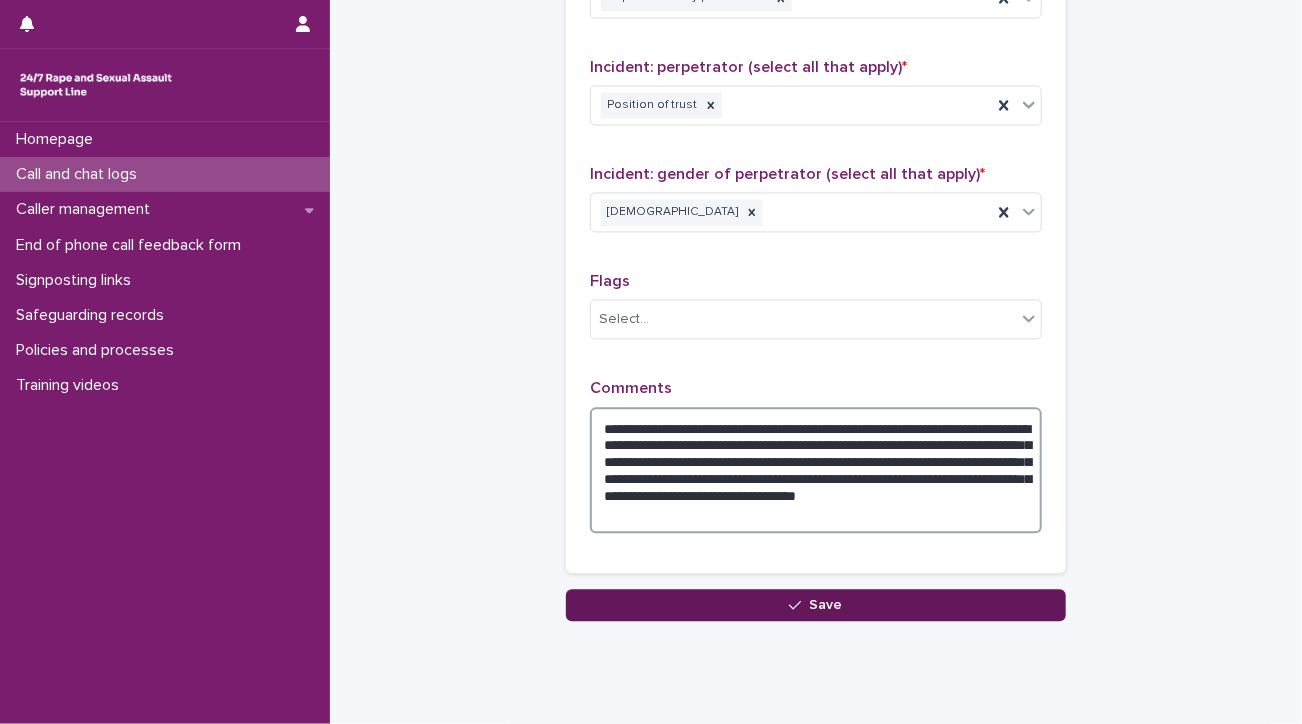 type on "**********" 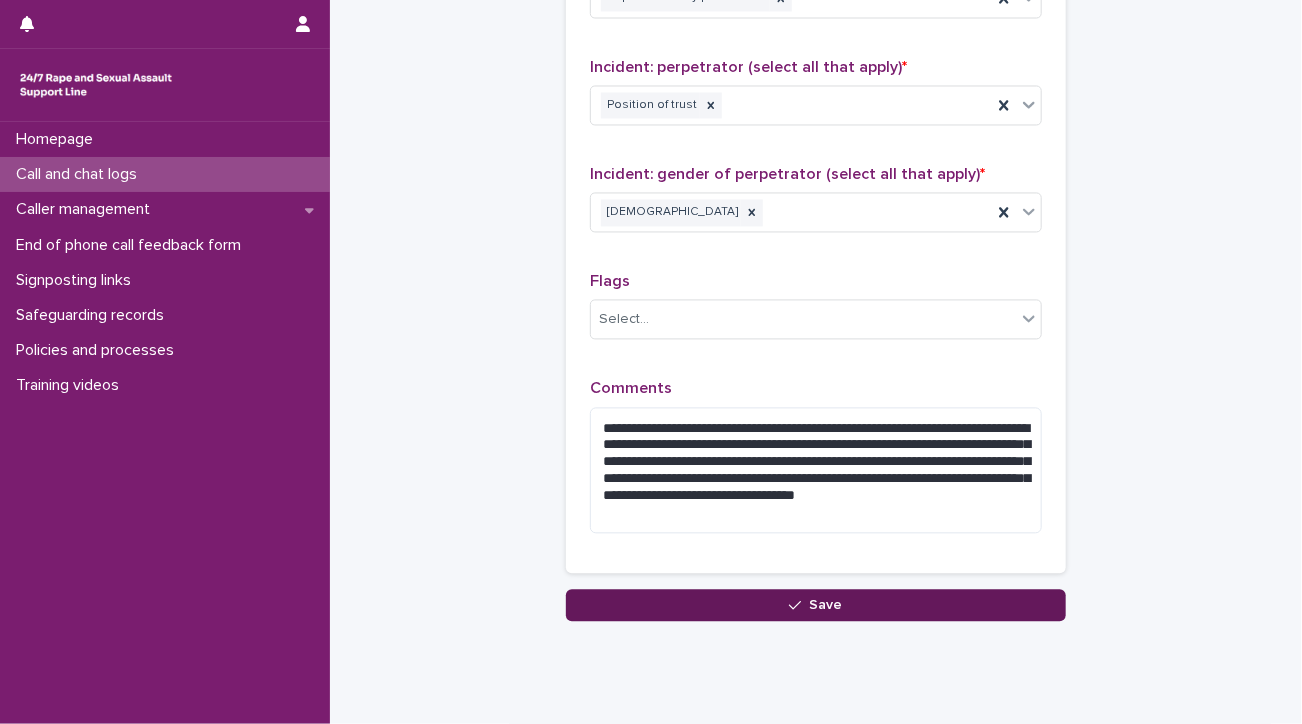 click on "Save" at bounding box center (816, 606) 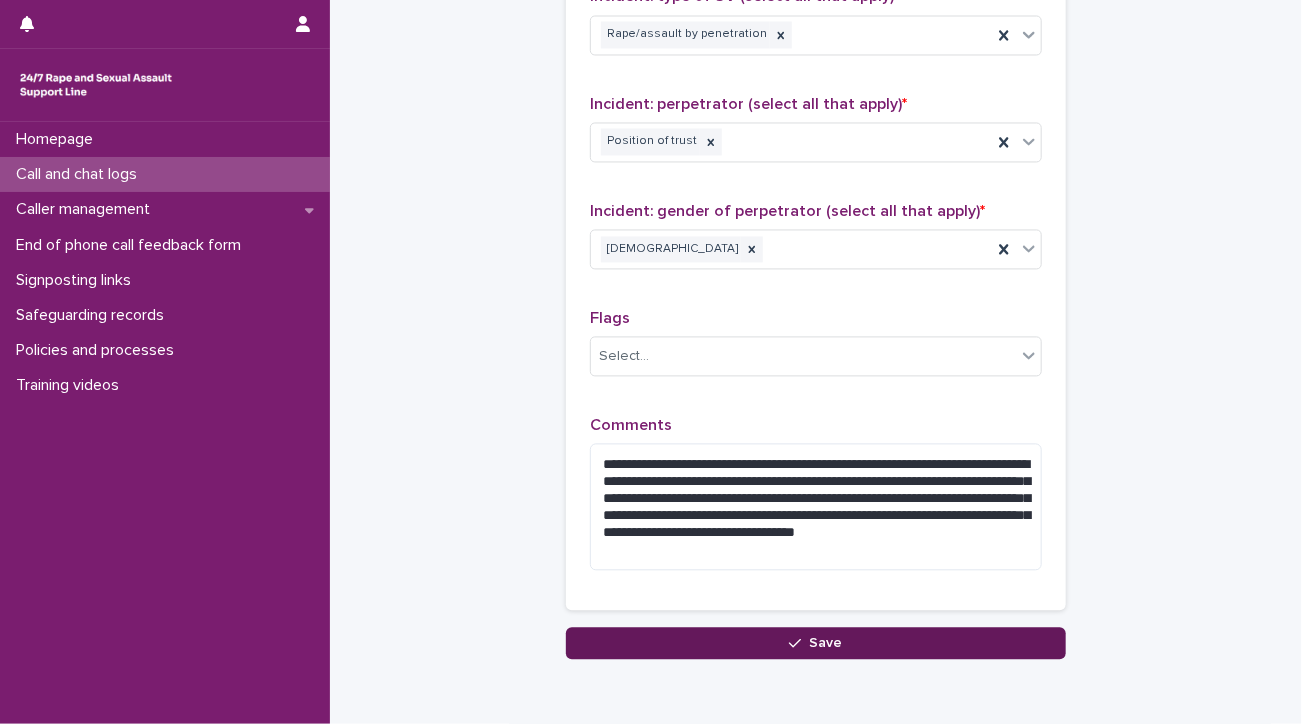 scroll, scrollTop: 240, scrollLeft: 0, axis: vertical 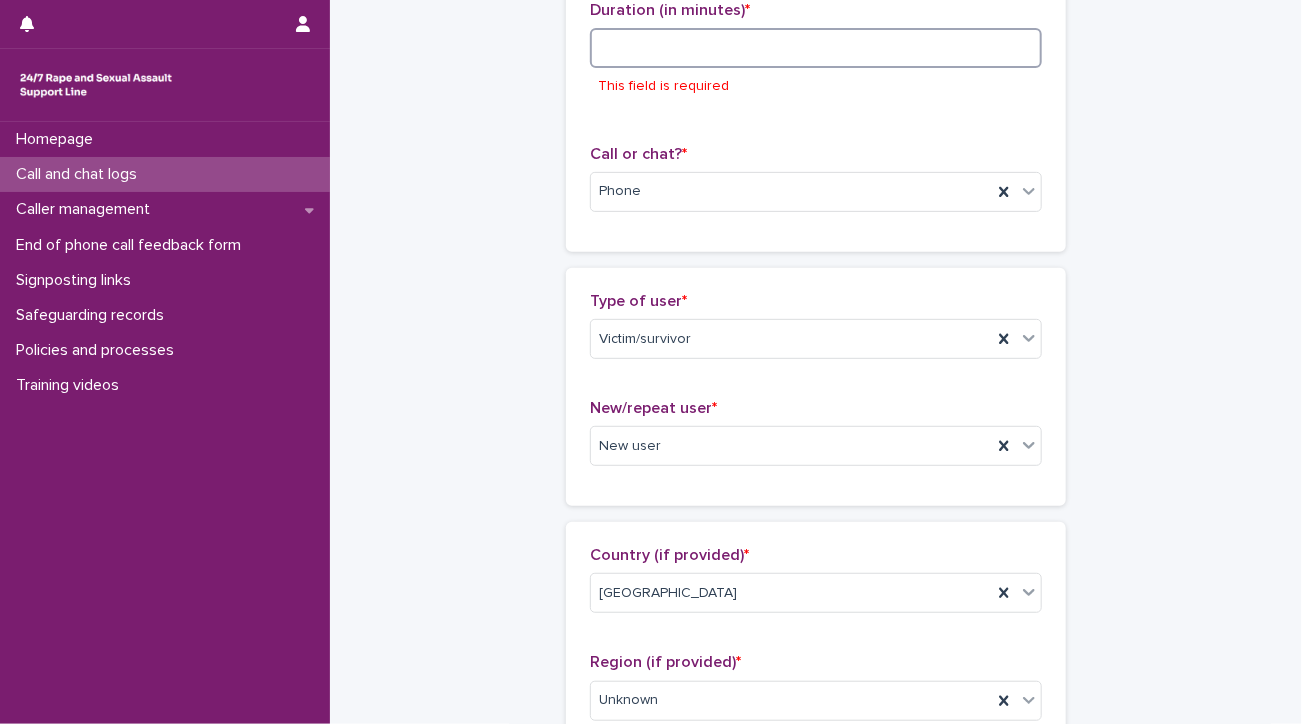 click at bounding box center [816, 48] 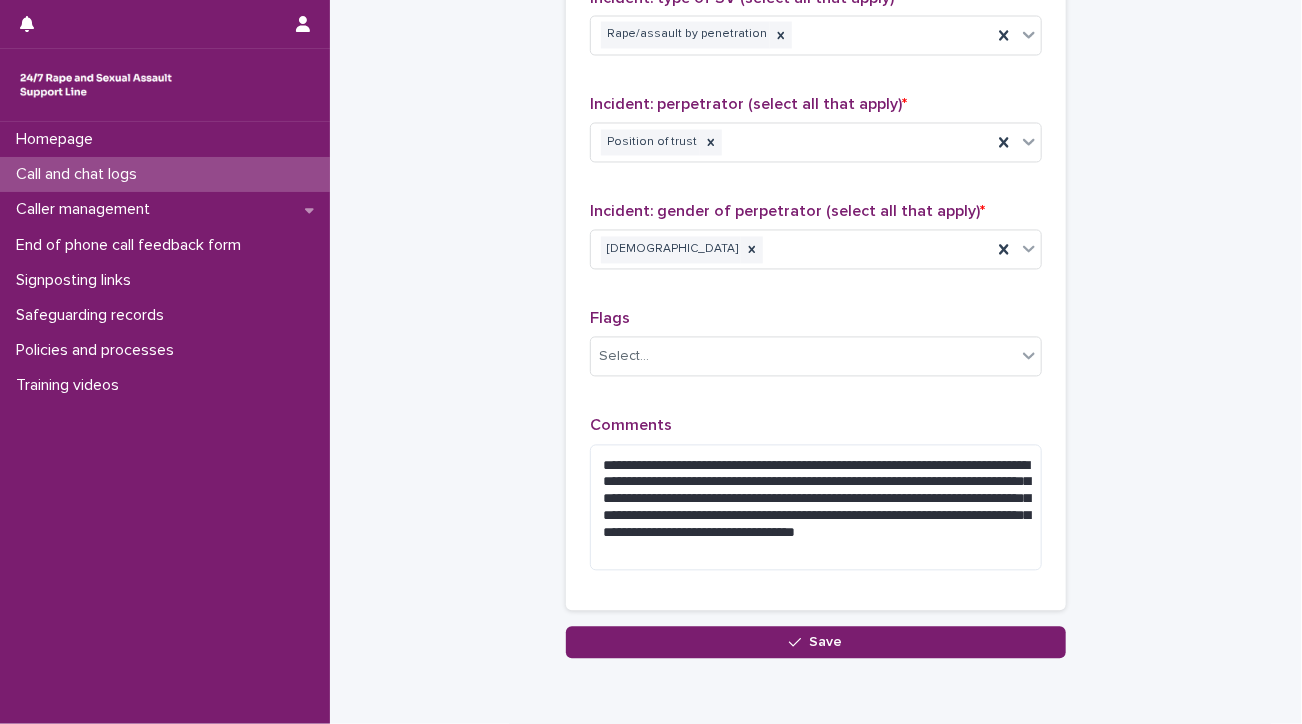 scroll, scrollTop: 1592, scrollLeft: 0, axis: vertical 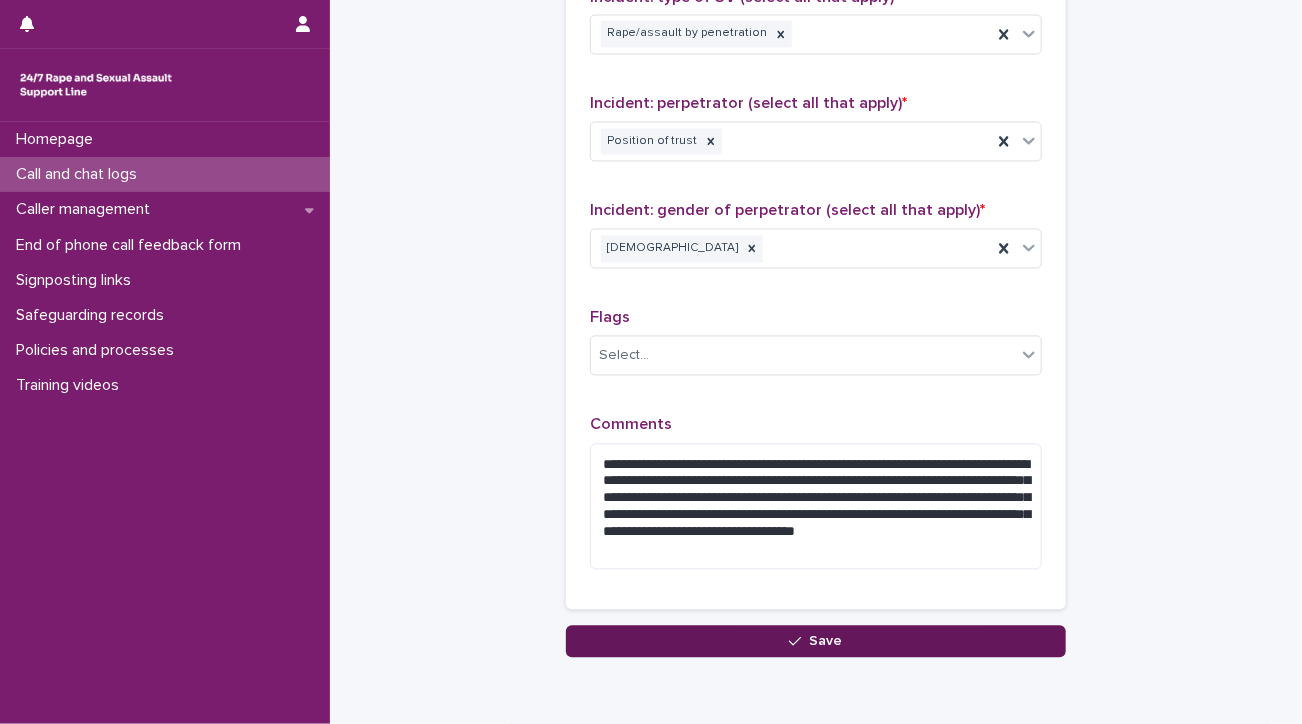 type on "**" 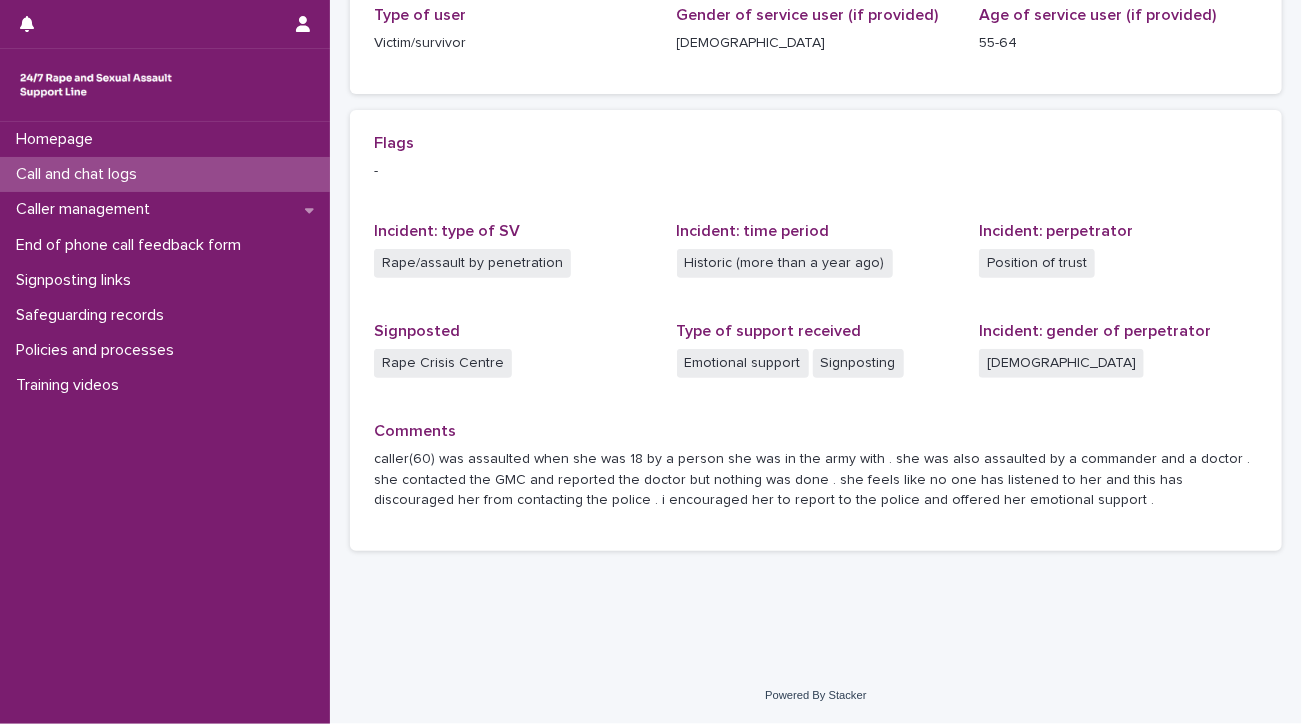 scroll, scrollTop: 0, scrollLeft: 0, axis: both 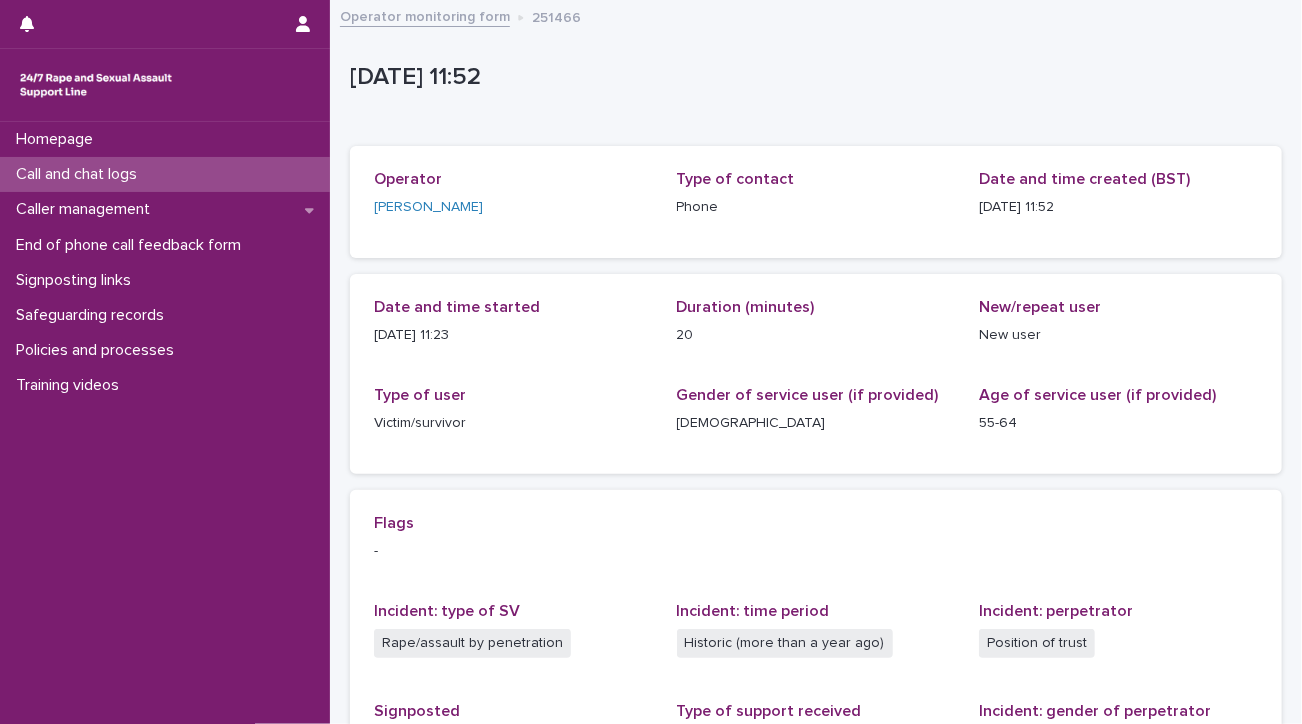 drag, startPoint x: 489, startPoint y: 78, endPoint x: 390, endPoint y: -60, distance: 169.83817 